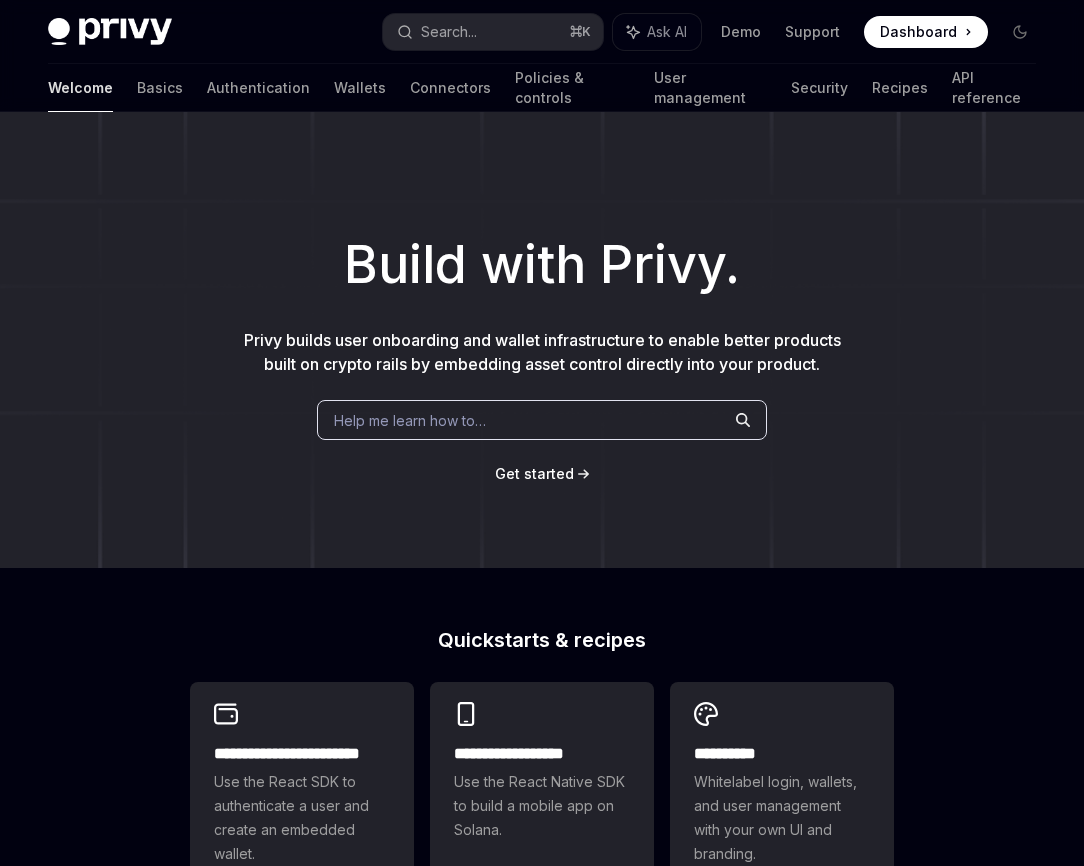 scroll, scrollTop: 0, scrollLeft: 0, axis: both 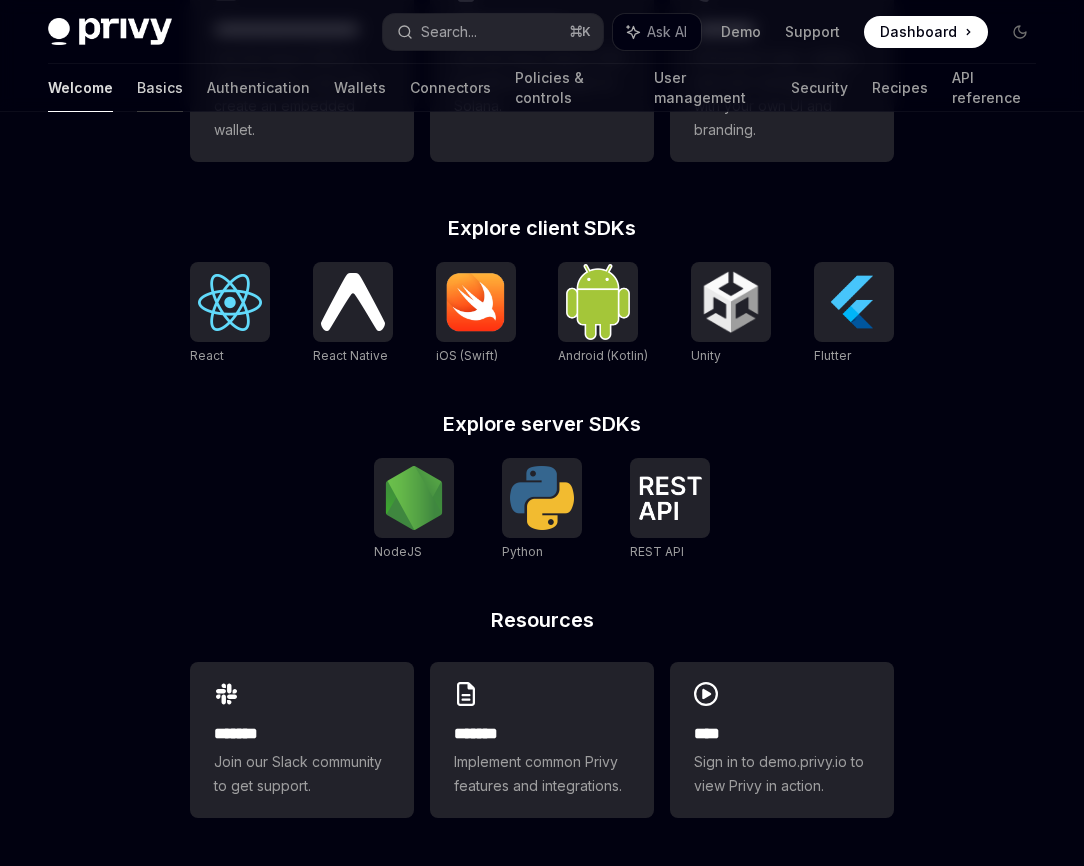 click on "Basics" at bounding box center (160, 88) 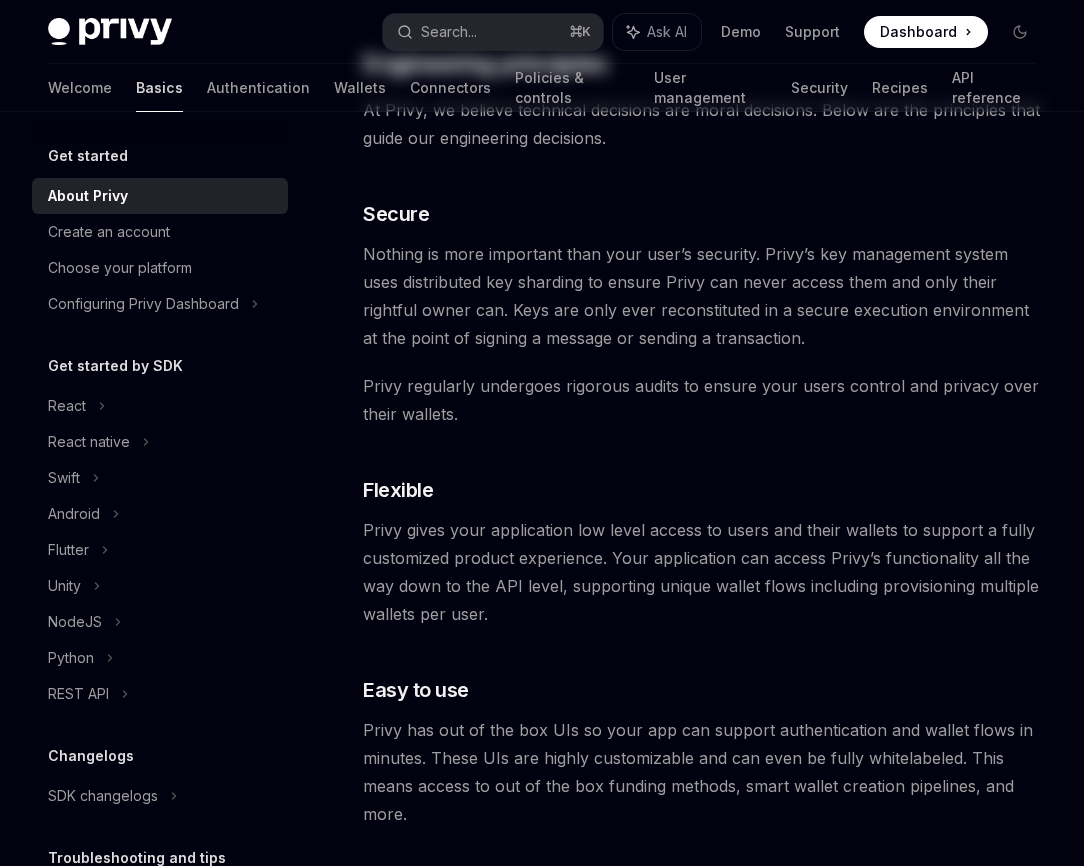 scroll, scrollTop: 0, scrollLeft: 0, axis: both 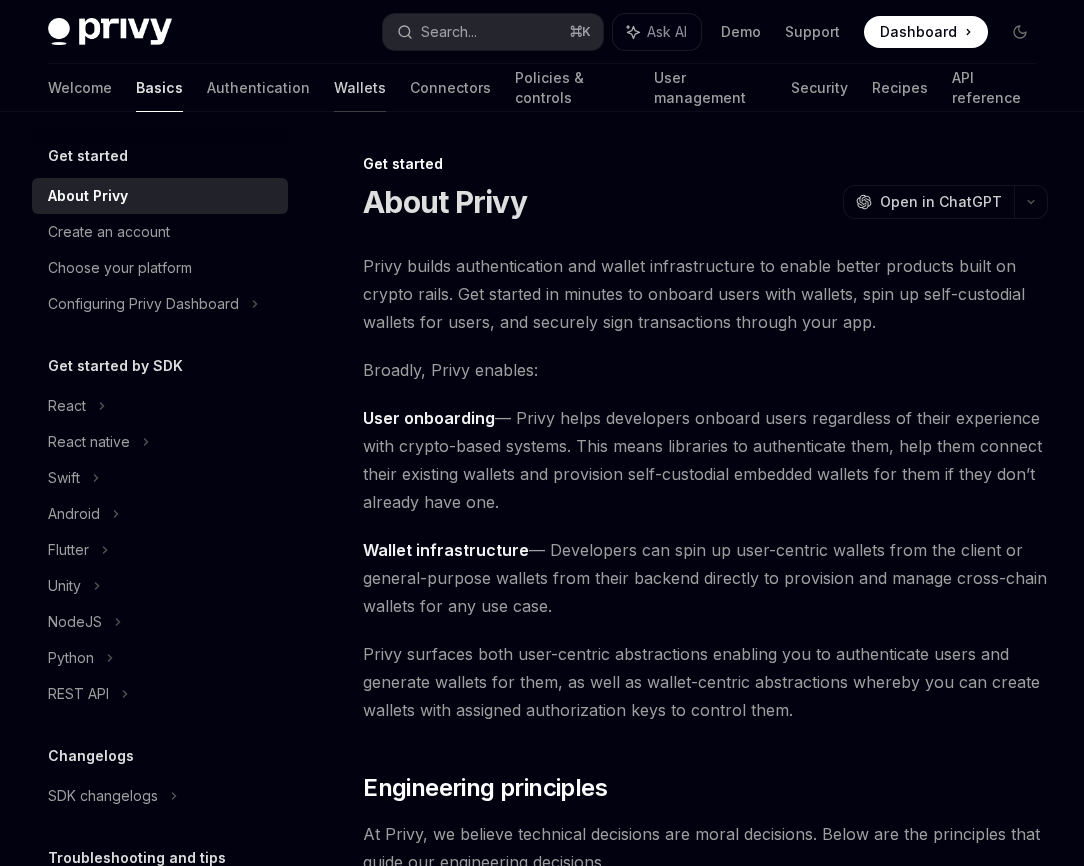 click on "Wallets" at bounding box center (360, 88) 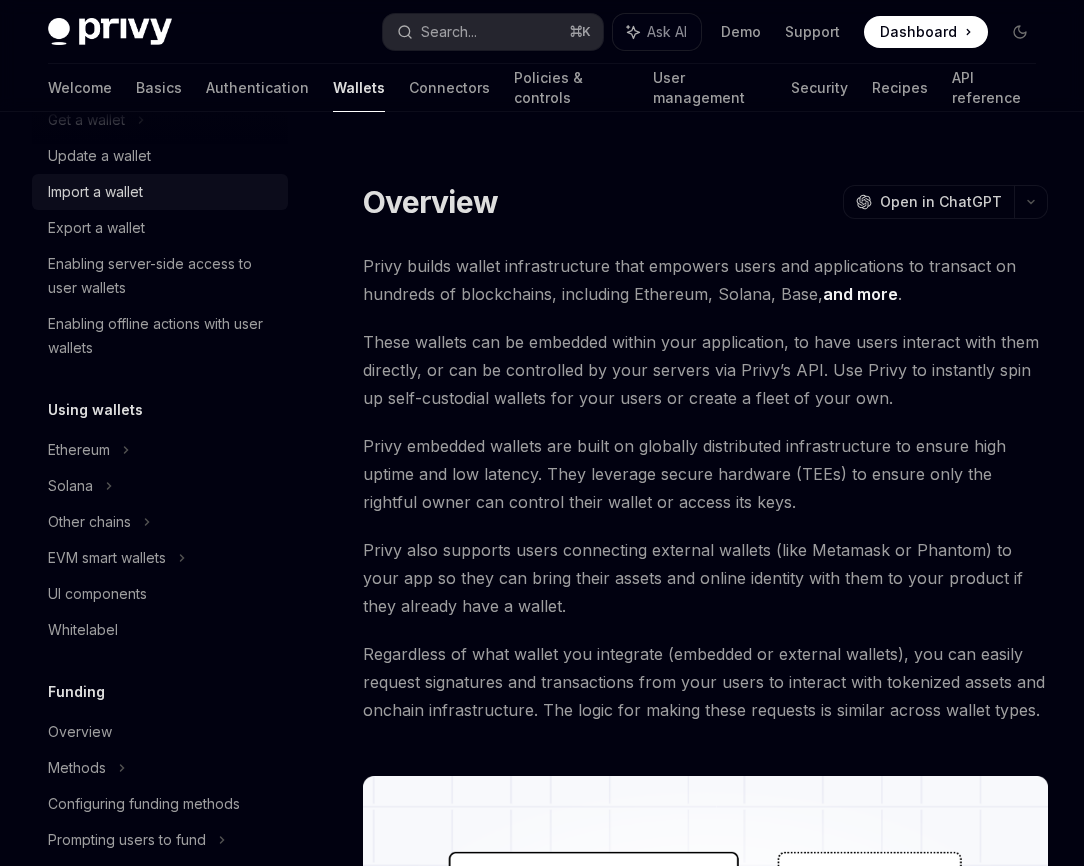 scroll, scrollTop: 249, scrollLeft: 0, axis: vertical 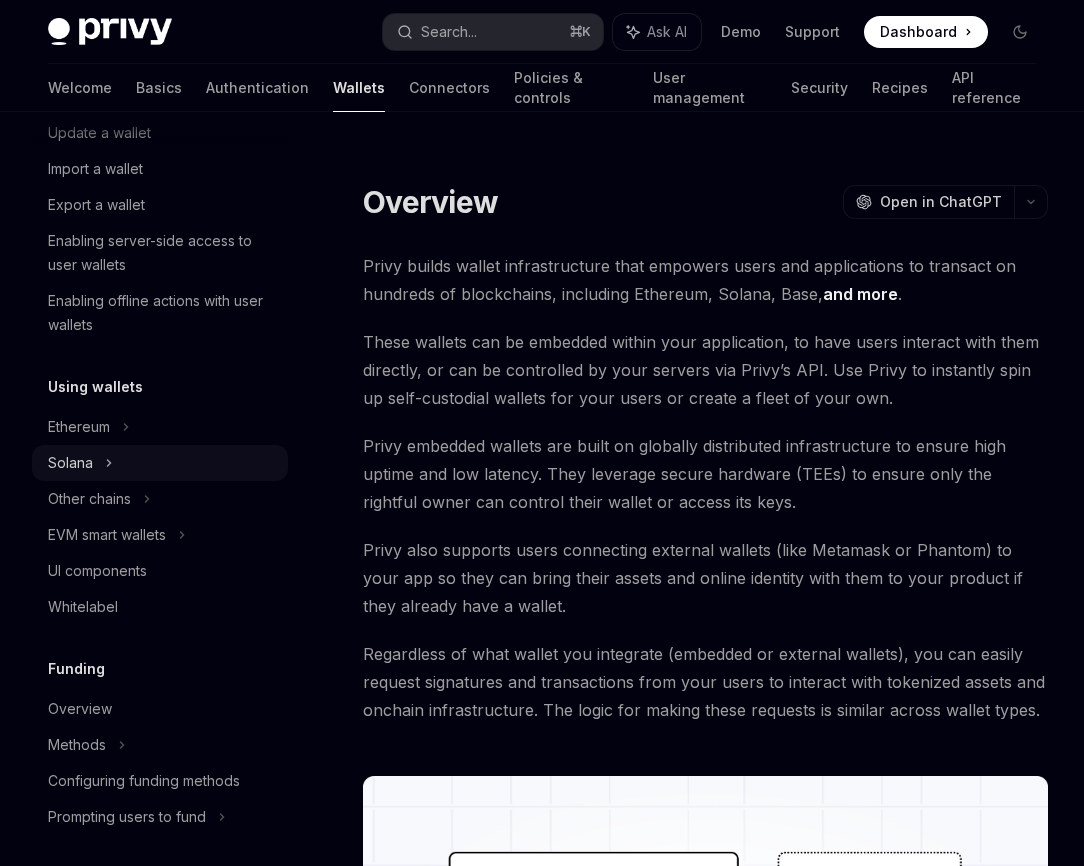 click on "Solana" at bounding box center (86, 97) 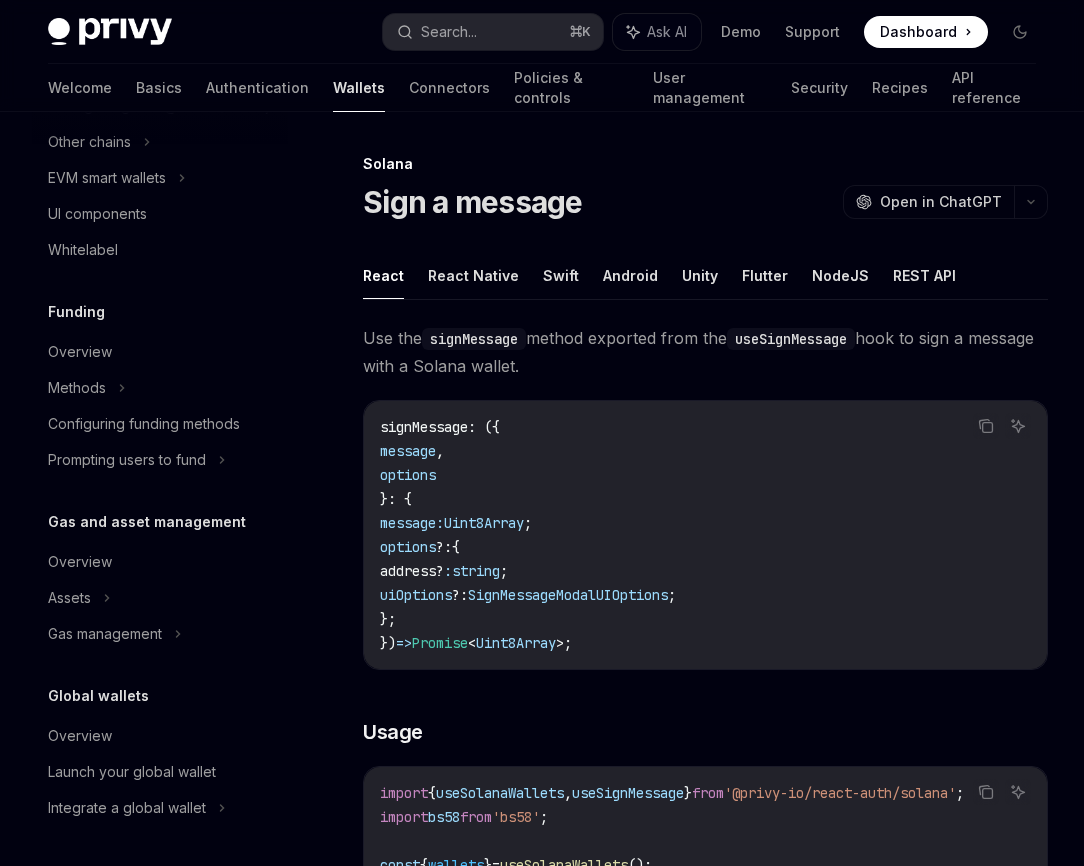 scroll, scrollTop: 774, scrollLeft: 0, axis: vertical 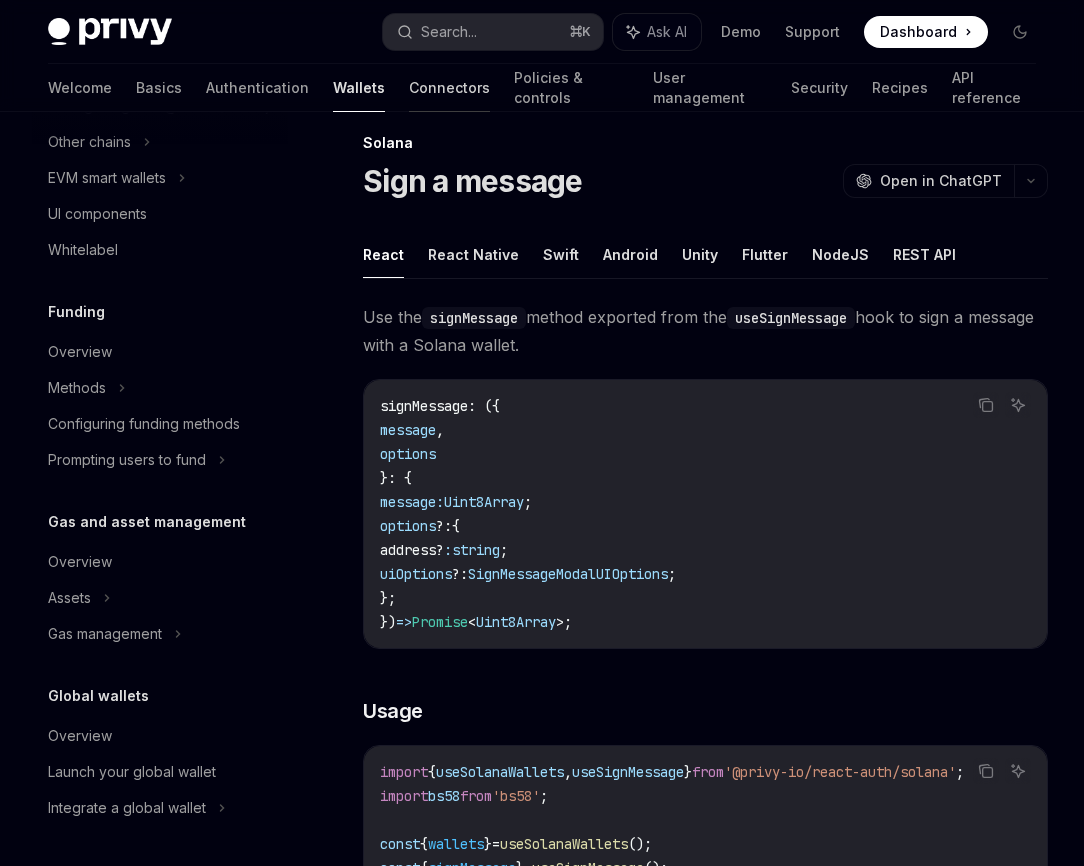 click on "Connectors" at bounding box center (449, 88) 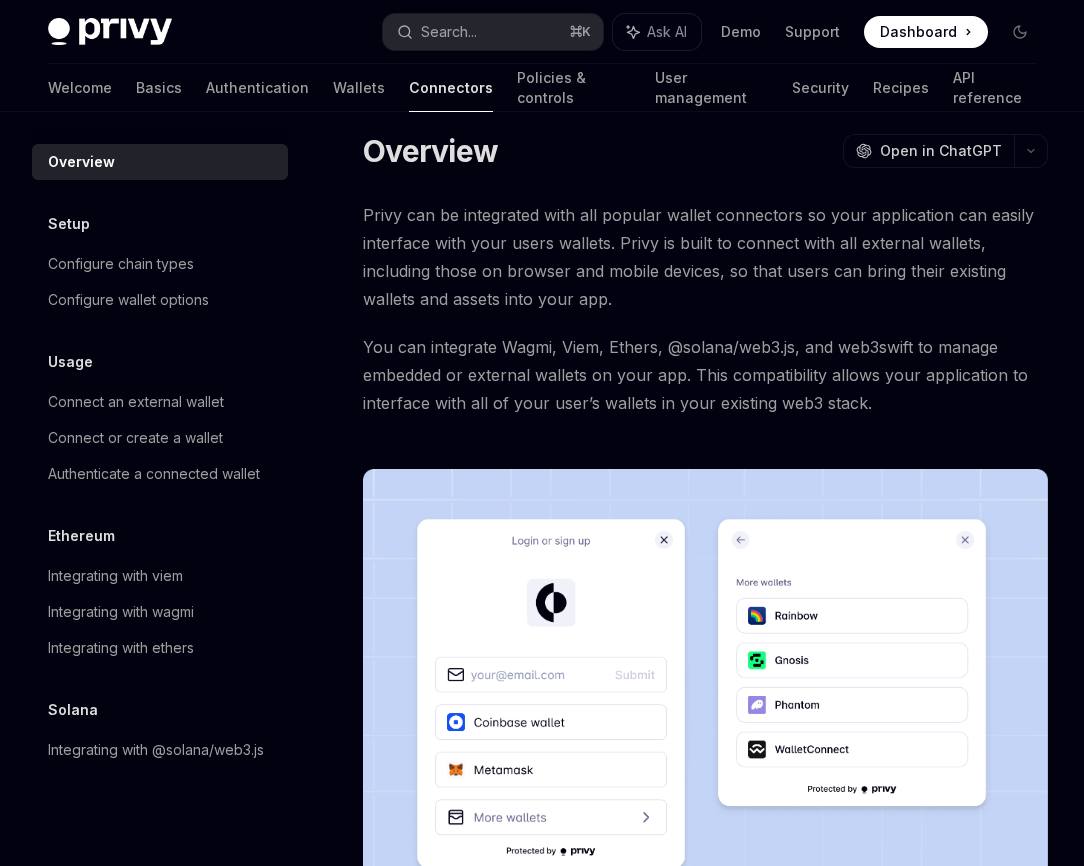 scroll, scrollTop: 0, scrollLeft: 0, axis: both 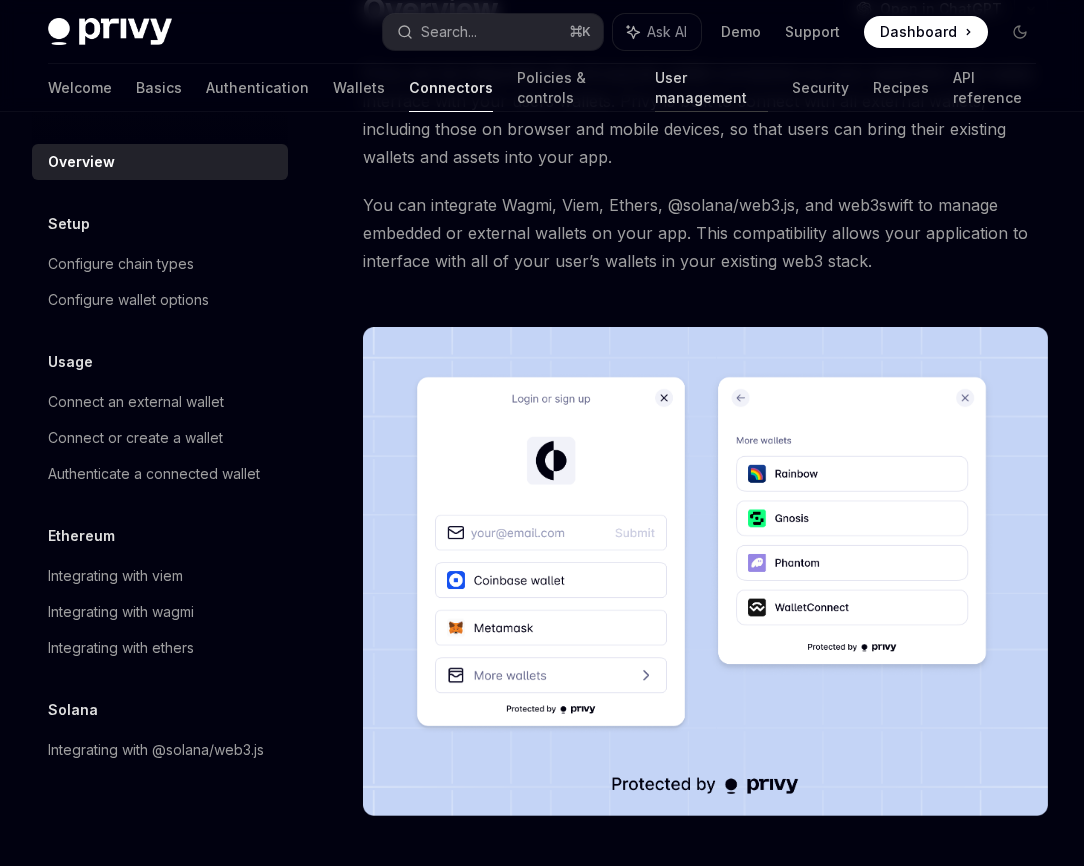 click on "User management" at bounding box center [711, 88] 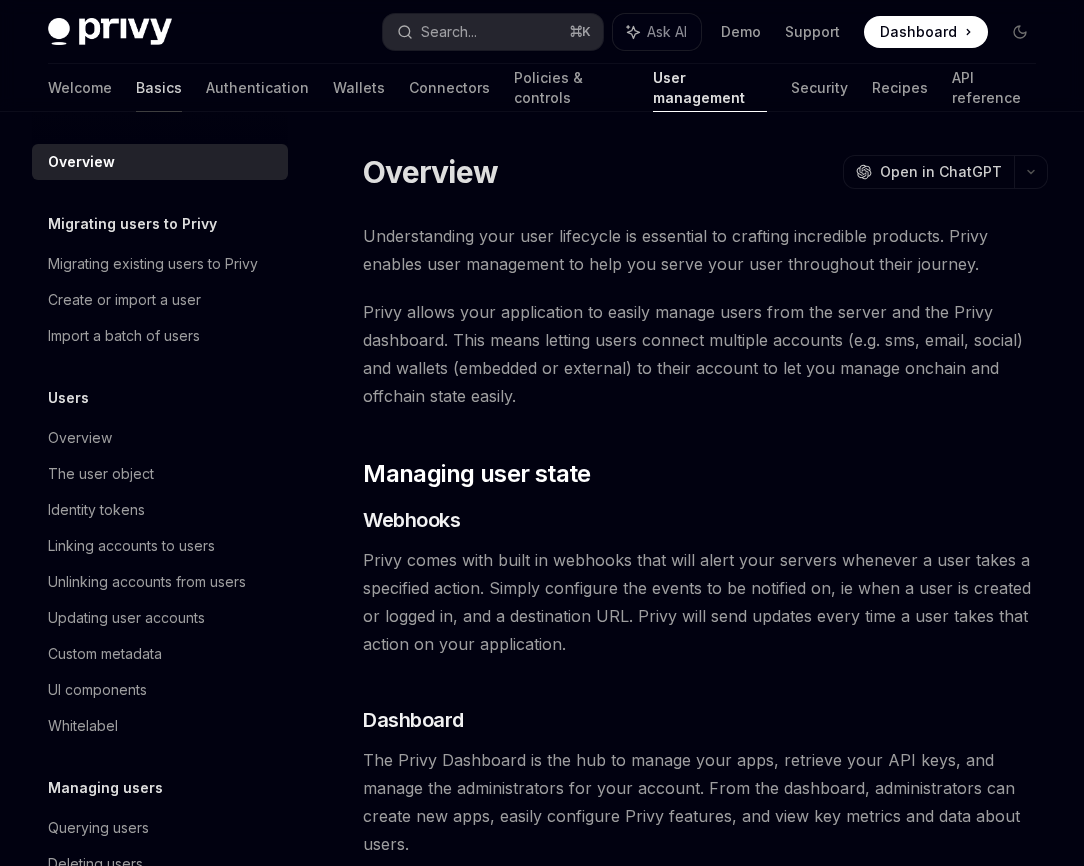 click on "Basics" at bounding box center (159, 88) 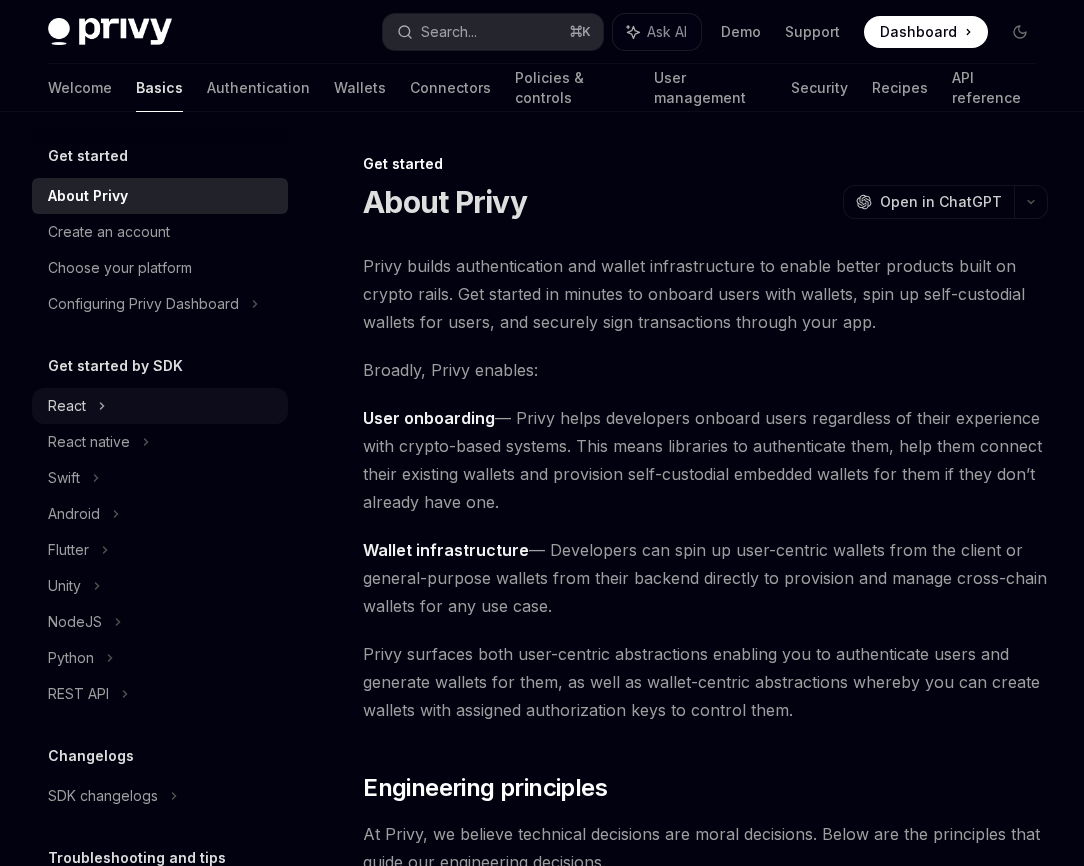 click on "React" at bounding box center (160, 406) 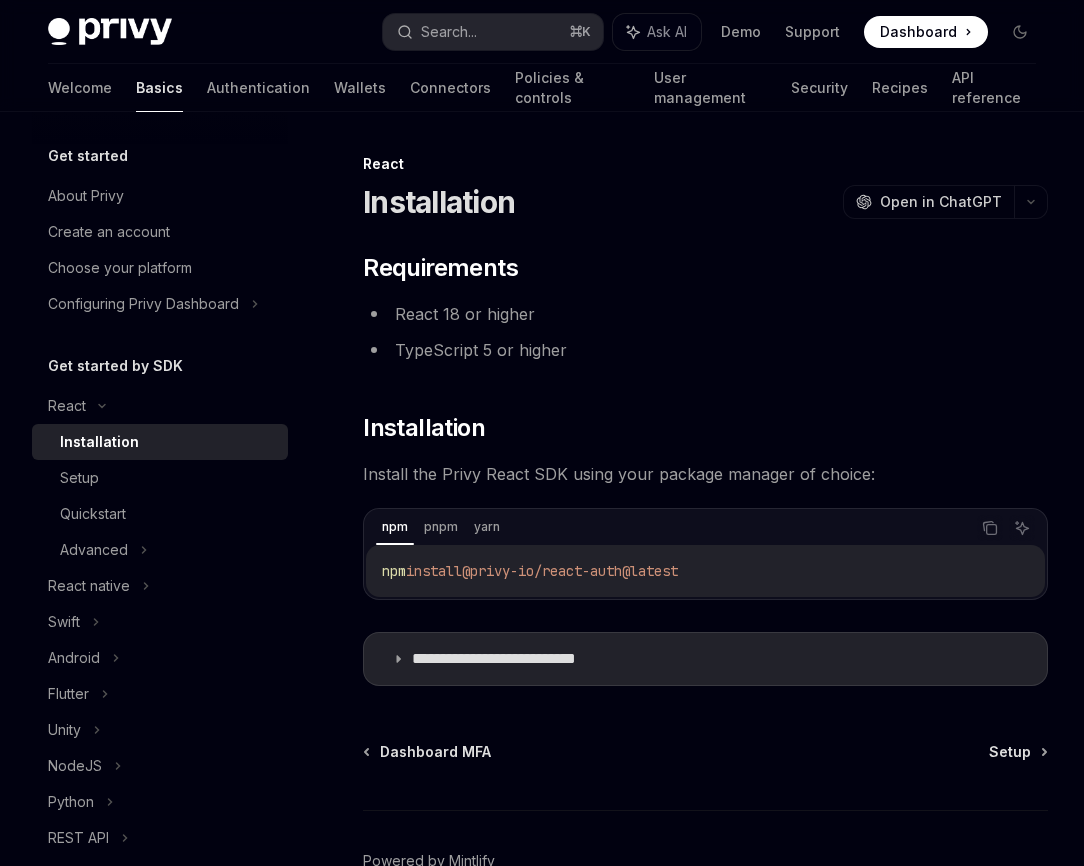 scroll, scrollTop: 18, scrollLeft: 0, axis: vertical 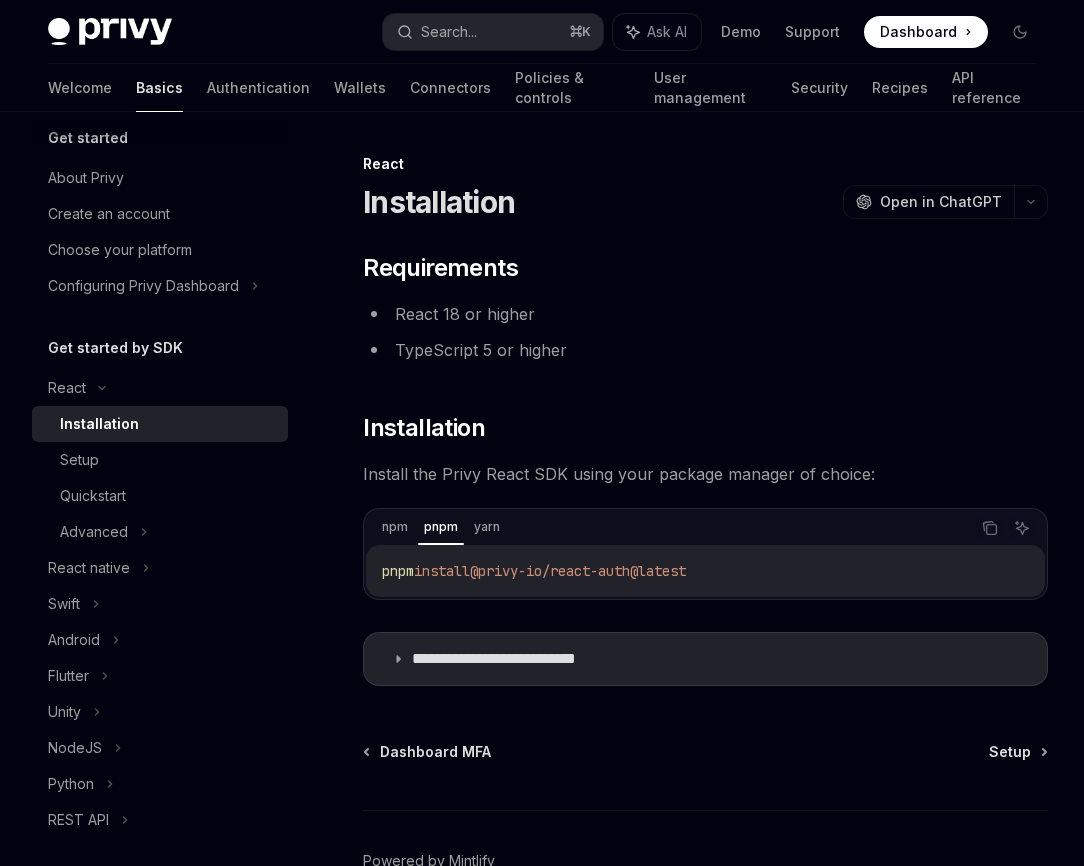 click on "pnpm  install  @privy-io/react-auth@latest" at bounding box center [705, 571] 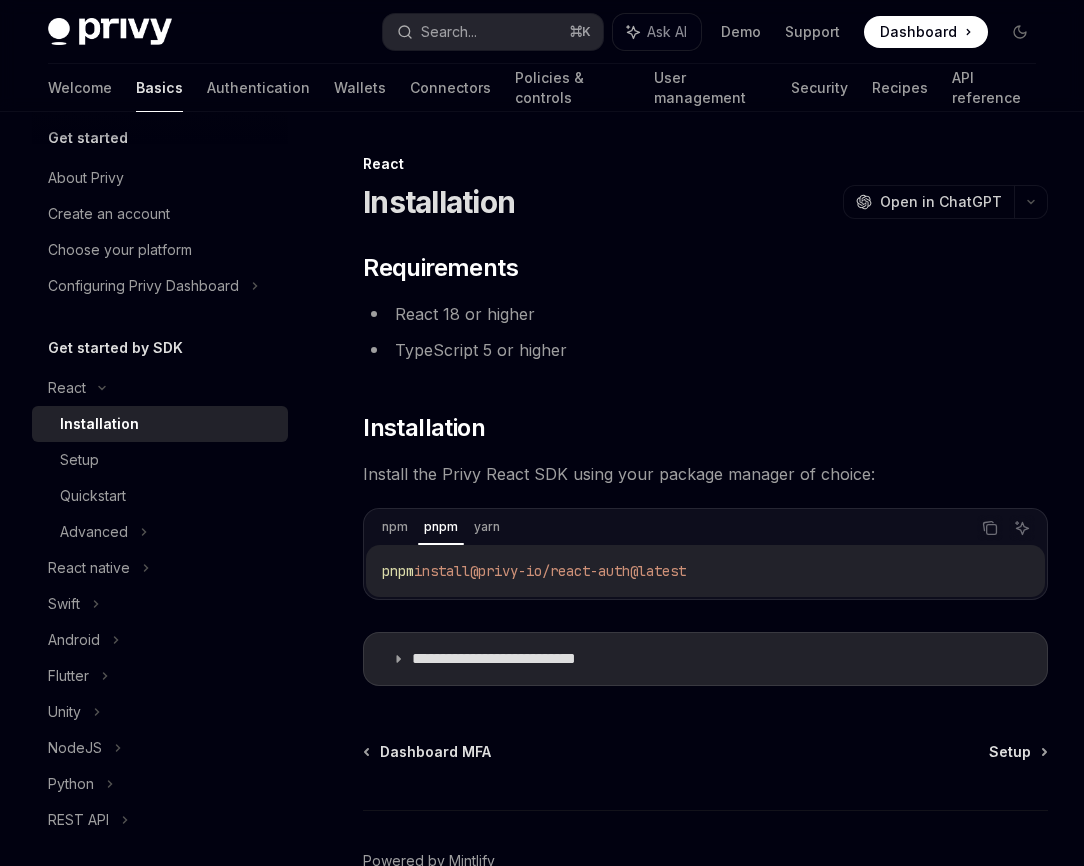 click on "npm pnpm yarn Copy Ask AI" at bounding box center [705, 528] 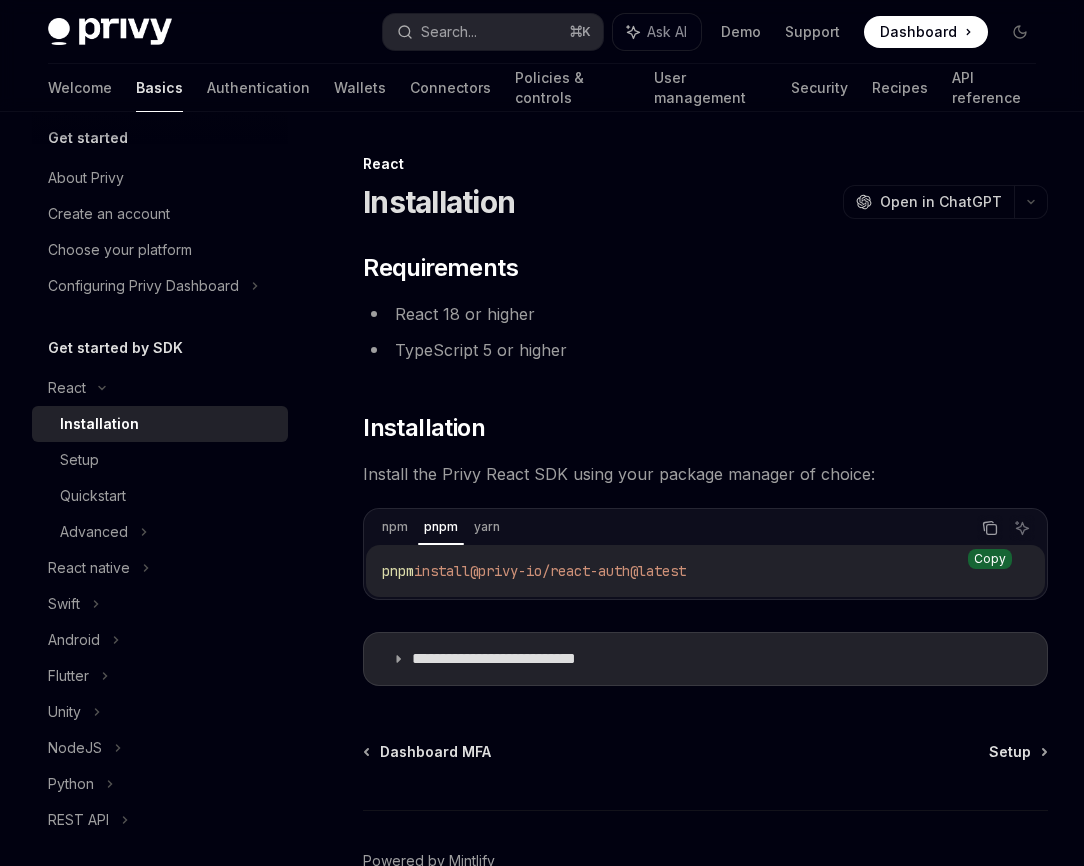 click at bounding box center [990, 528] 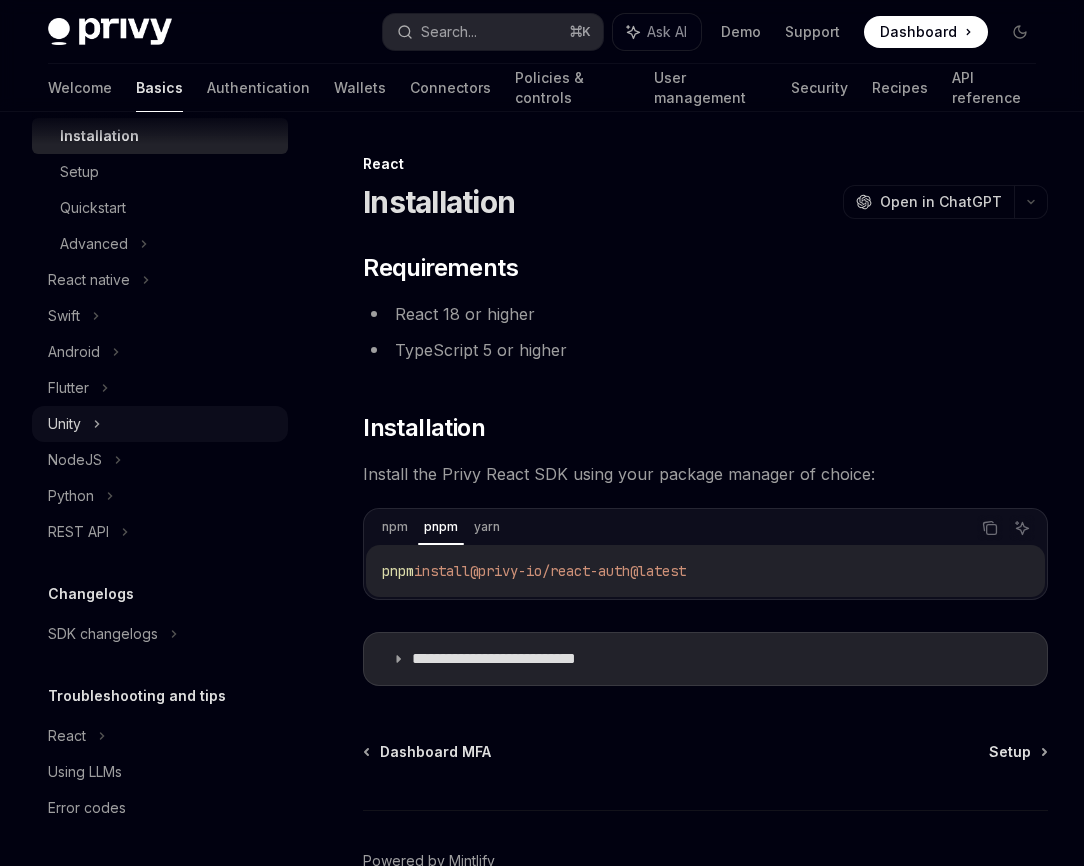 scroll, scrollTop: 247, scrollLeft: 0, axis: vertical 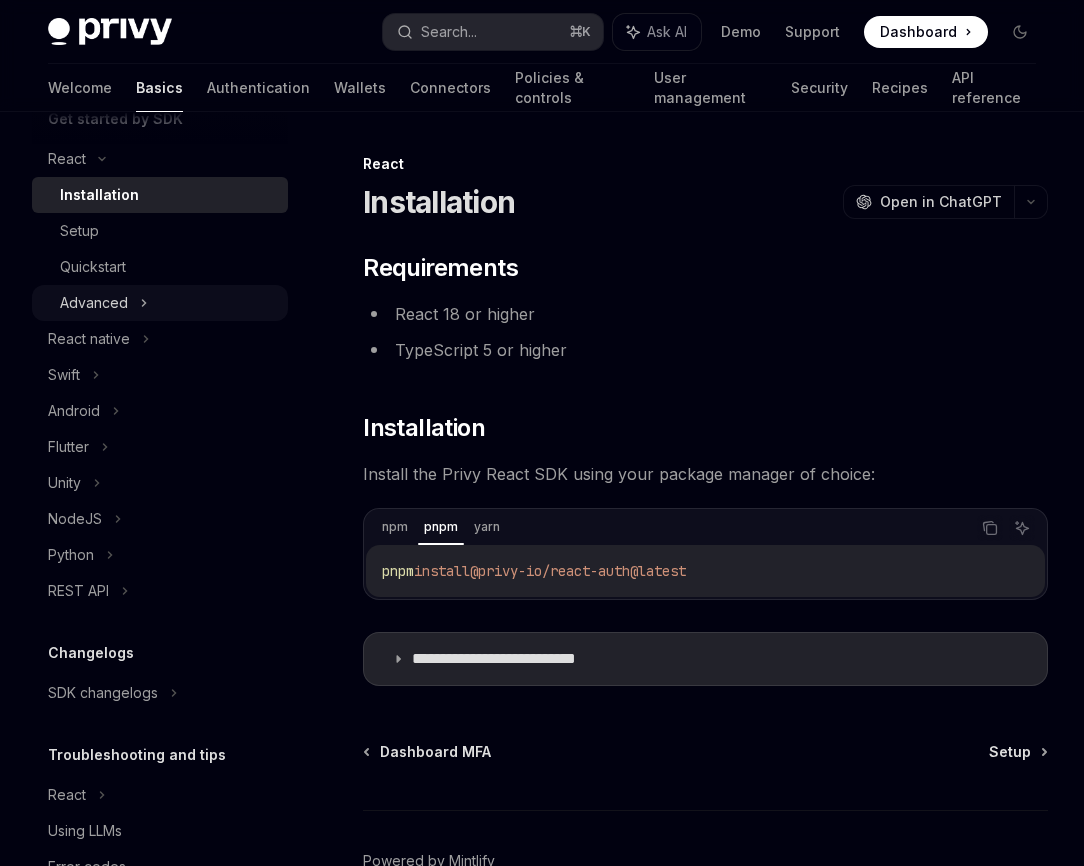 click on "Advanced" at bounding box center [160, 303] 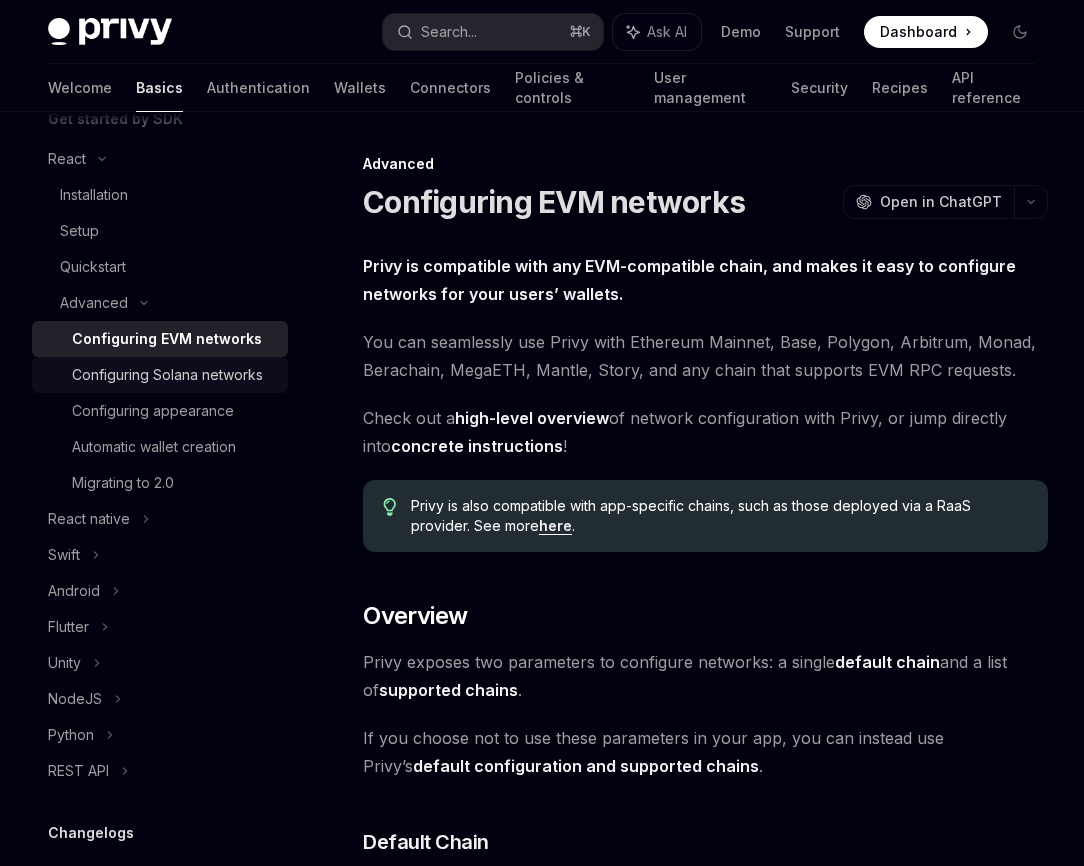 click on "Configuring Solana networks" at bounding box center (167, 375) 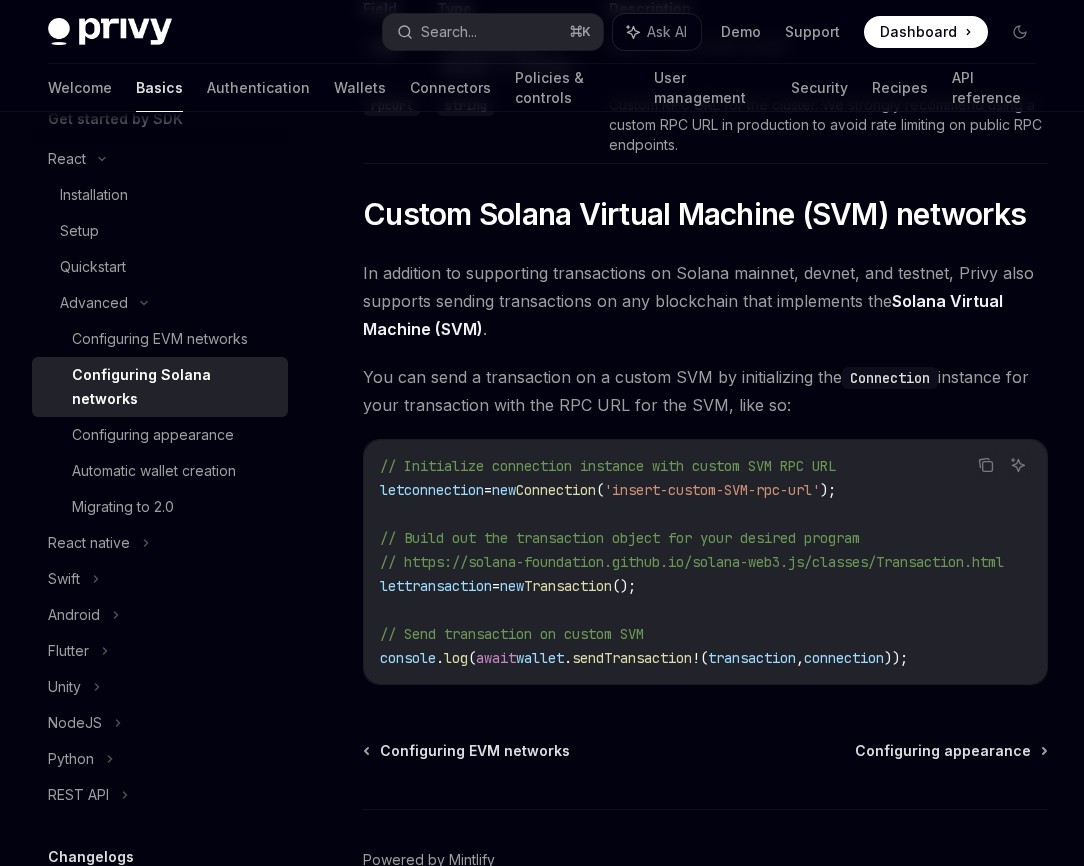 scroll, scrollTop: 736, scrollLeft: 0, axis: vertical 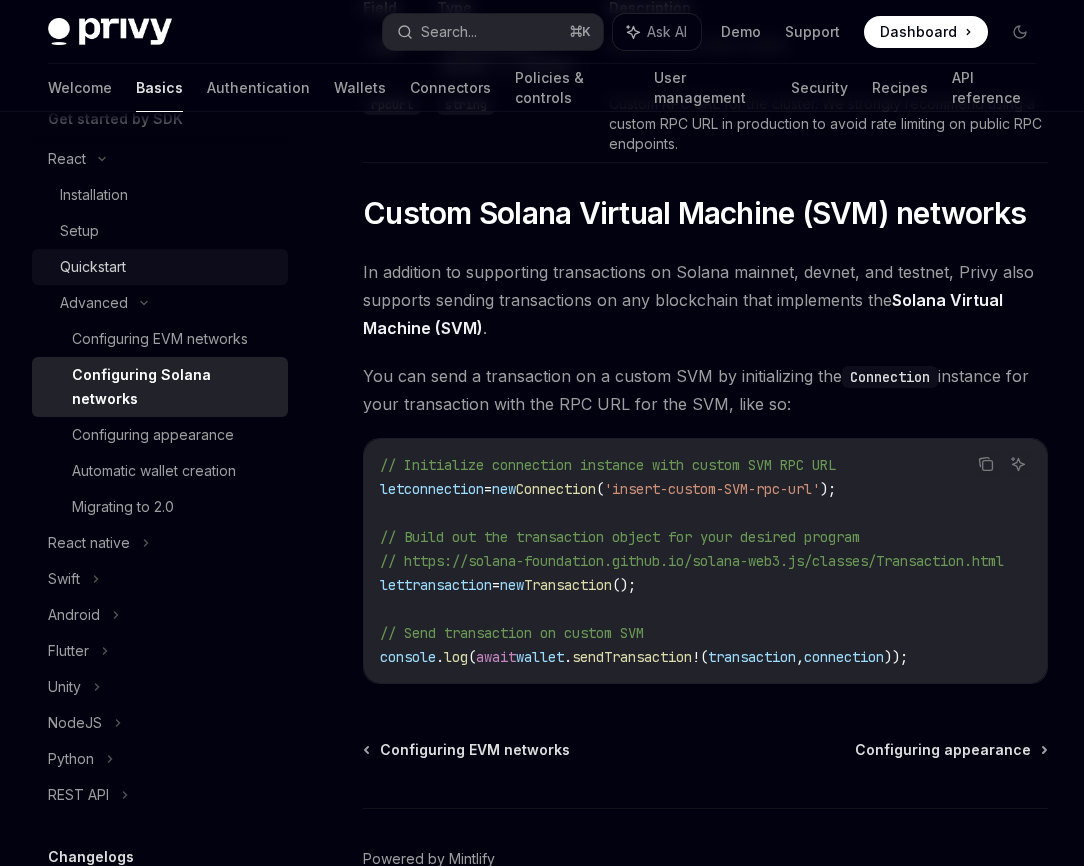 click on "Quickstart" at bounding box center [93, 267] 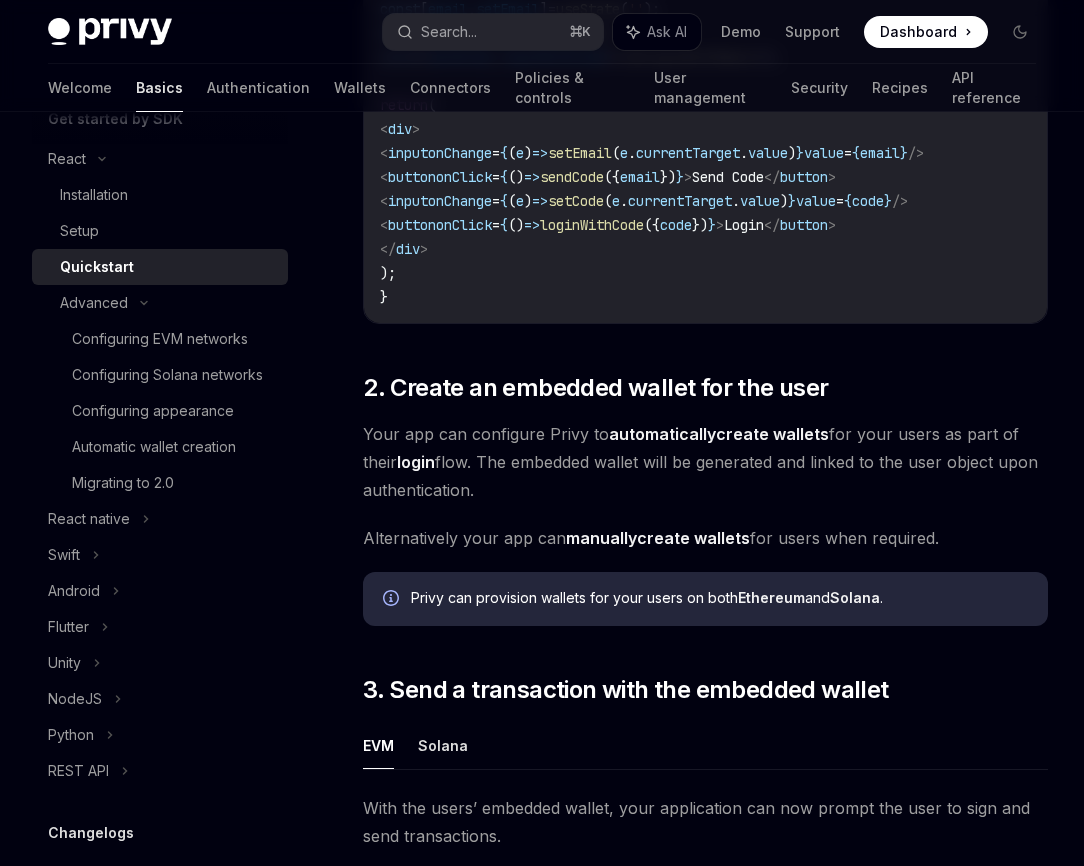 scroll, scrollTop: 1185, scrollLeft: 0, axis: vertical 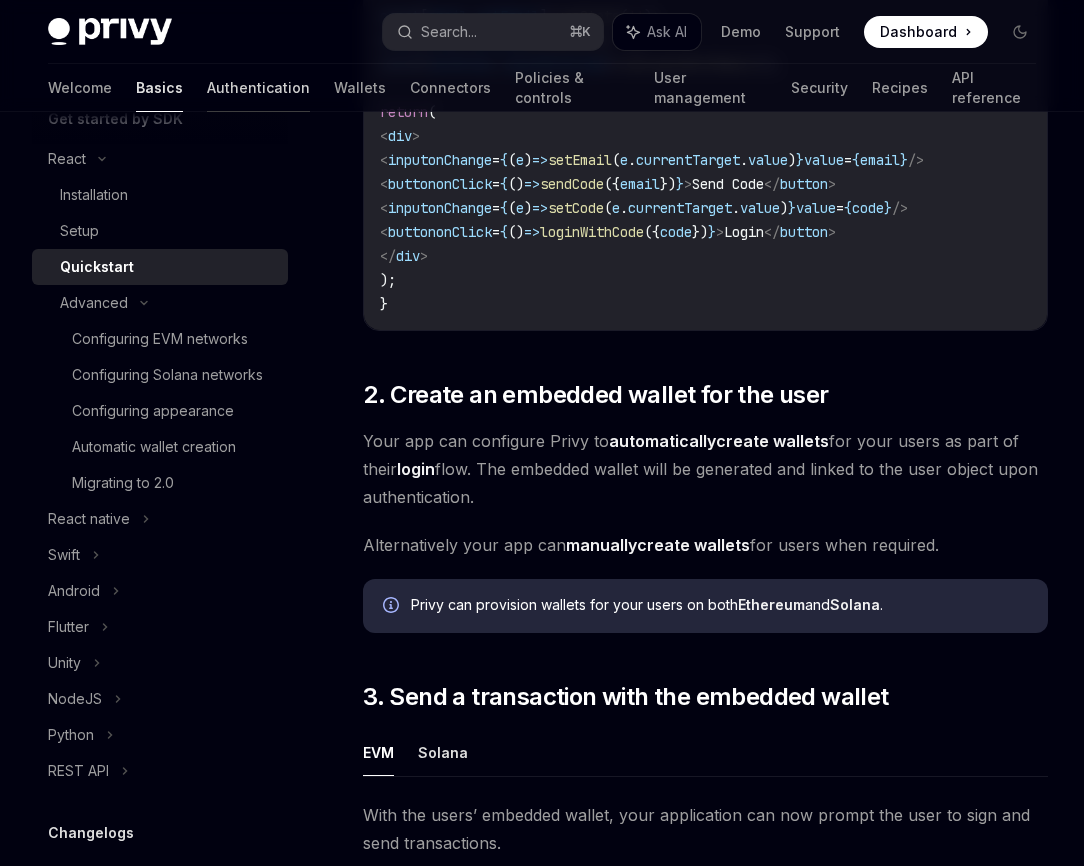click on "Authentication" at bounding box center [258, 88] 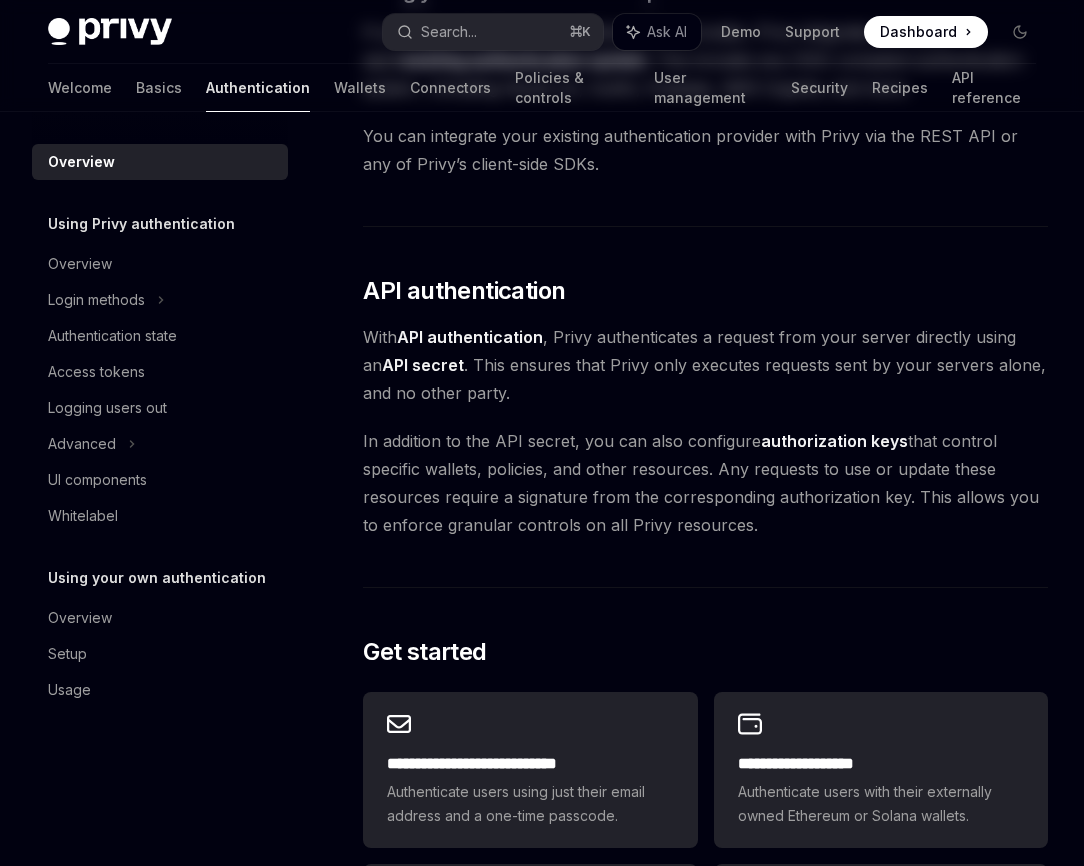 scroll, scrollTop: 0, scrollLeft: 0, axis: both 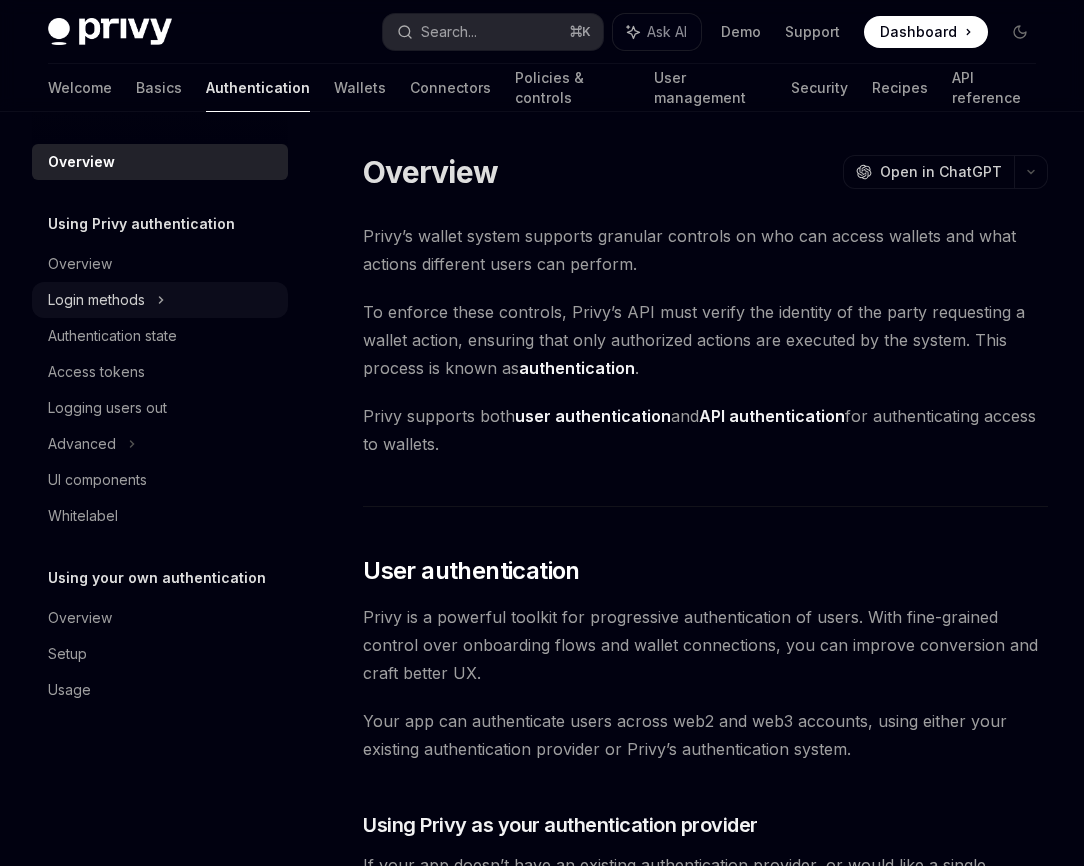 click 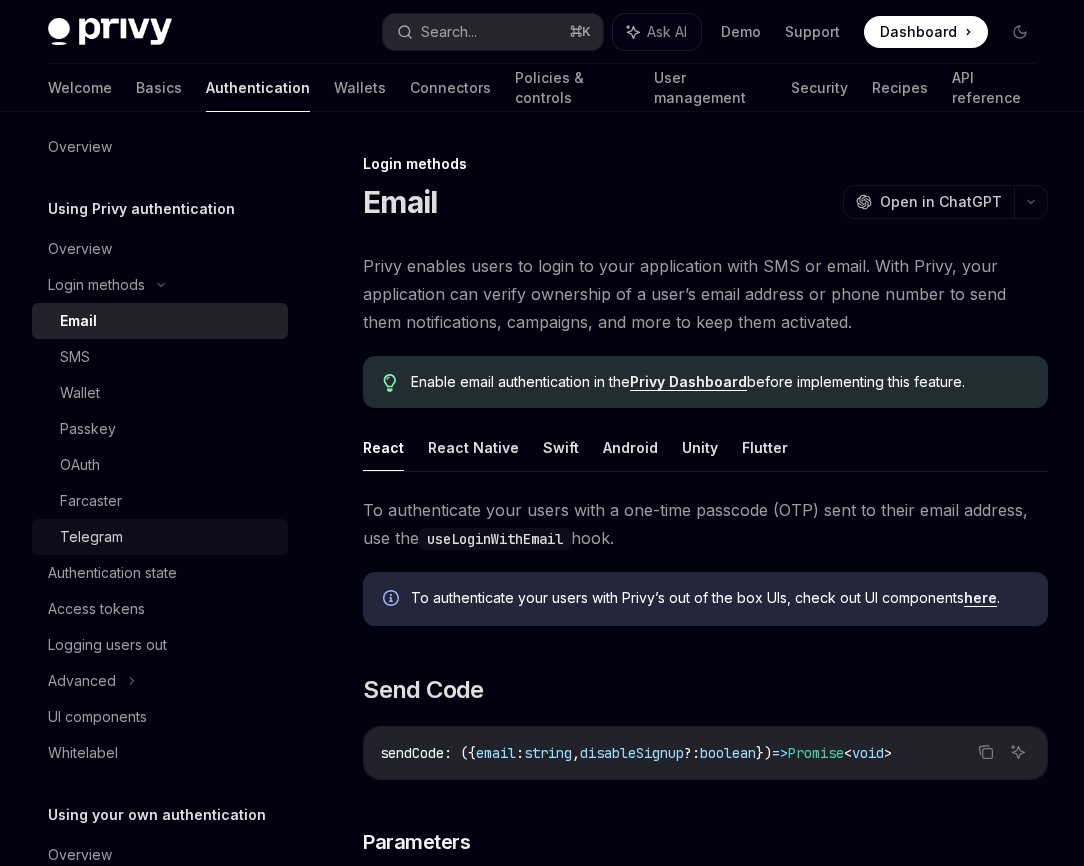 scroll, scrollTop: 24, scrollLeft: 0, axis: vertical 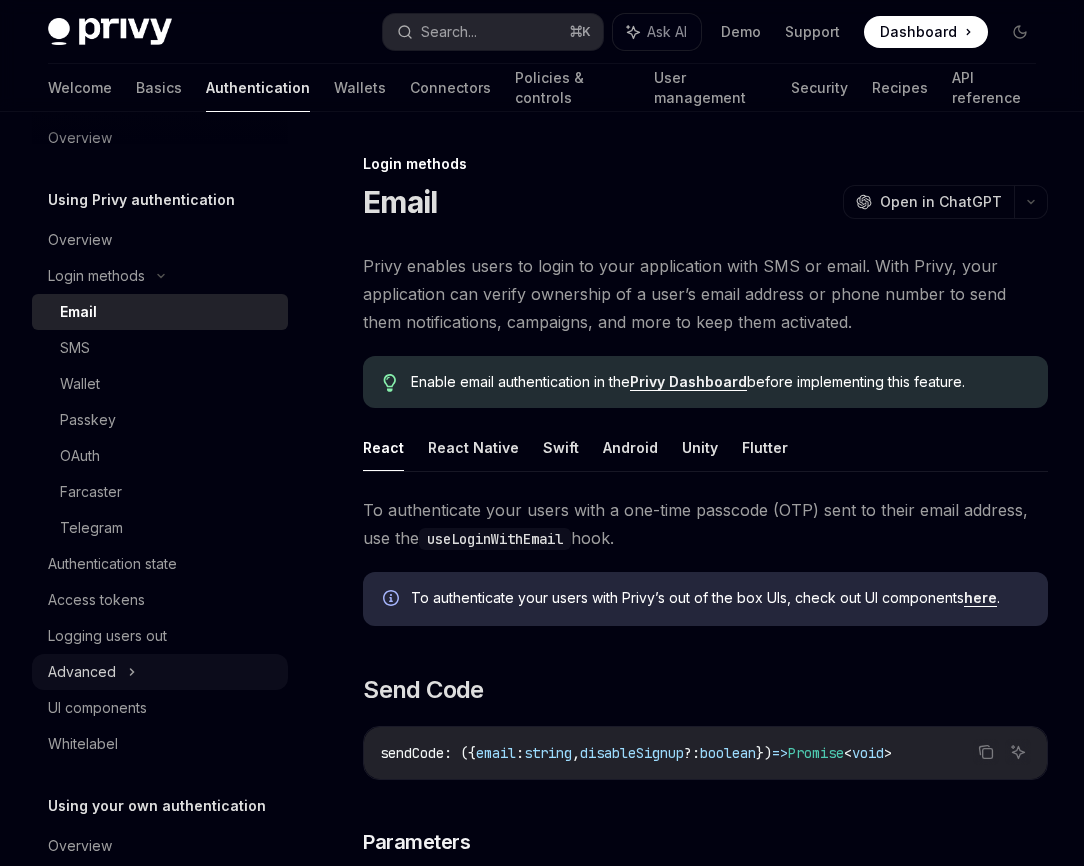 click on "Advanced" at bounding box center [160, 672] 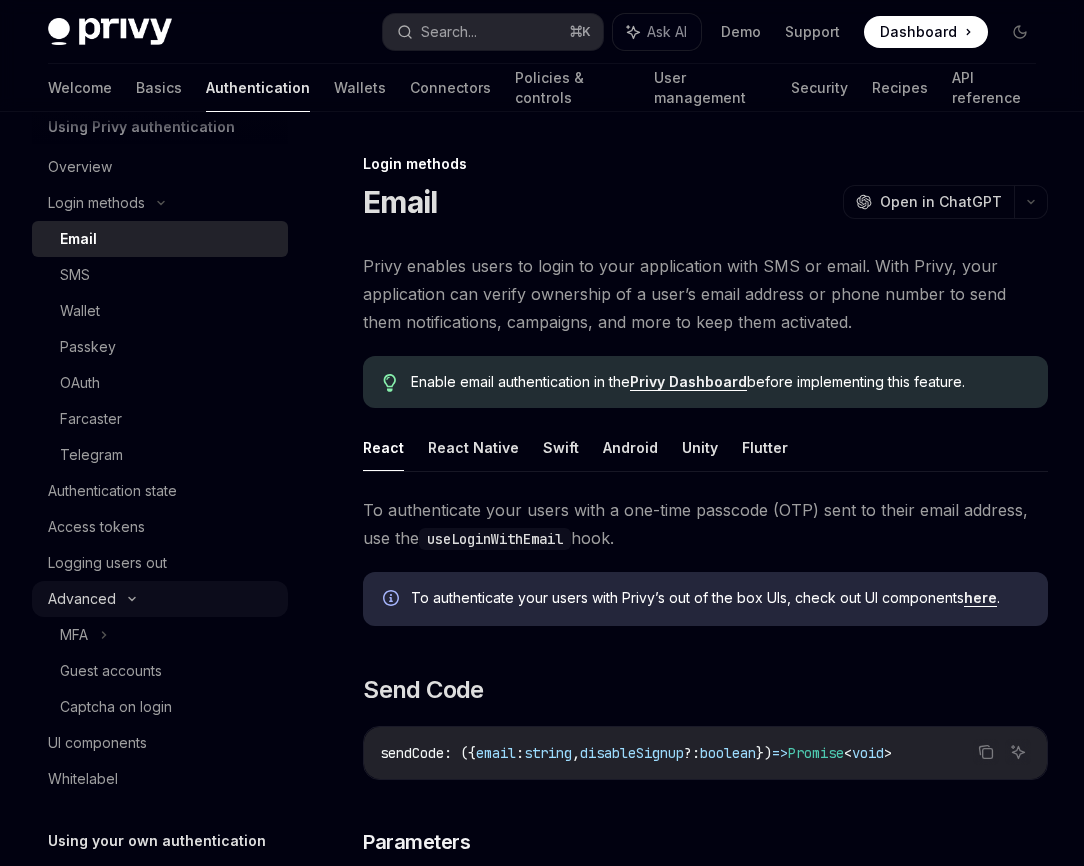 scroll, scrollTop: 134, scrollLeft: 0, axis: vertical 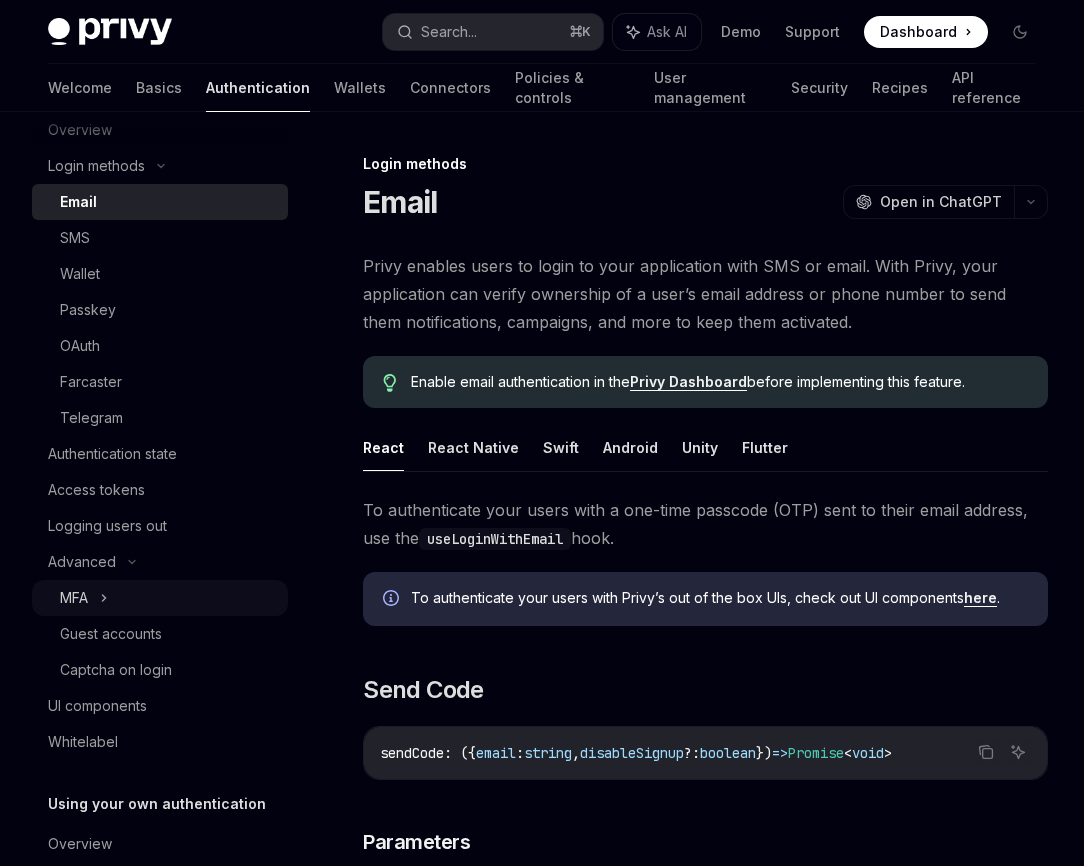 click on "MFA" at bounding box center (160, 598) 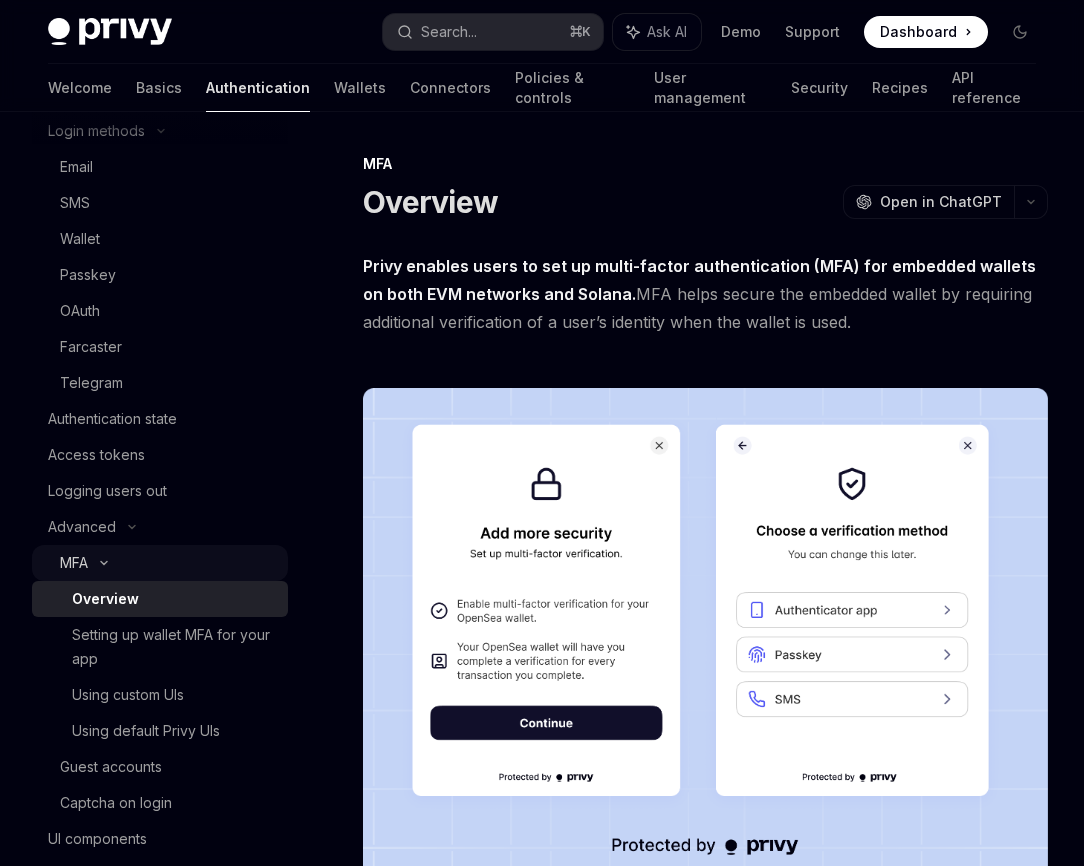 scroll, scrollTop: 181, scrollLeft: 0, axis: vertical 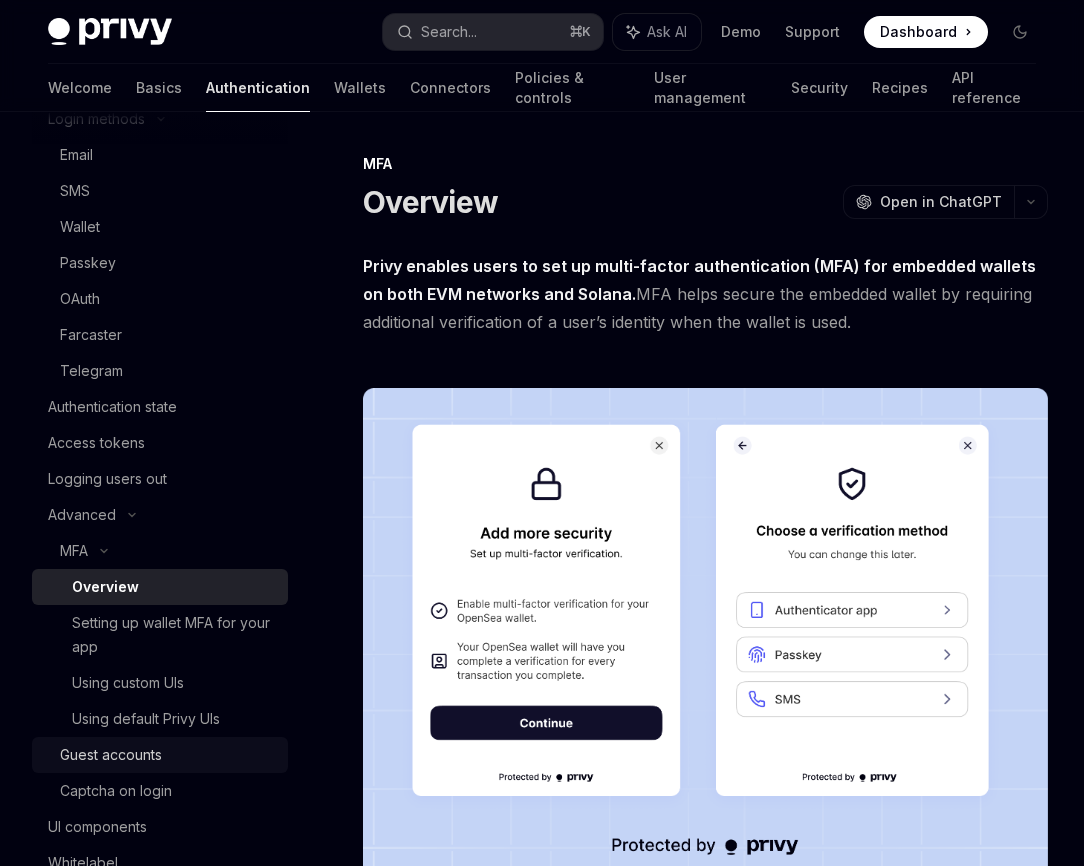 click on "Guest accounts" at bounding box center [160, 755] 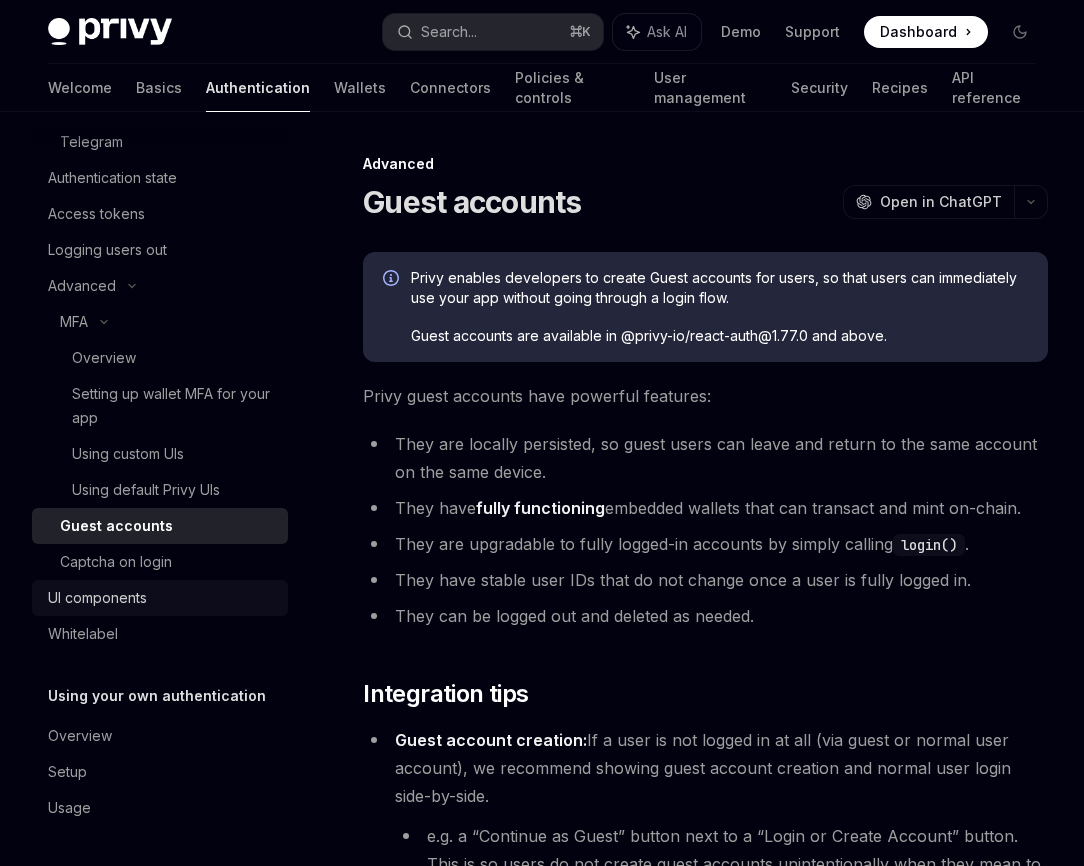 scroll, scrollTop: 410, scrollLeft: 0, axis: vertical 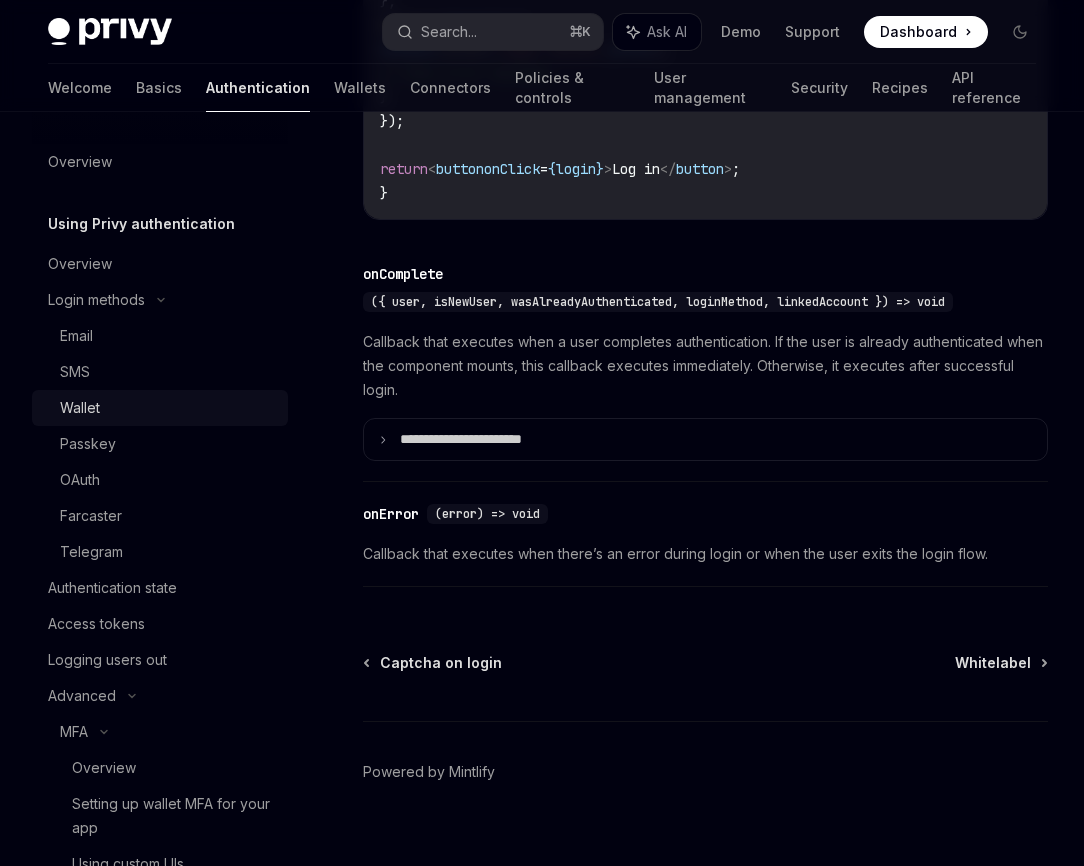 click on "Wallet" at bounding box center (80, 408) 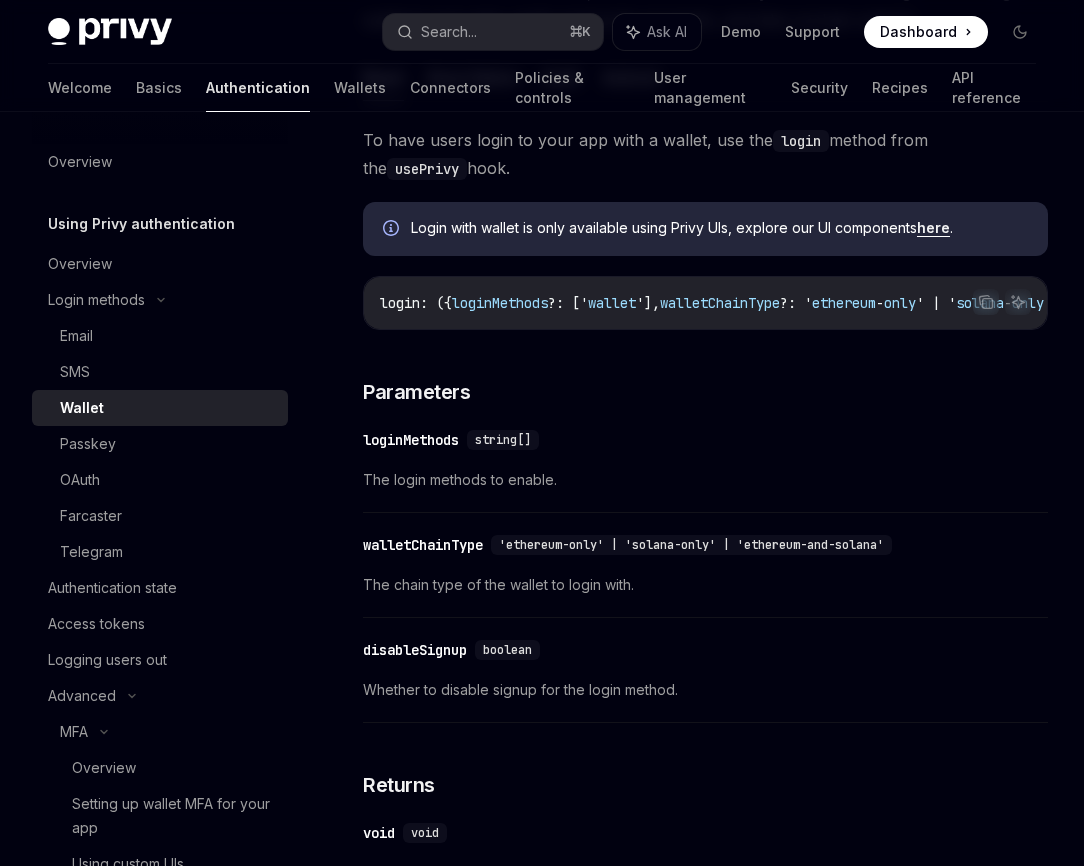 scroll, scrollTop: 0, scrollLeft: 0, axis: both 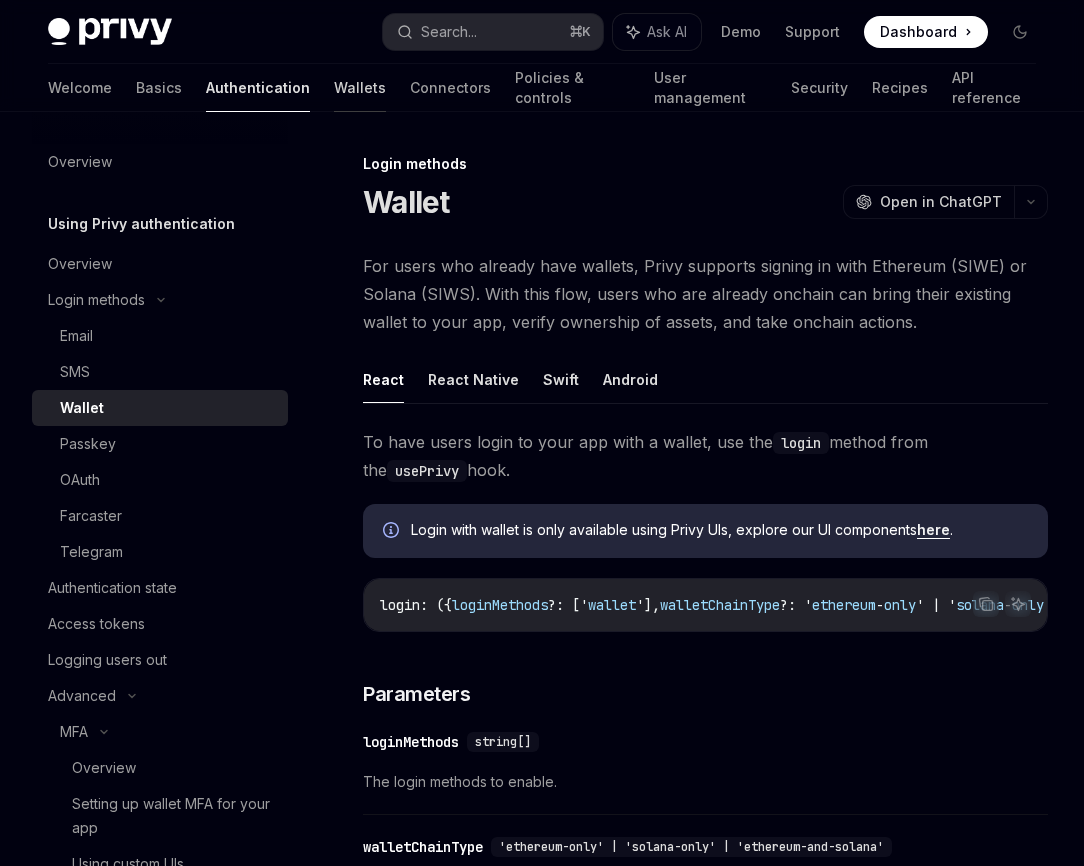 click on "Wallets" at bounding box center [360, 88] 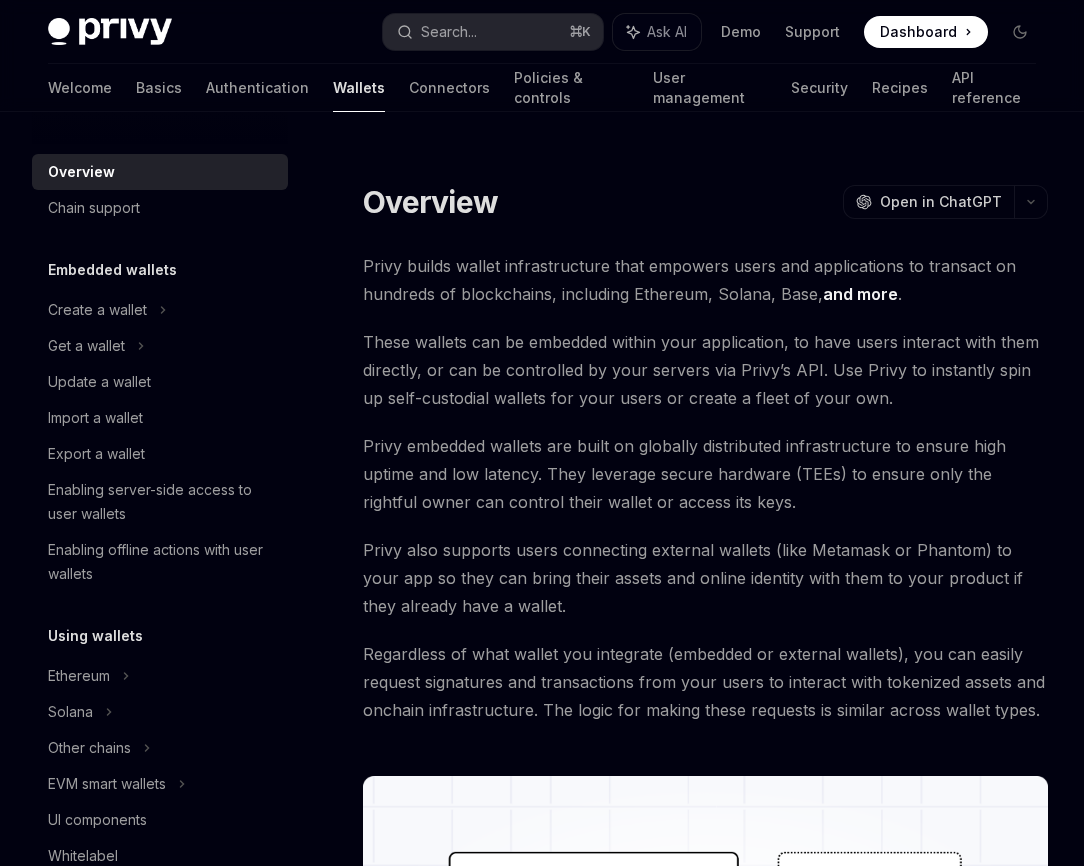 click on "Welcome Basics Authentication Wallets Connectors Policies & controls User management Security Recipes API reference" at bounding box center (542, 88) 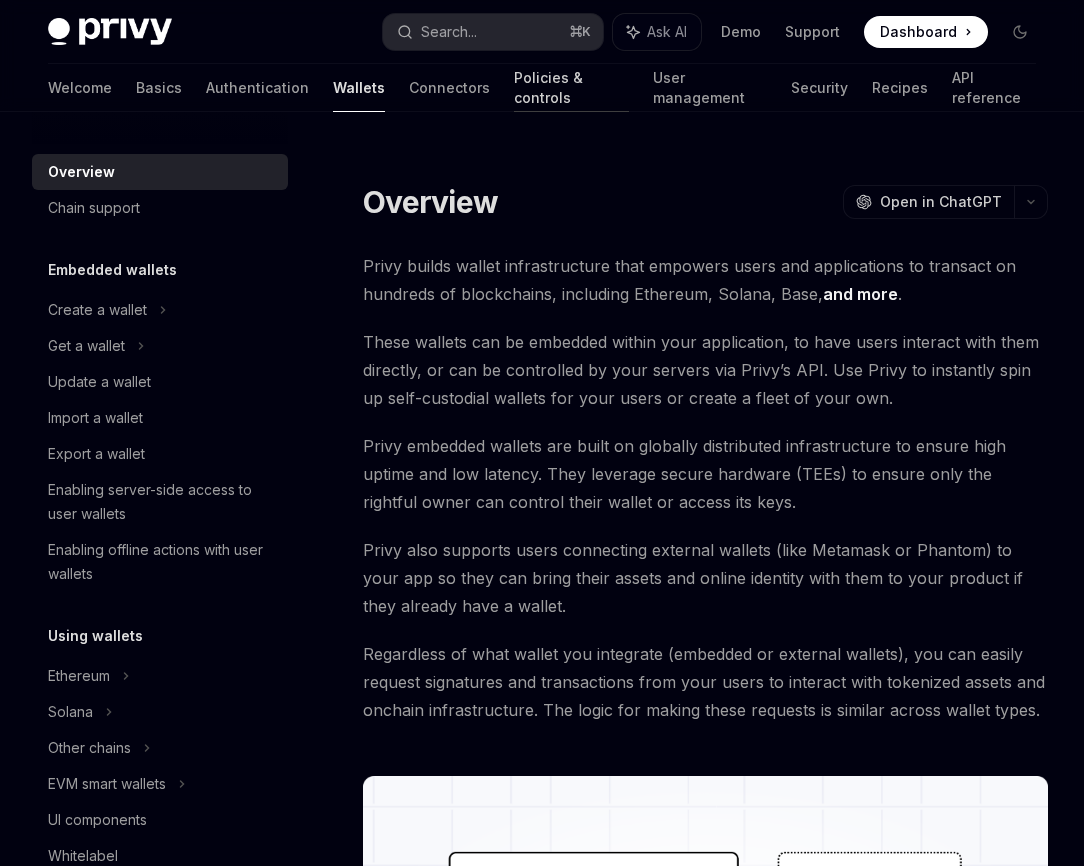 click on "Policies & controls" at bounding box center (571, 88) 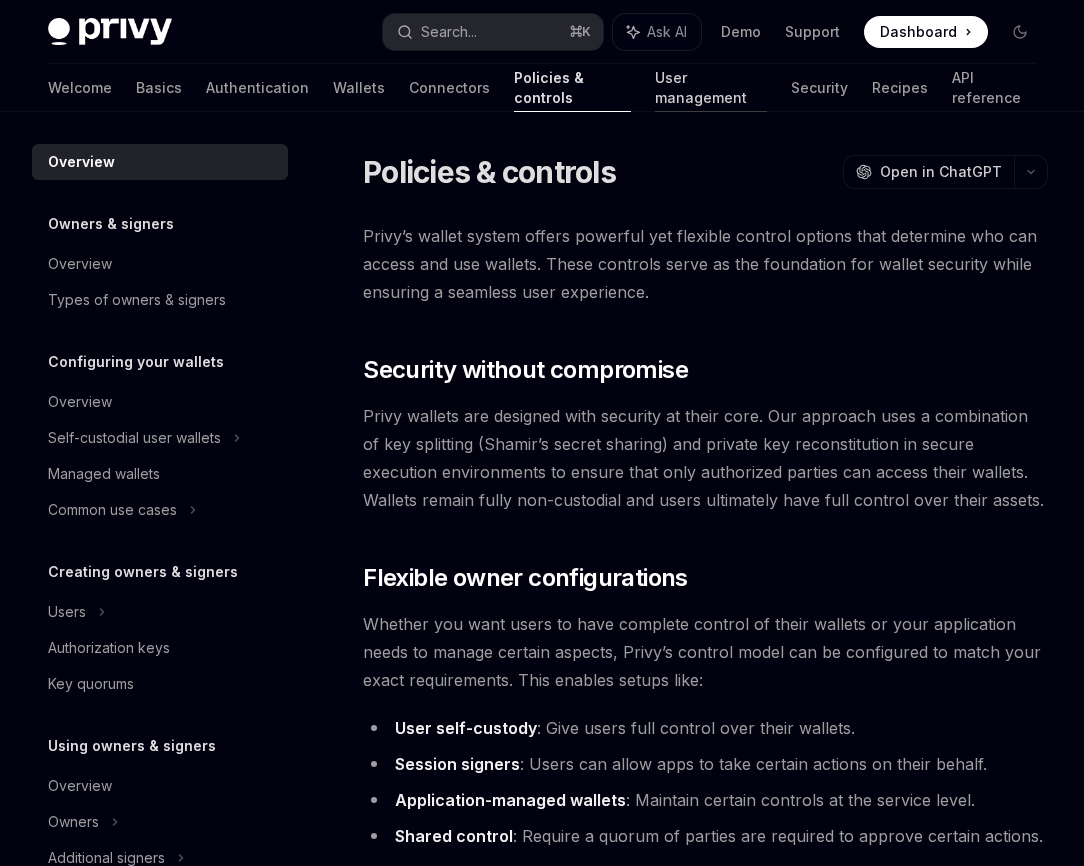 click on "User management" at bounding box center (711, 88) 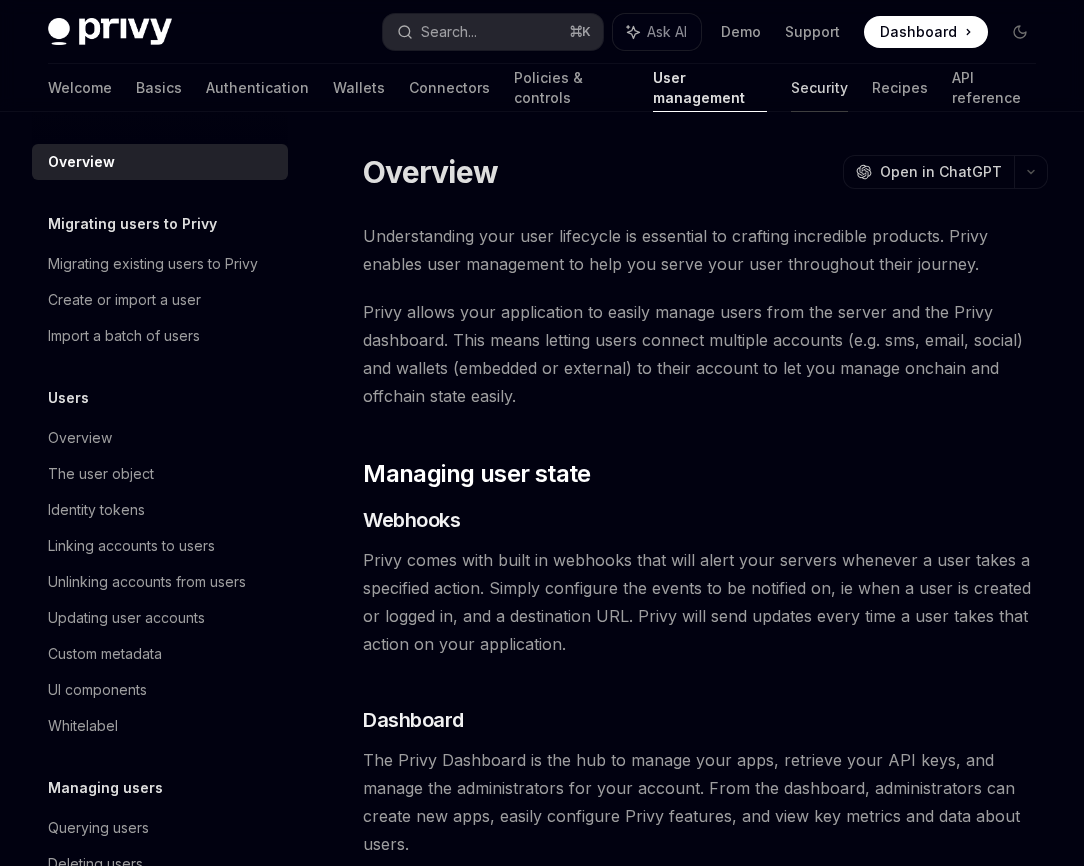 click on "Security" at bounding box center (819, 88) 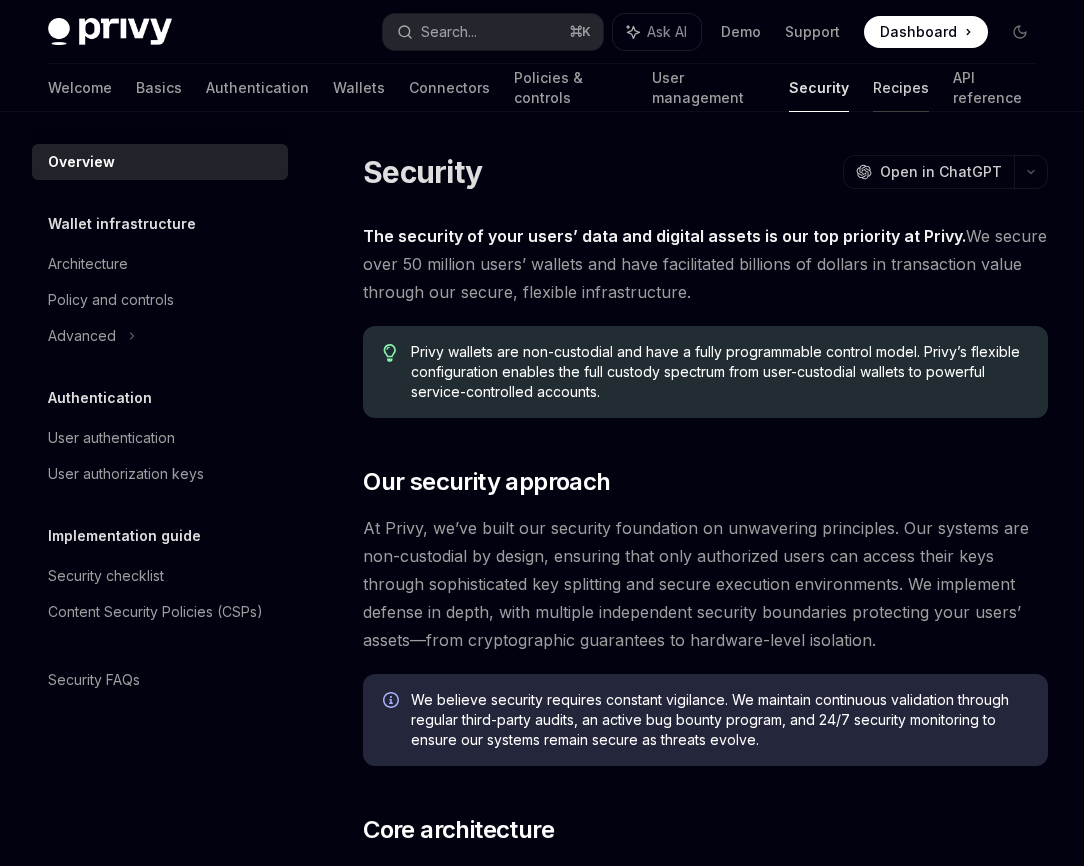 click on "Recipes" at bounding box center [901, 88] 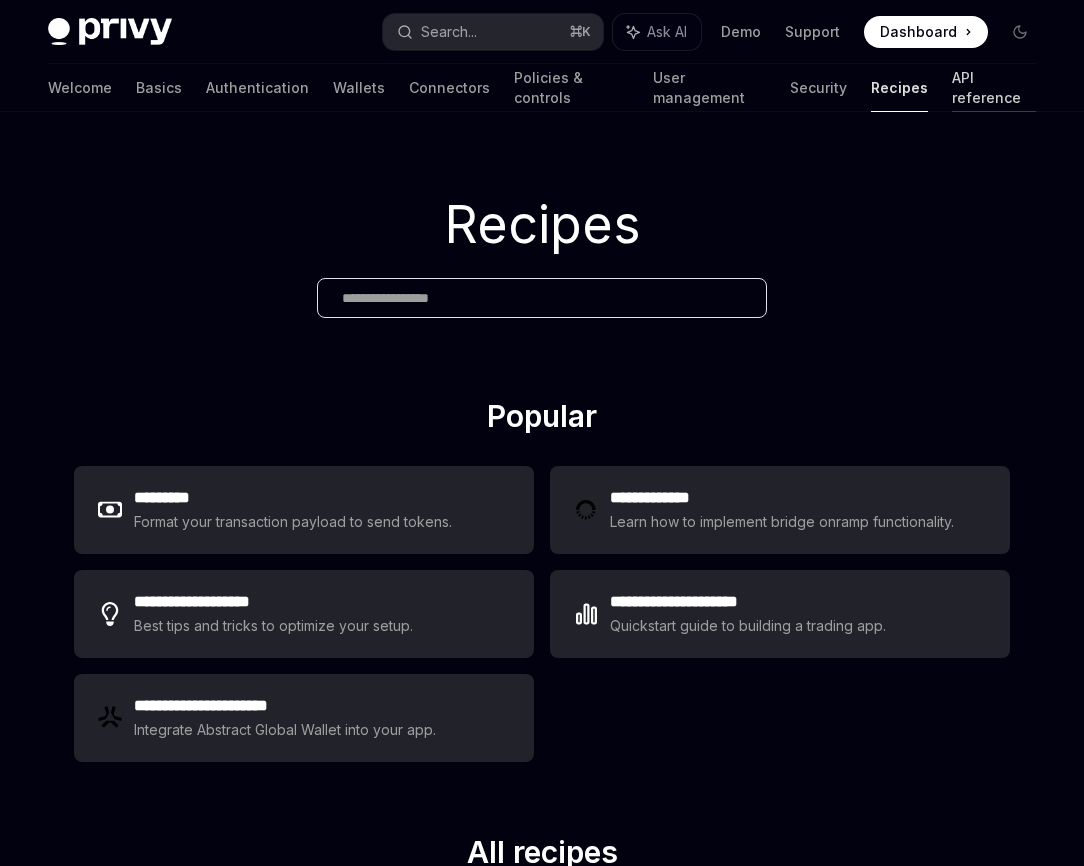 click on "API reference" at bounding box center (994, 88) 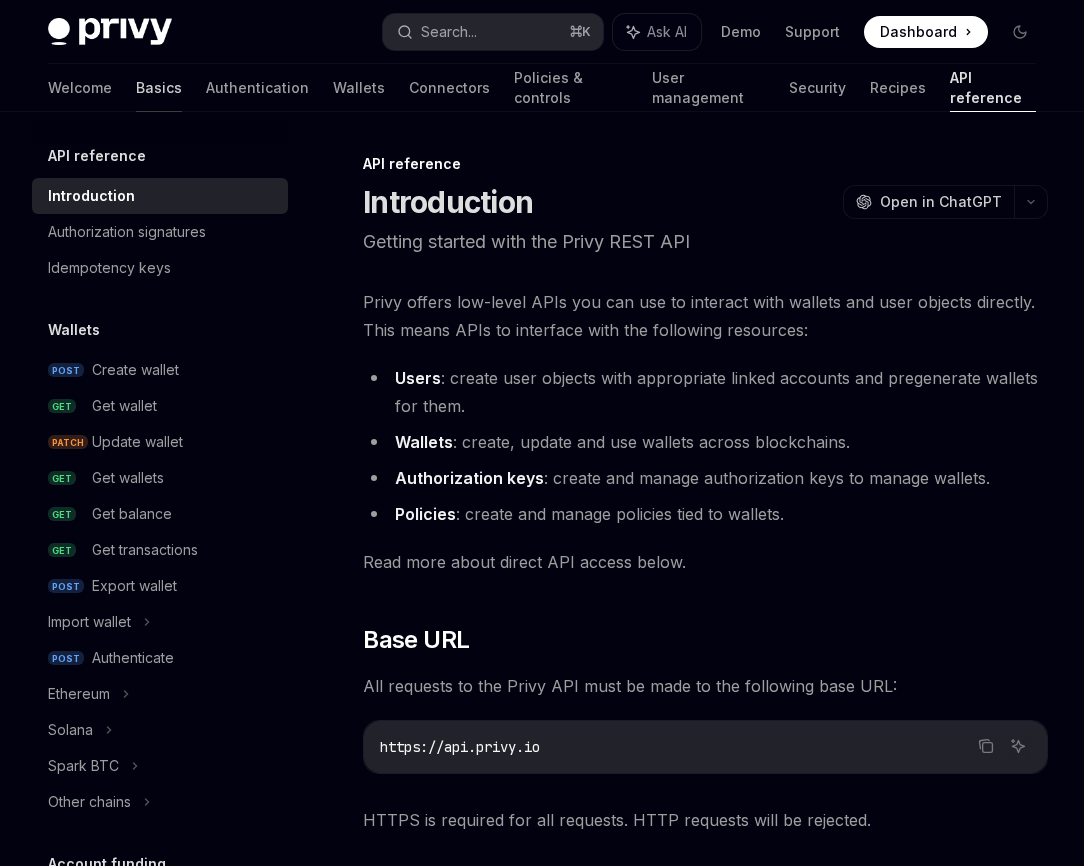 scroll, scrollTop: 0, scrollLeft: 0, axis: both 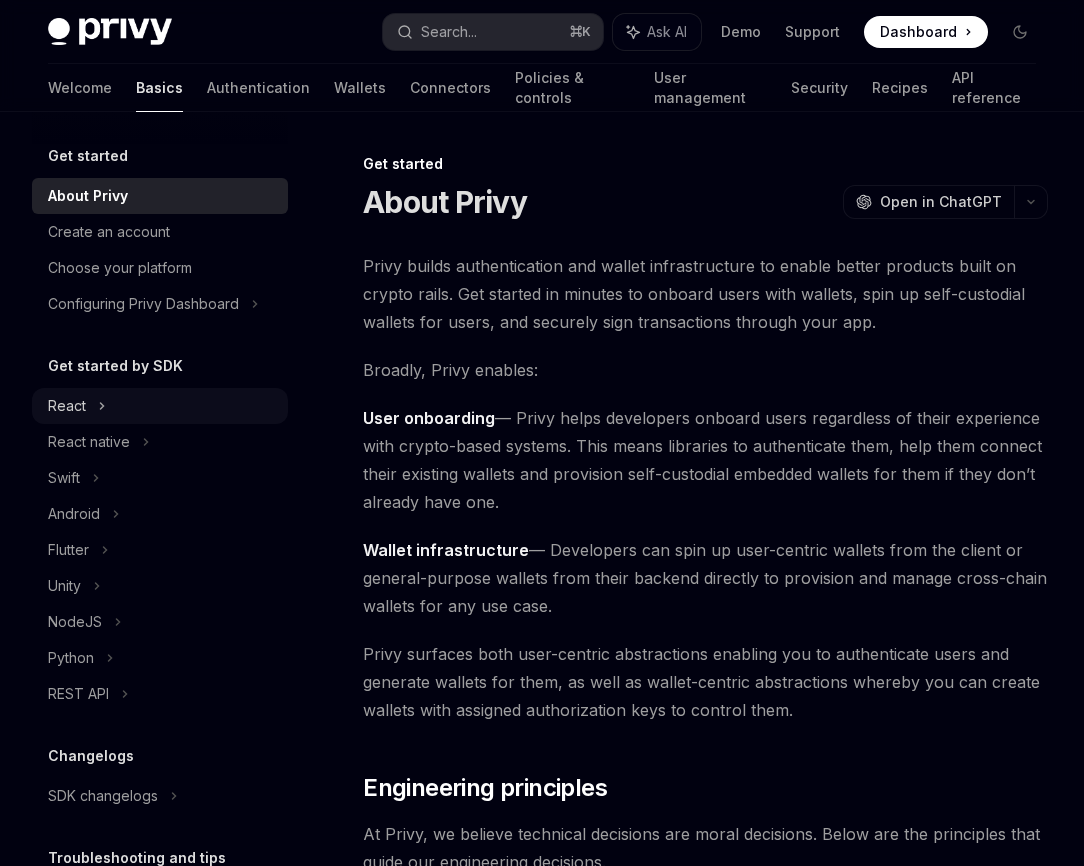 click on "React" at bounding box center [160, 406] 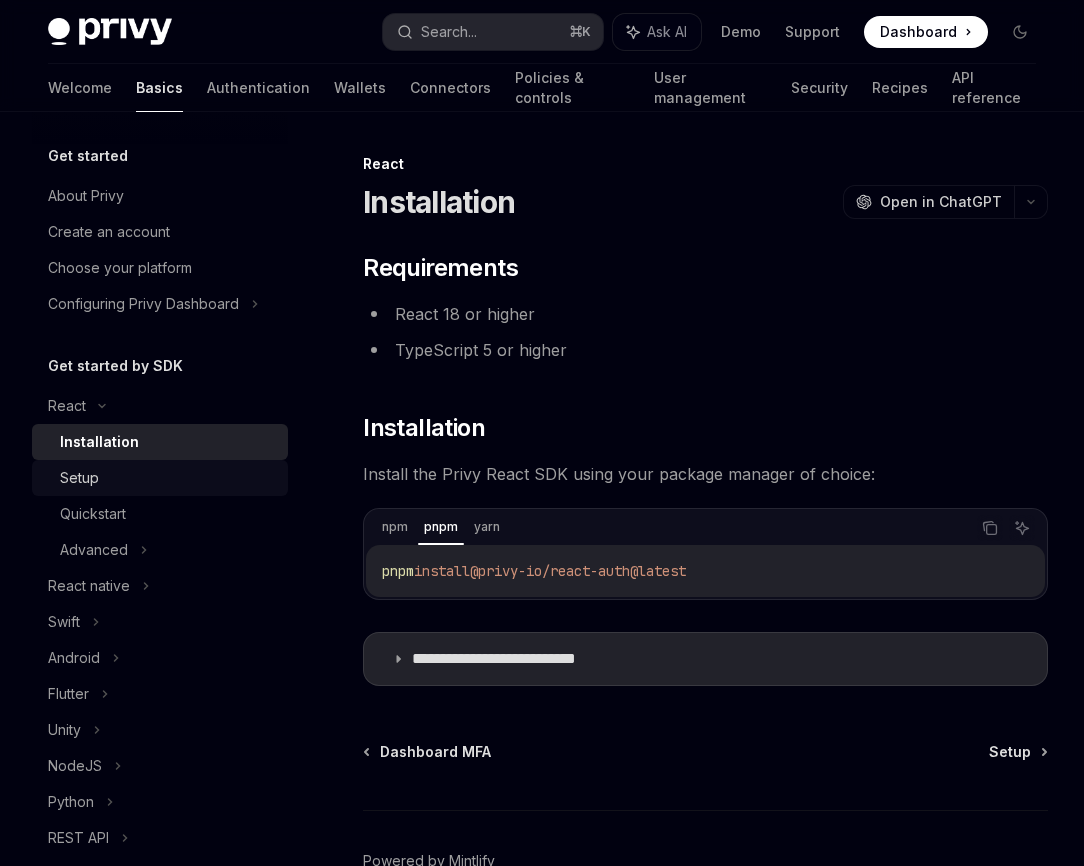 click on "Setup" at bounding box center (168, 478) 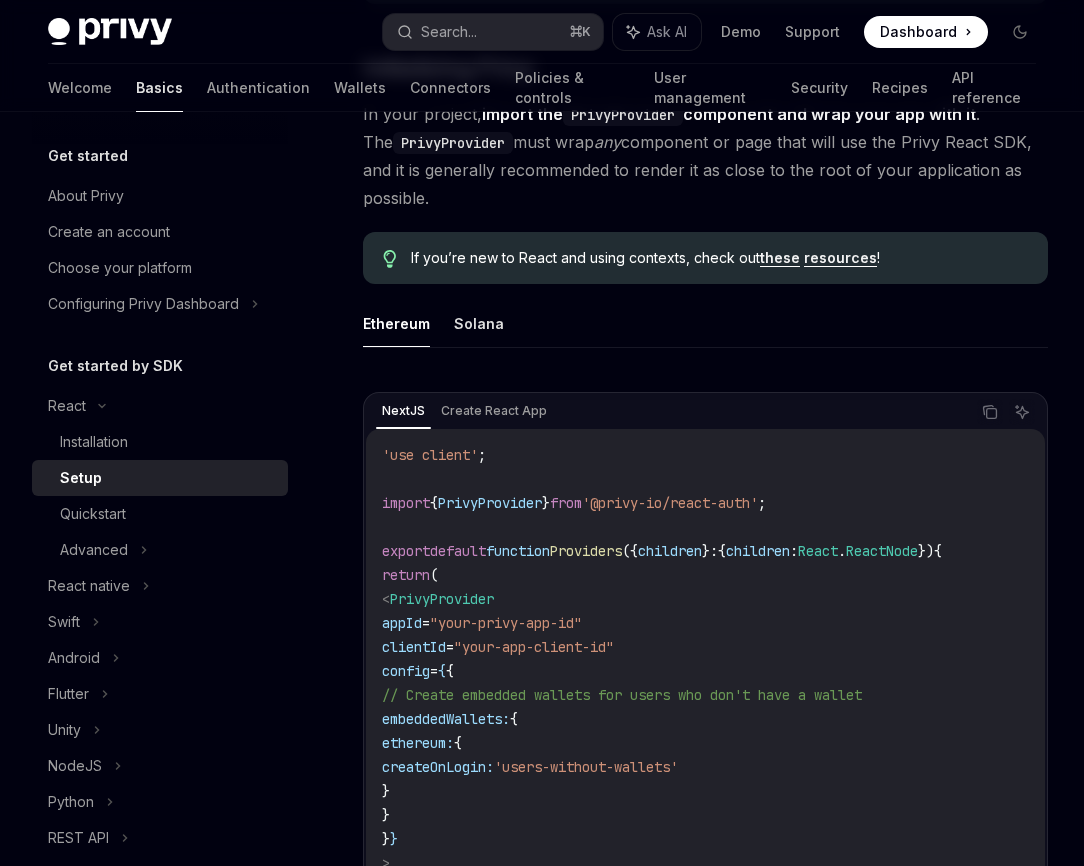 scroll, scrollTop: 435, scrollLeft: 0, axis: vertical 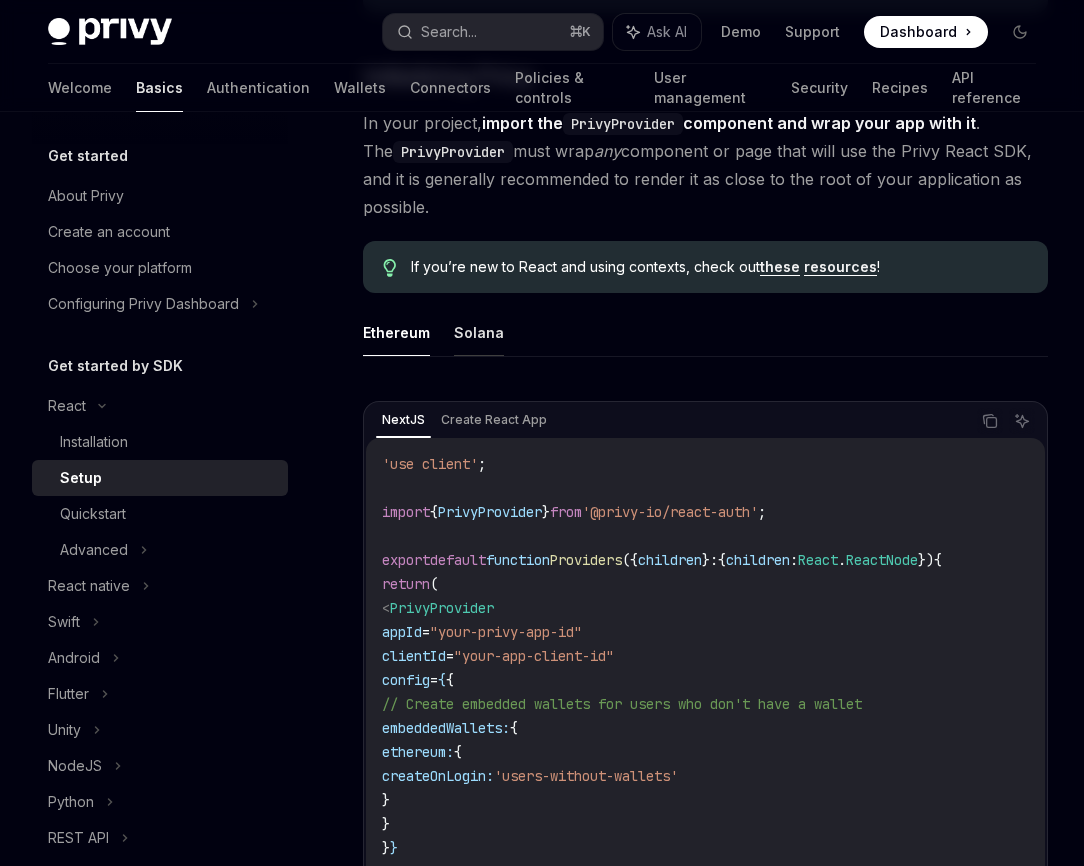 click on "Solana" at bounding box center (479, 332) 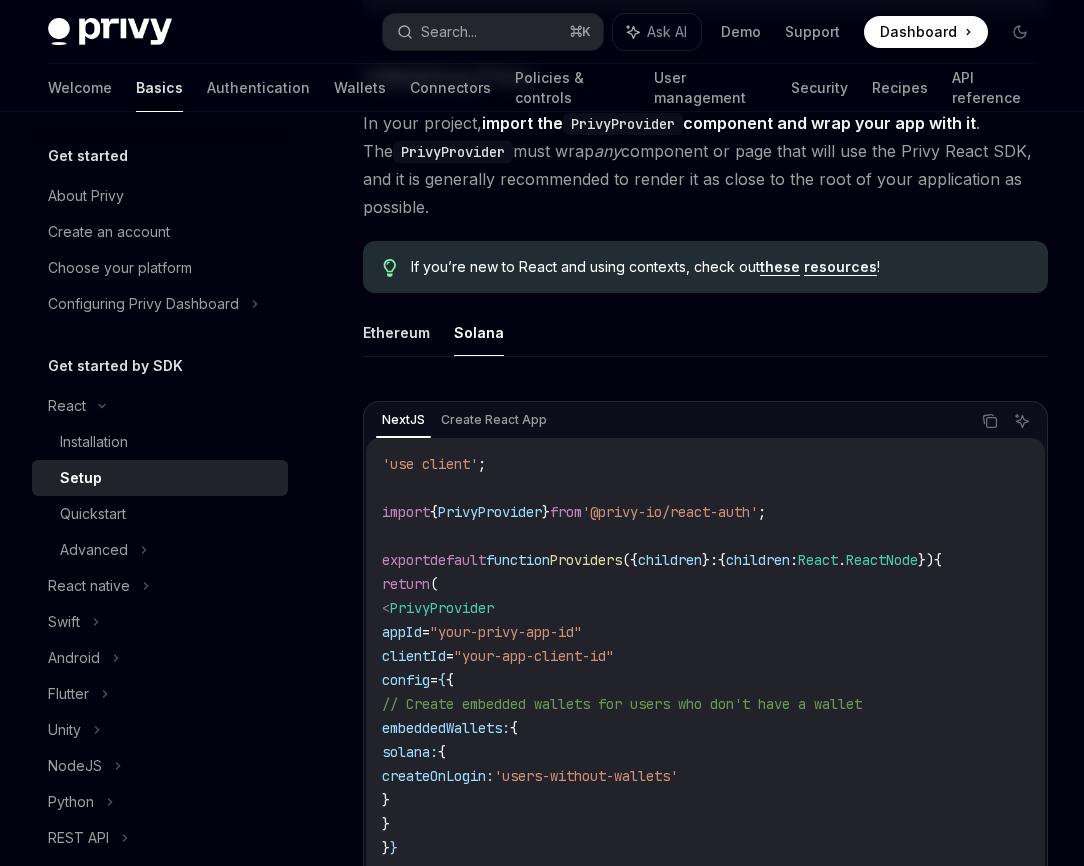 click on "Solana" at bounding box center (479, 332) 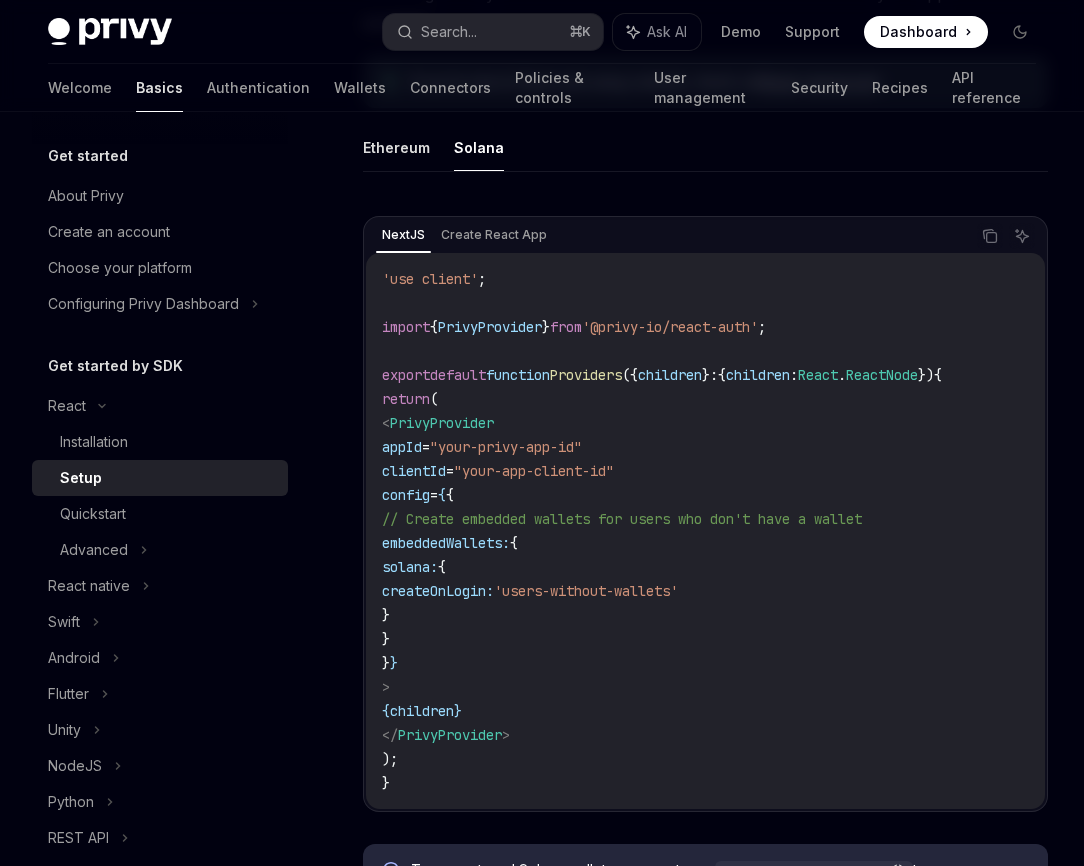 scroll, scrollTop: 611, scrollLeft: 0, axis: vertical 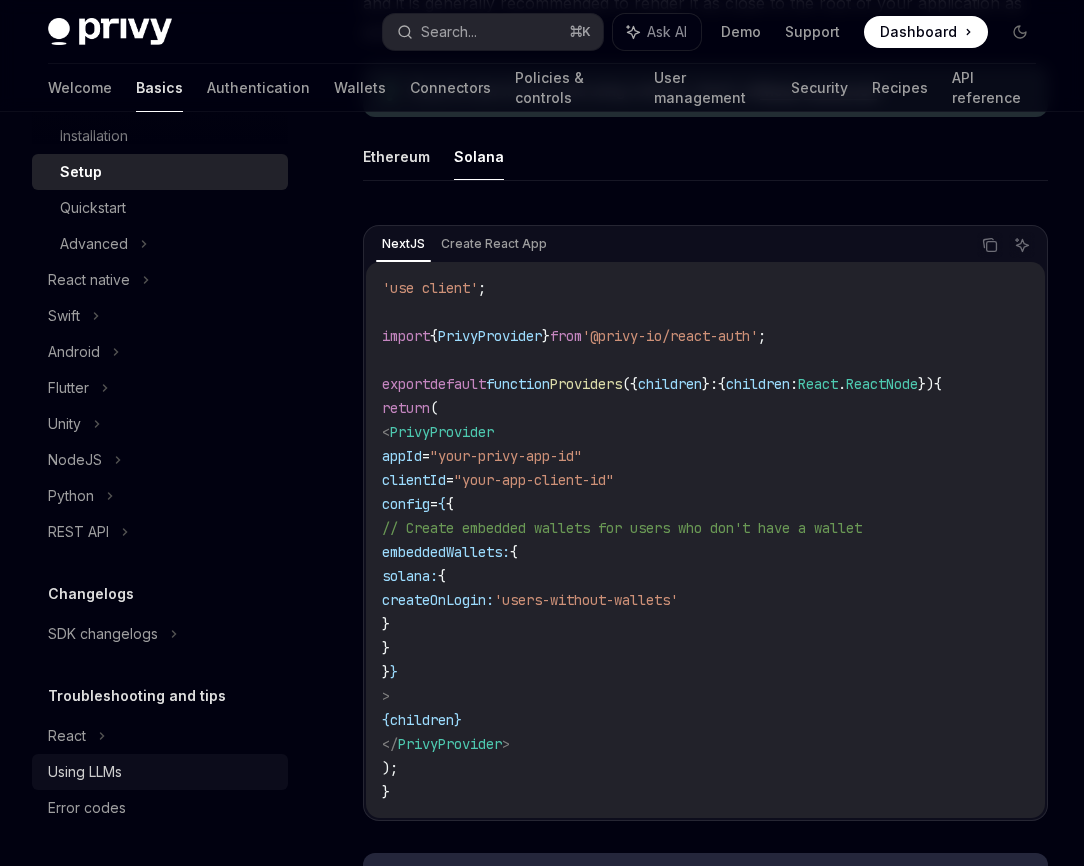 click on "Using LLMs" at bounding box center (85, 772) 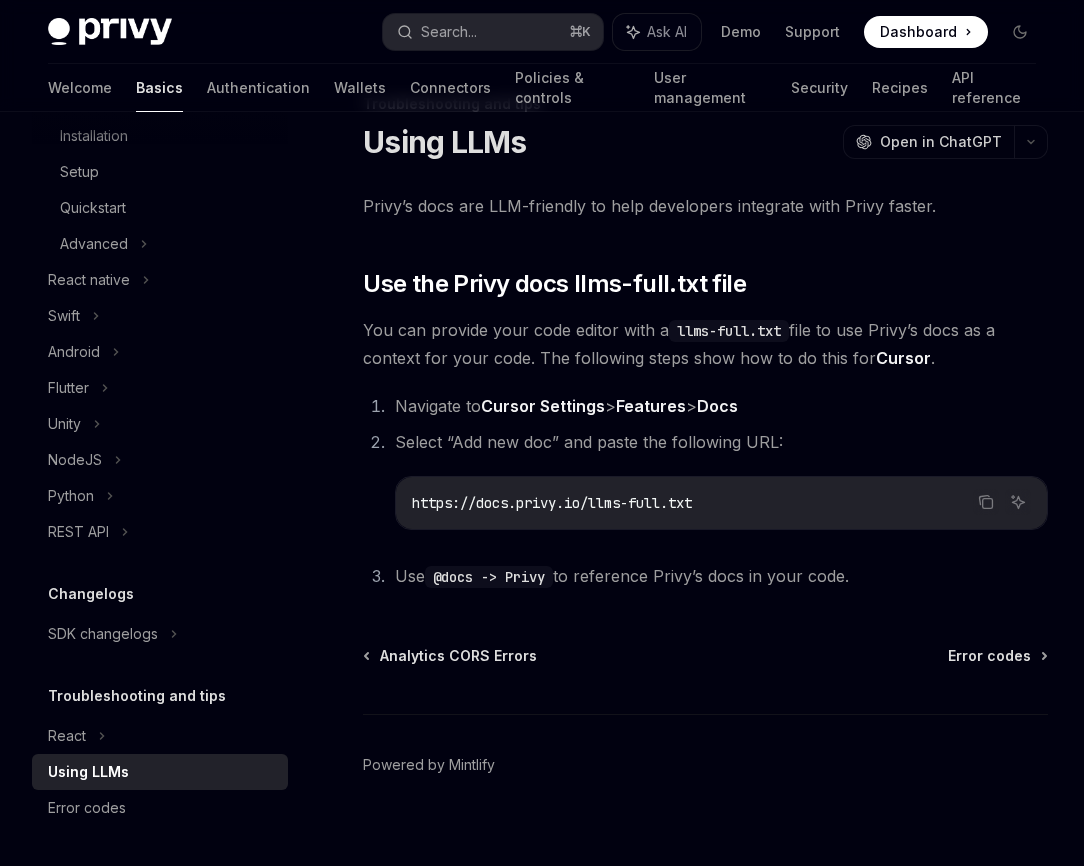 scroll, scrollTop: 58, scrollLeft: 0, axis: vertical 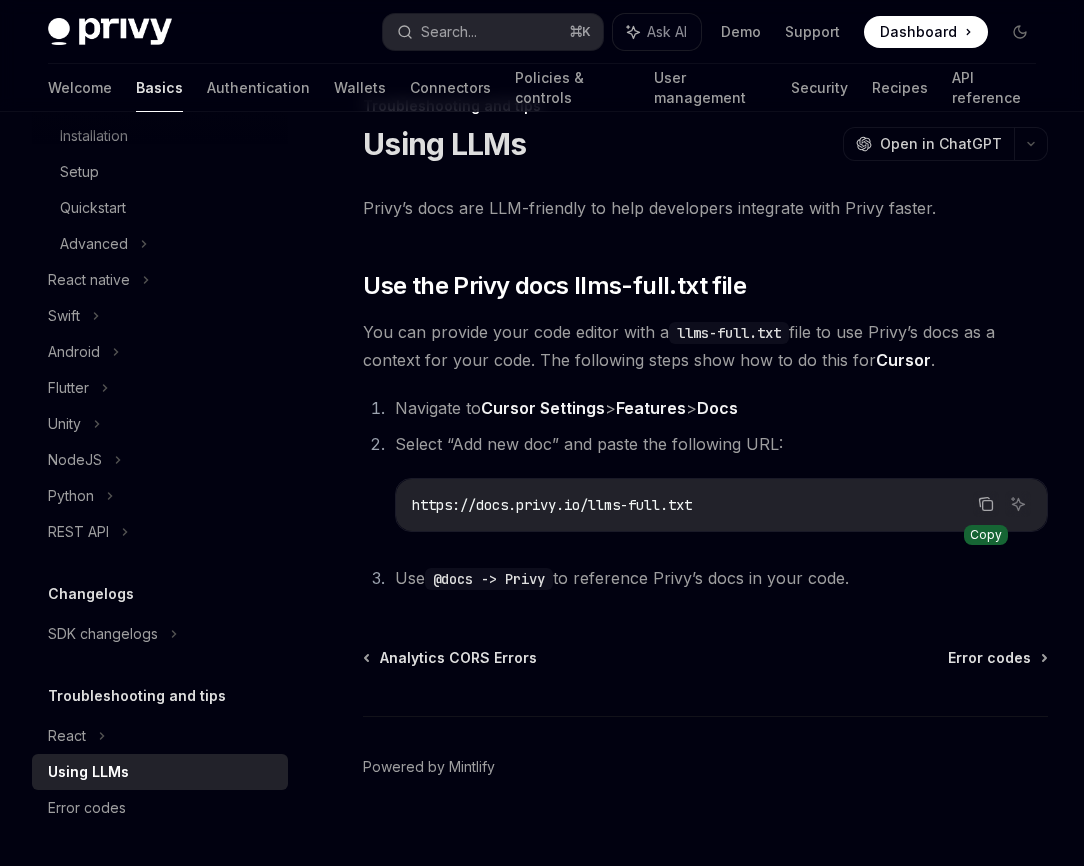 click 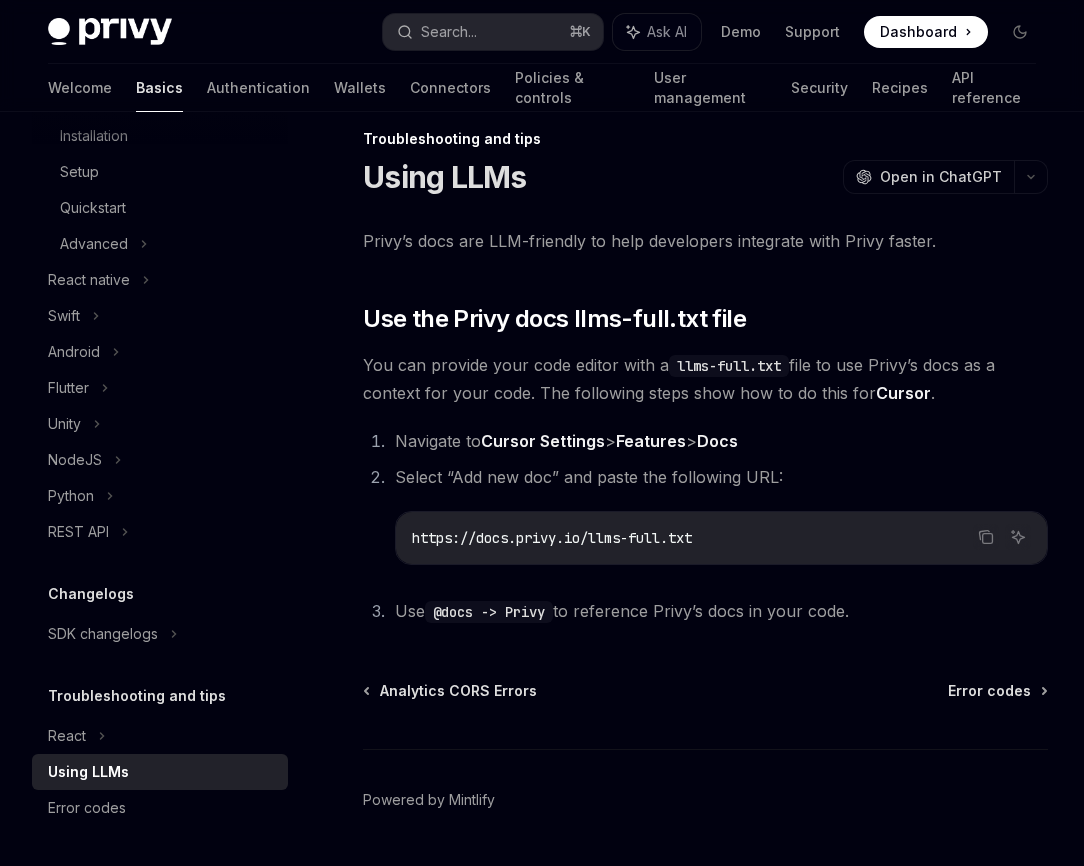 scroll, scrollTop: 20, scrollLeft: 0, axis: vertical 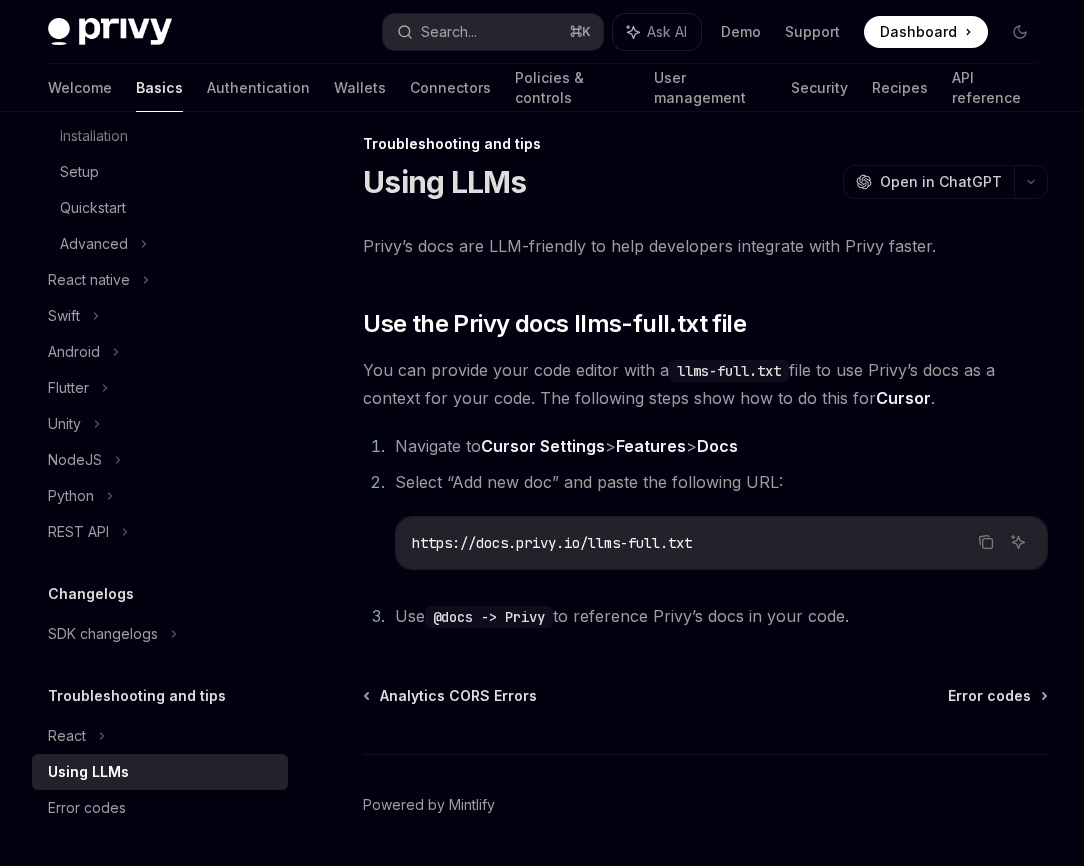click on "https://docs.privy.io/llms-full.txt" at bounding box center (721, 543) 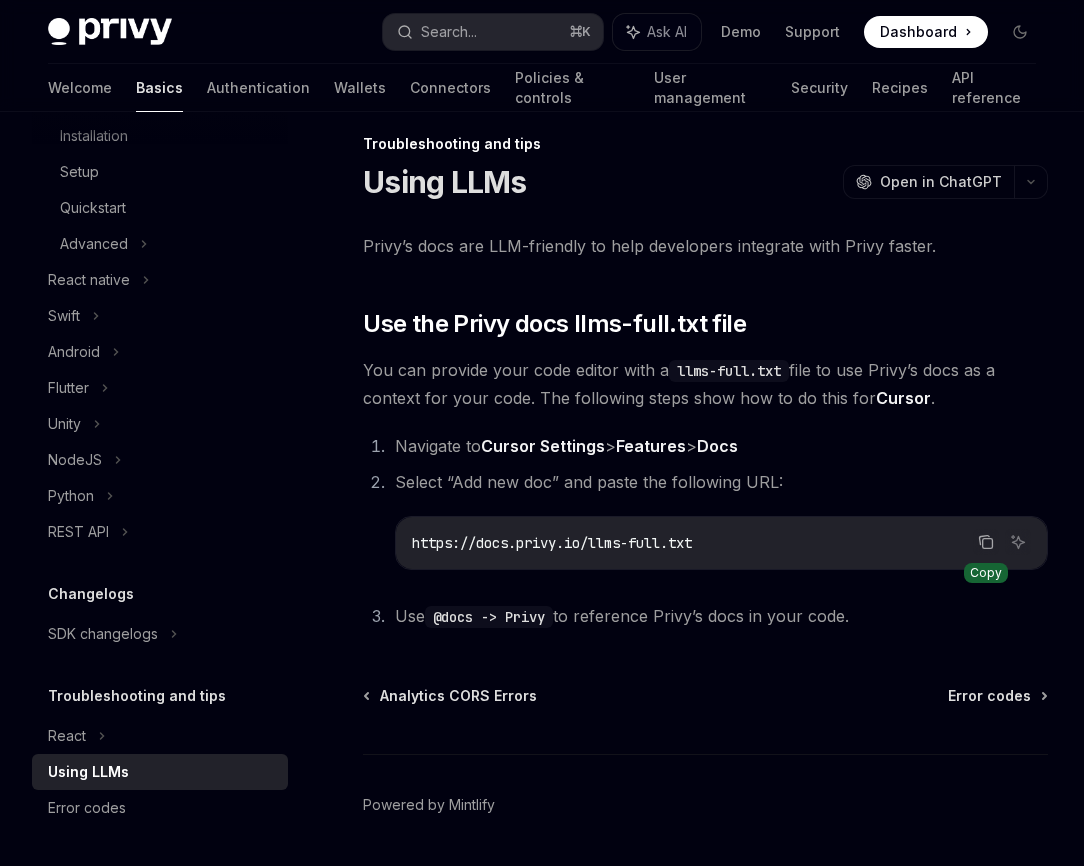 click 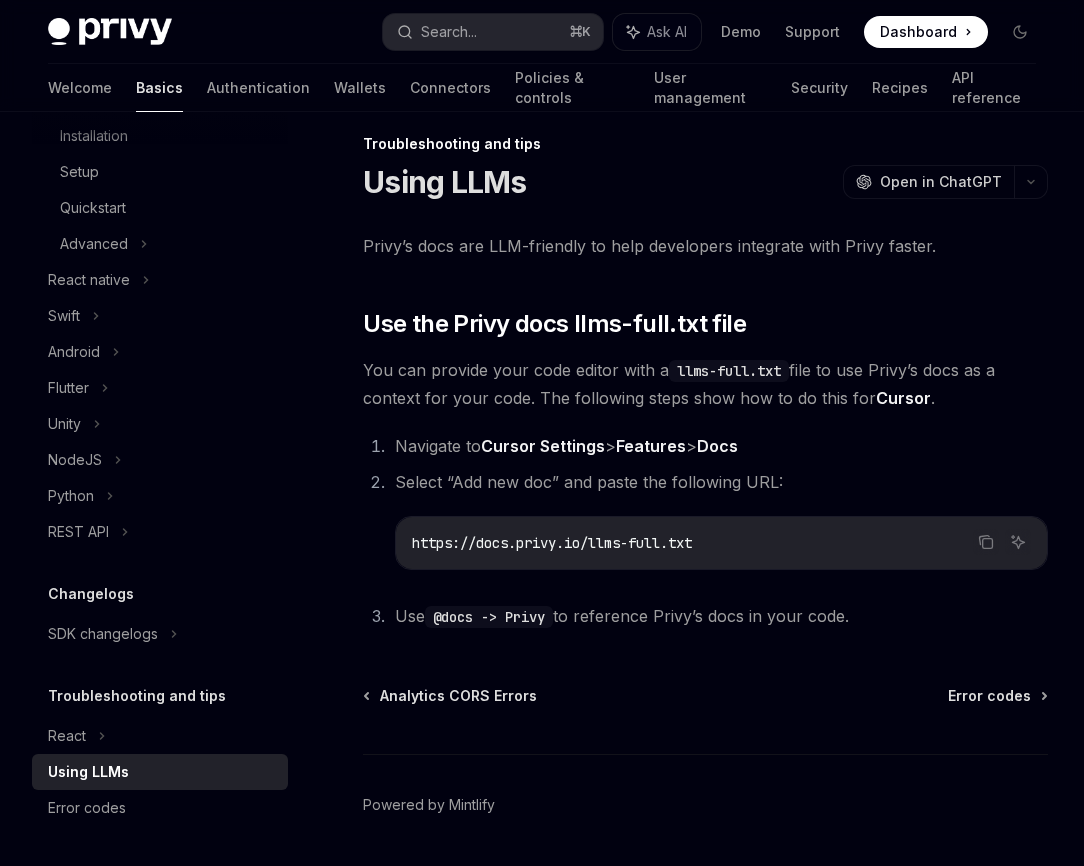 scroll, scrollTop: 81, scrollLeft: 0, axis: vertical 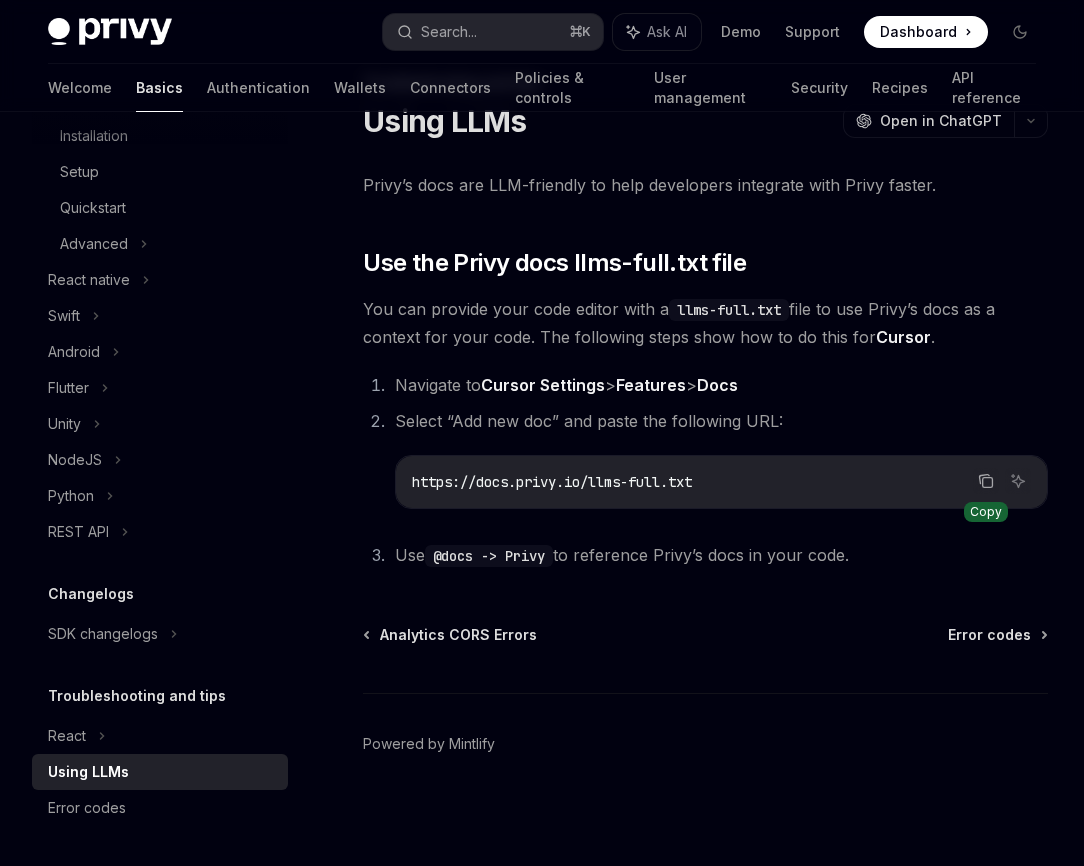 click 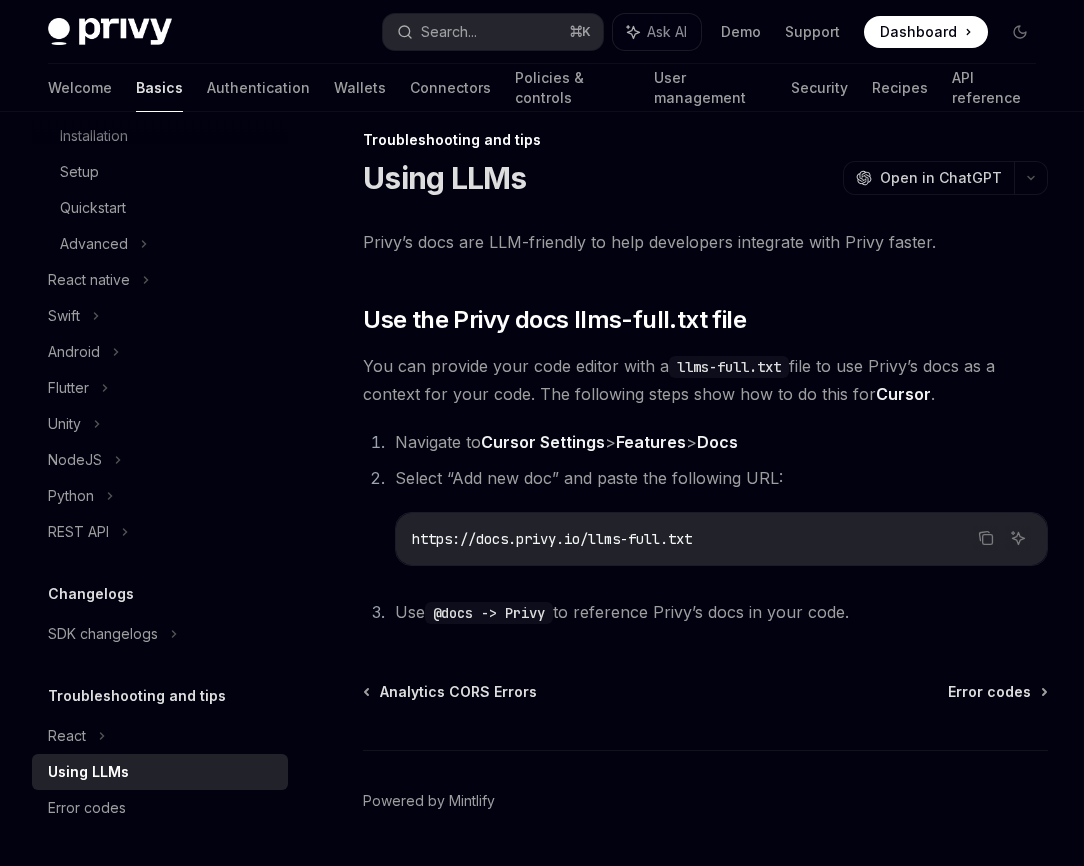 scroll, scrollTop: 4, scrollLeft: 0, axis: vertical 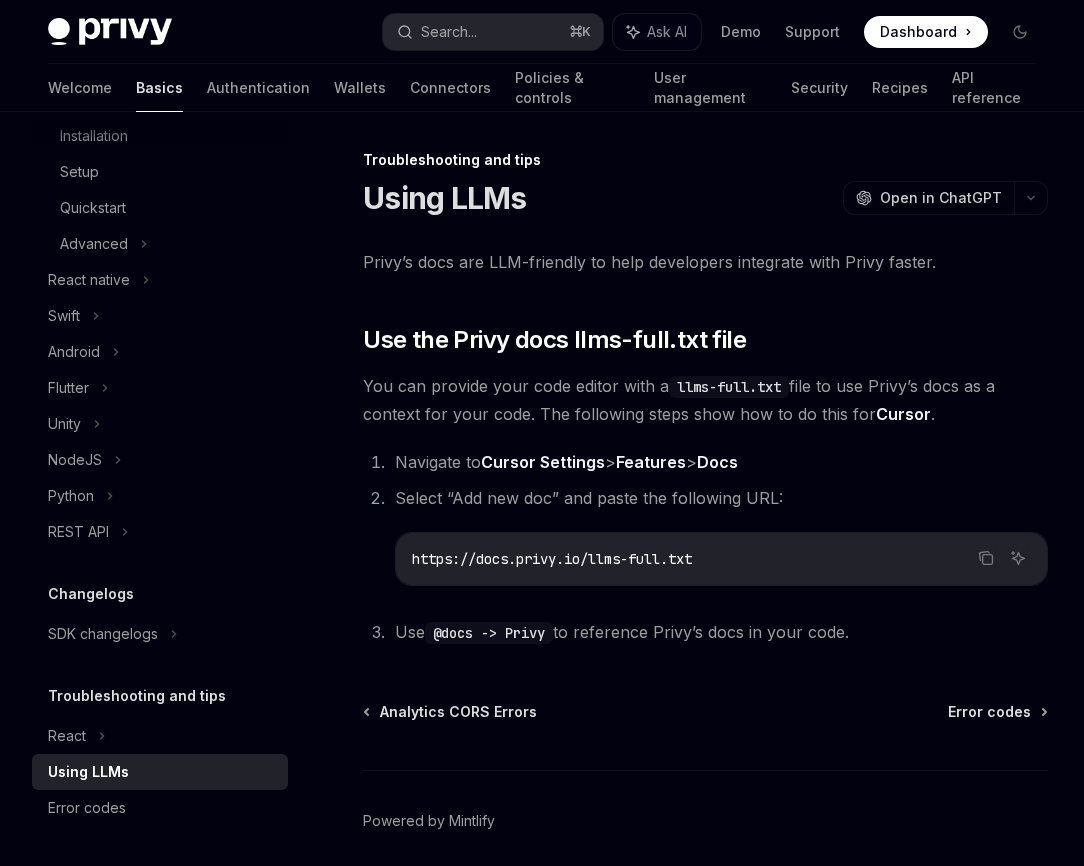 click on "Dashboard" at bounding box center (918, 32) 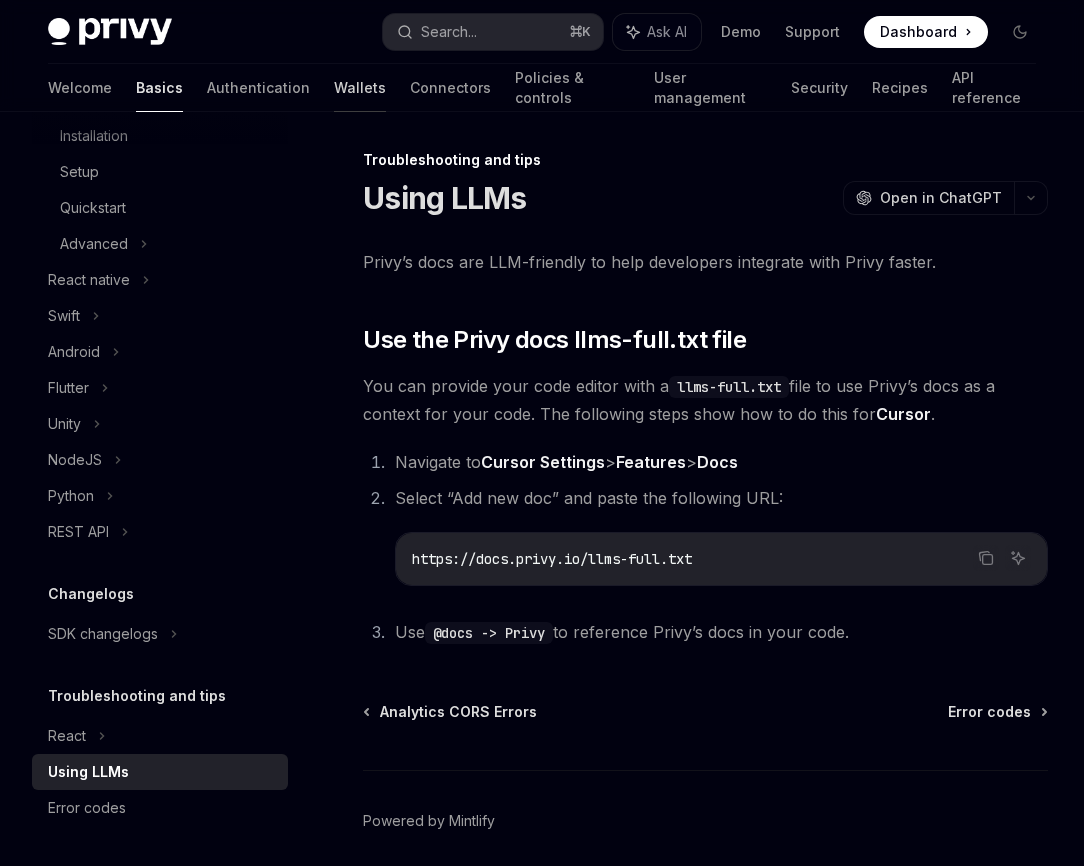 click on "Wallets" at bounding box center [360, 88] 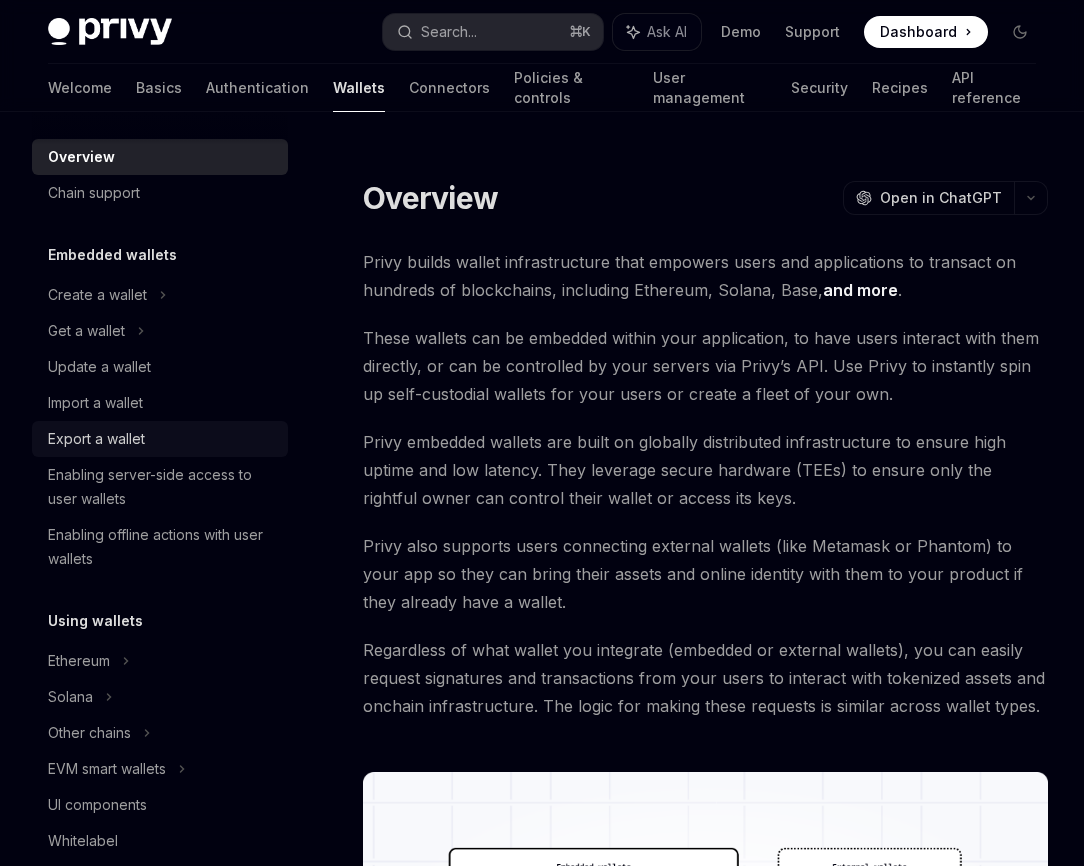 scroll, scrollTop: 0, scrollLeft: 0, axis: both 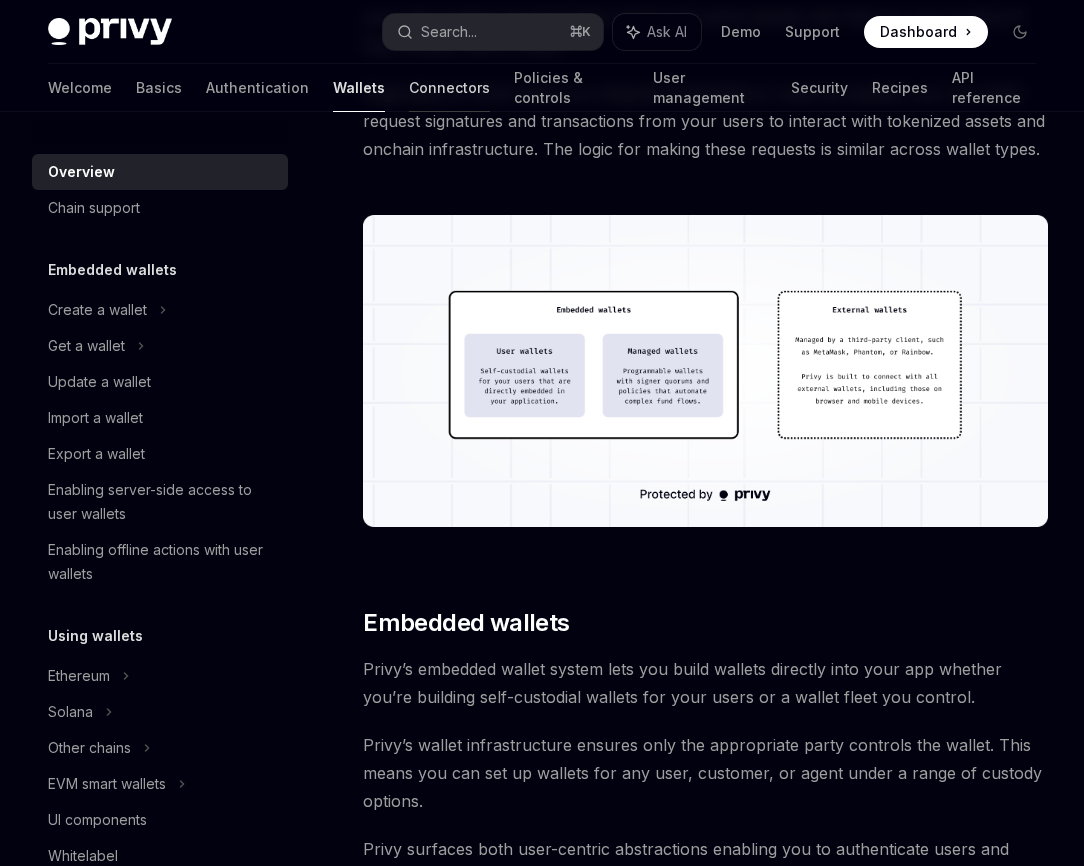 click on "Connectors" at bounding box center (449, 88) 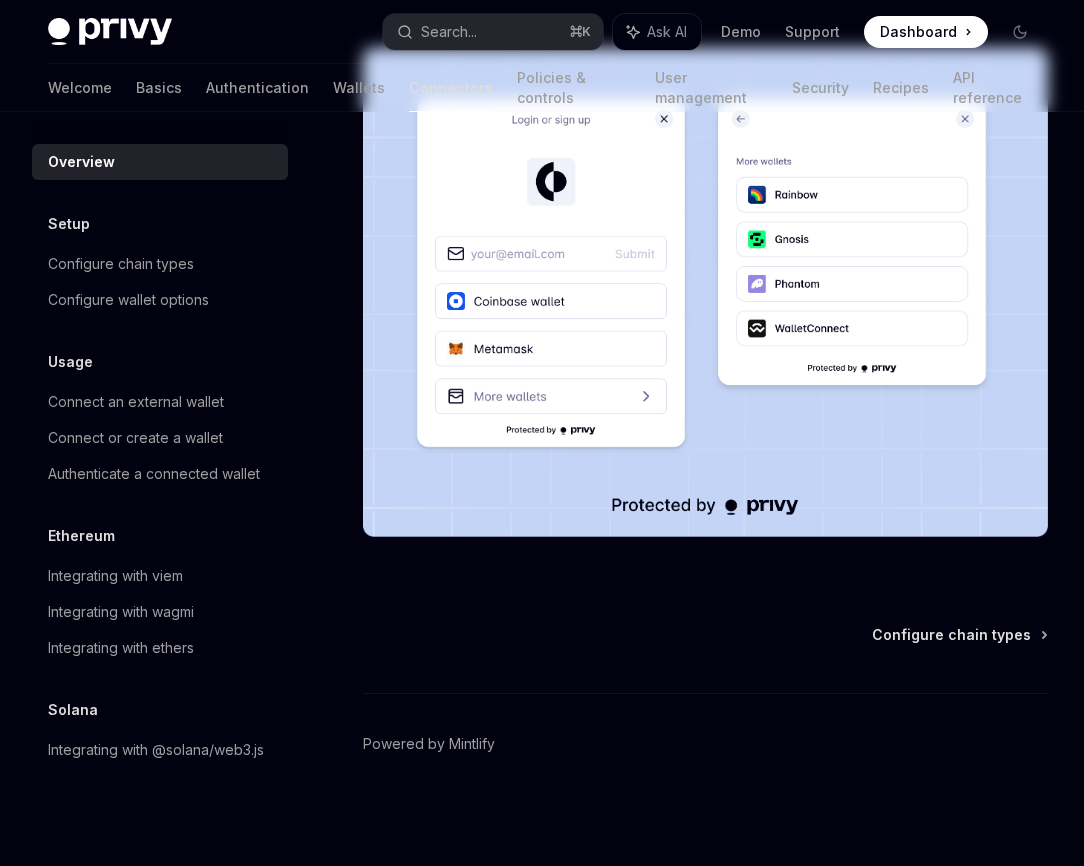 scroll, scrollTop: 0, scrollLeft: 0, axis: both 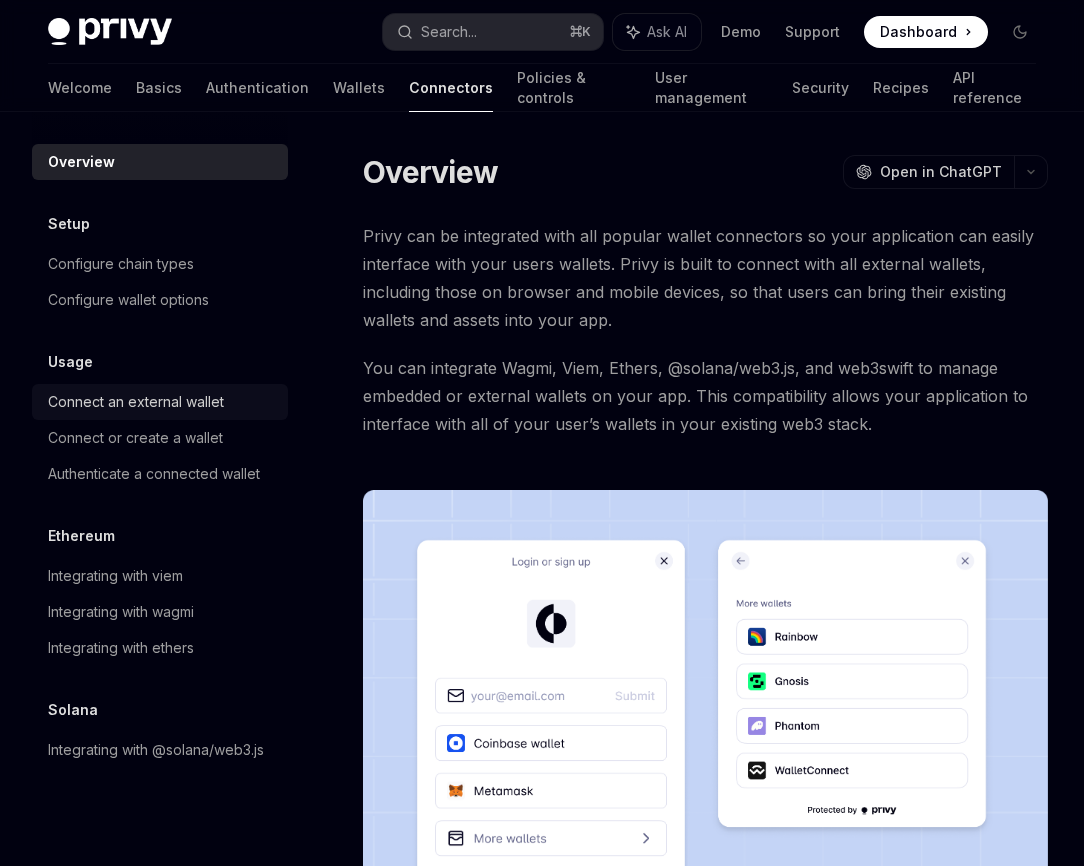 click on "Connect an external wallet" at bounding box center (136, 402) 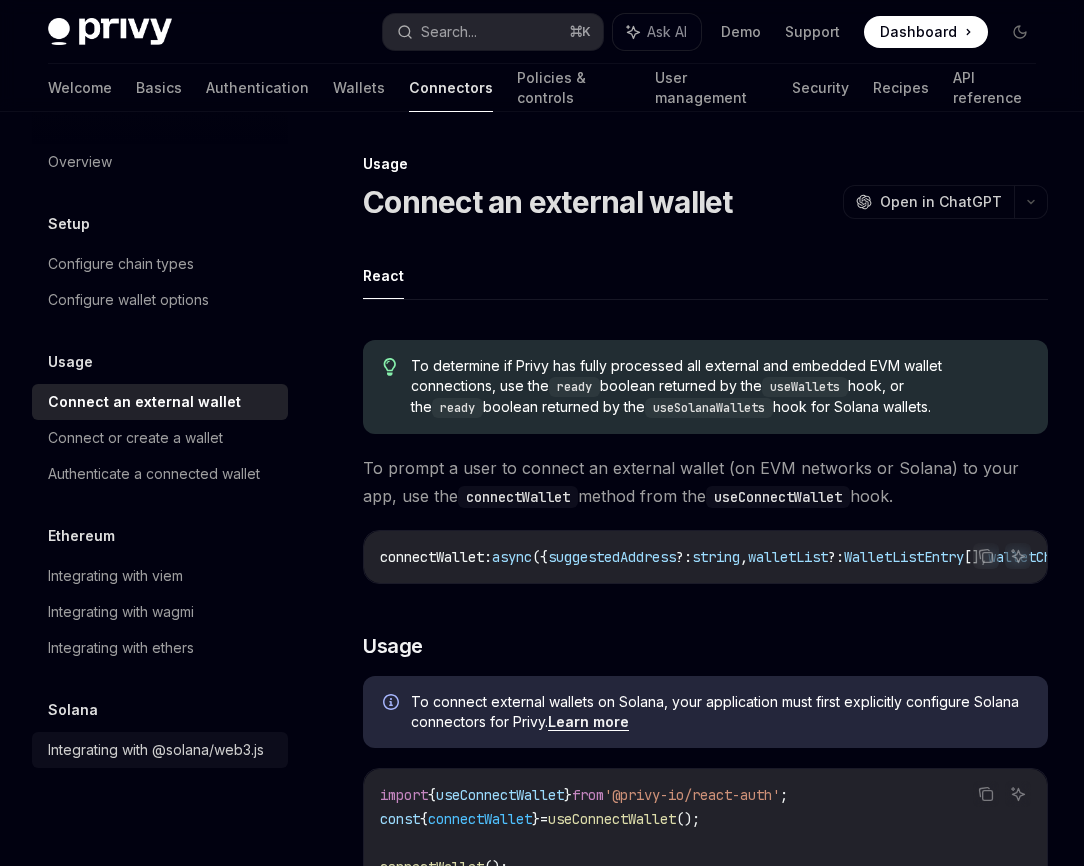click on "Integrating with @solana/web3.js" at bounding box center (156, 750) 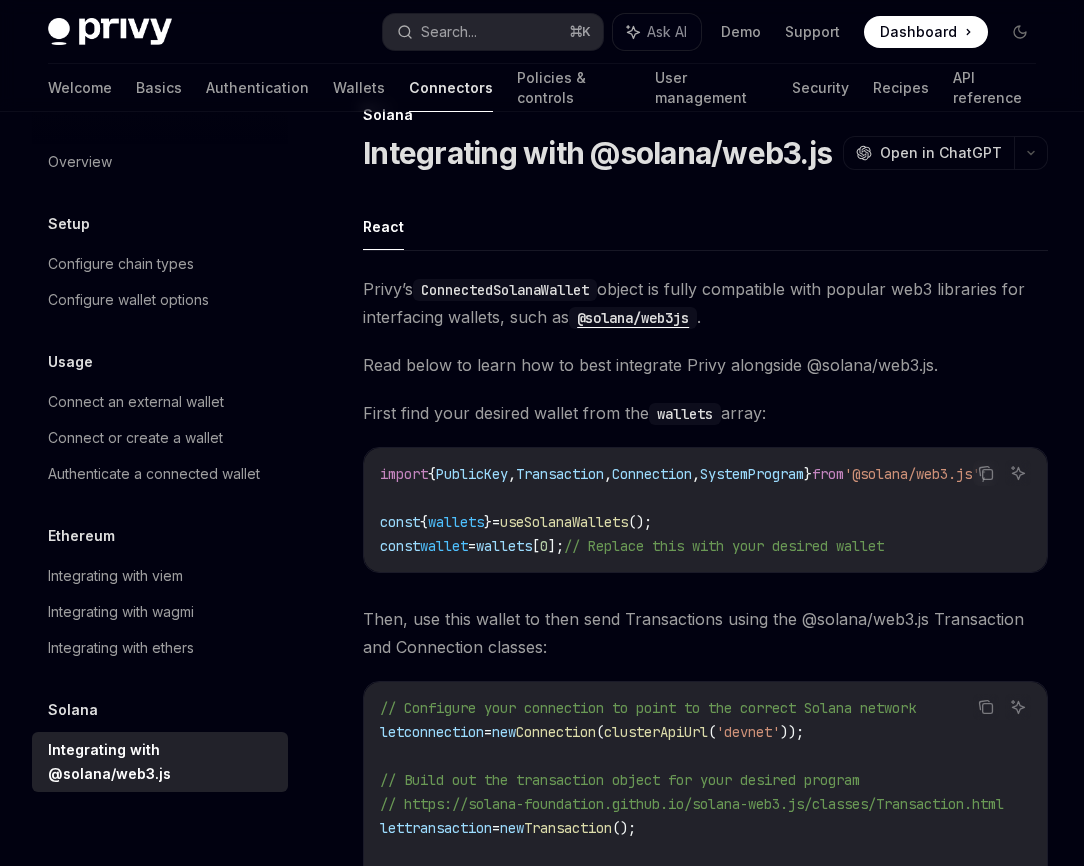 scroll, scrollTop: 43, scrollLeft: 0, axis: vertical 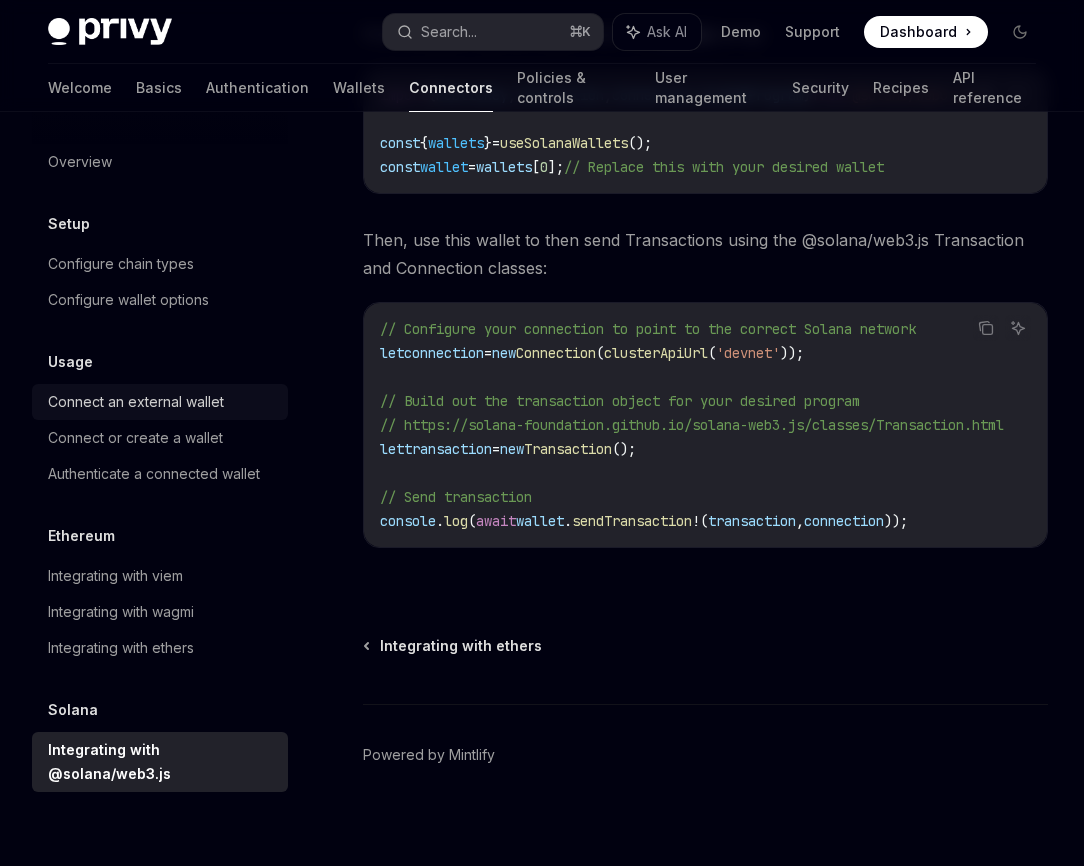 click on "Connect an external wallet" at bounding box center [136, 402] 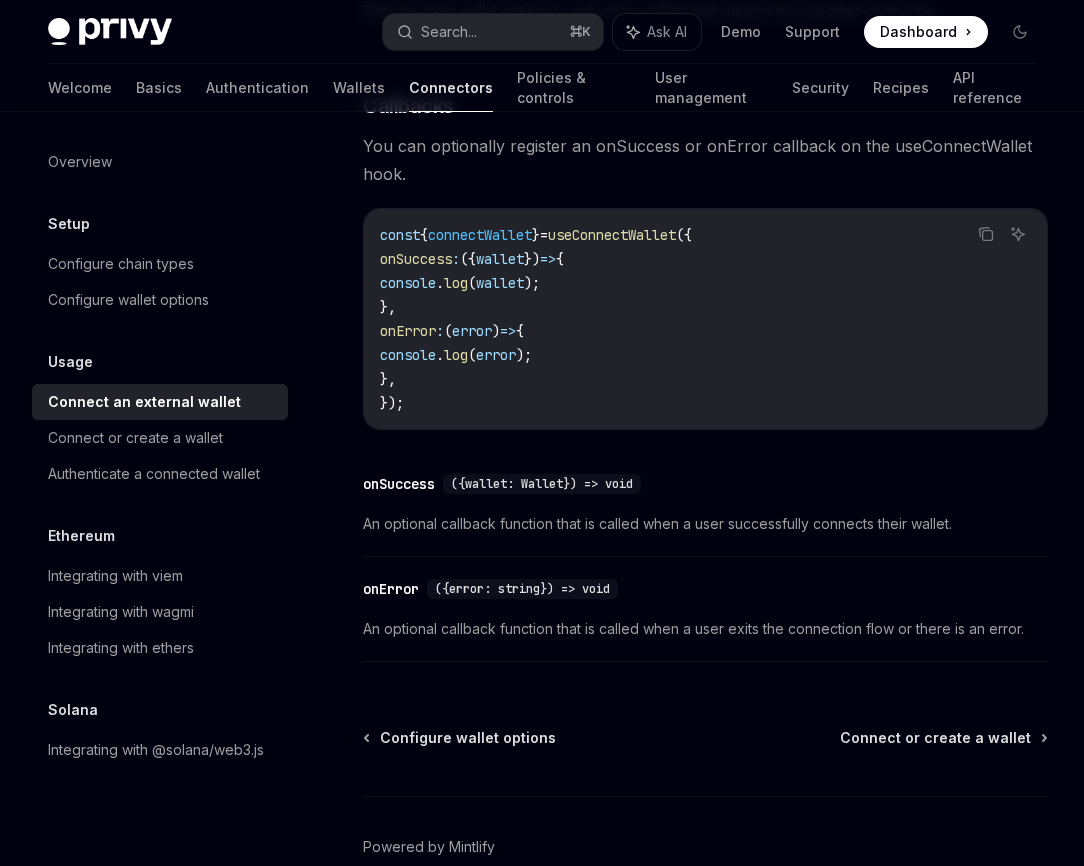 scroll, scrollTop: 1346, scrollLeft: 0, axis: vertical 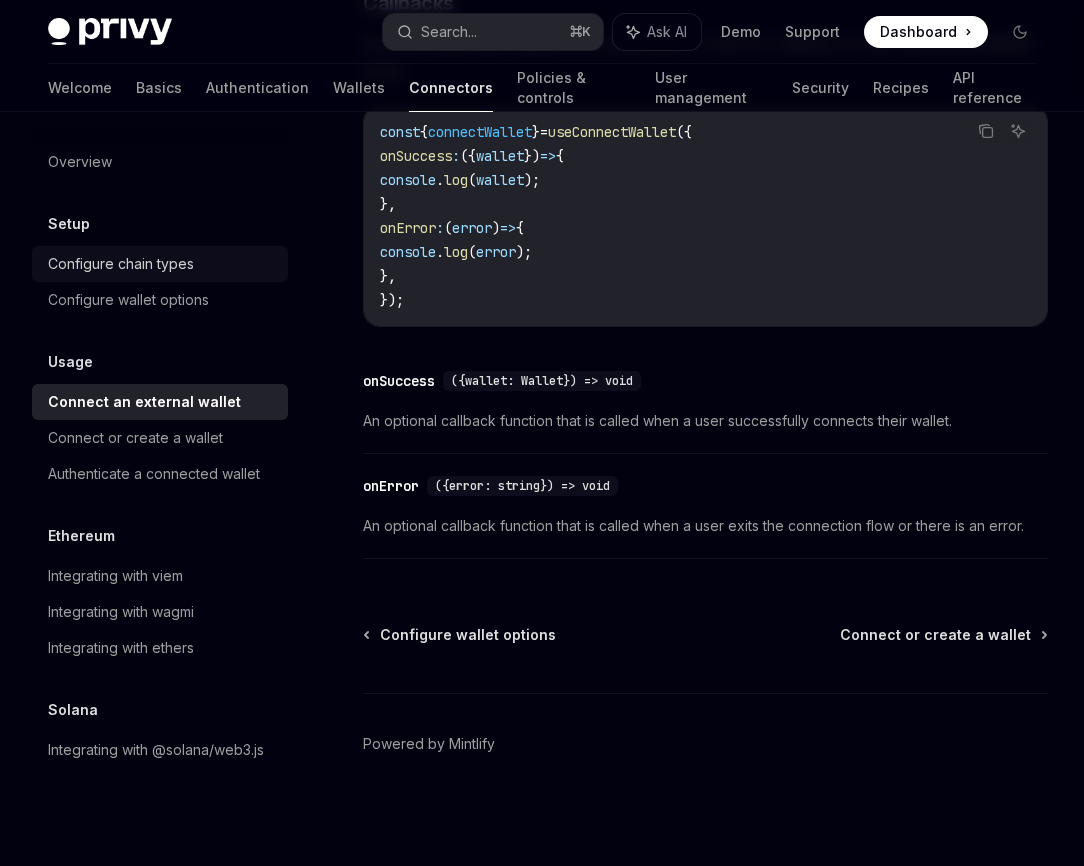 click on "Configure chain types" at bounding box center (121, 264) 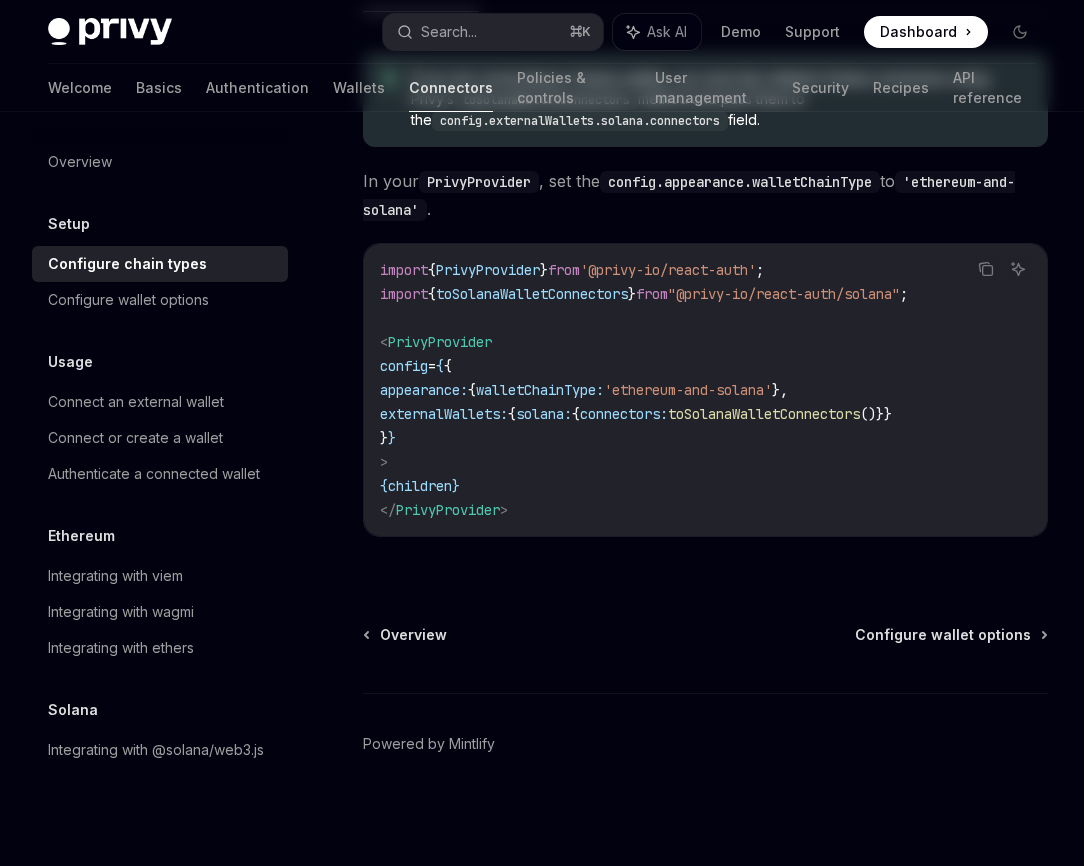 scroll, scrollTop: 0, scrollLeft: 0, axis: both 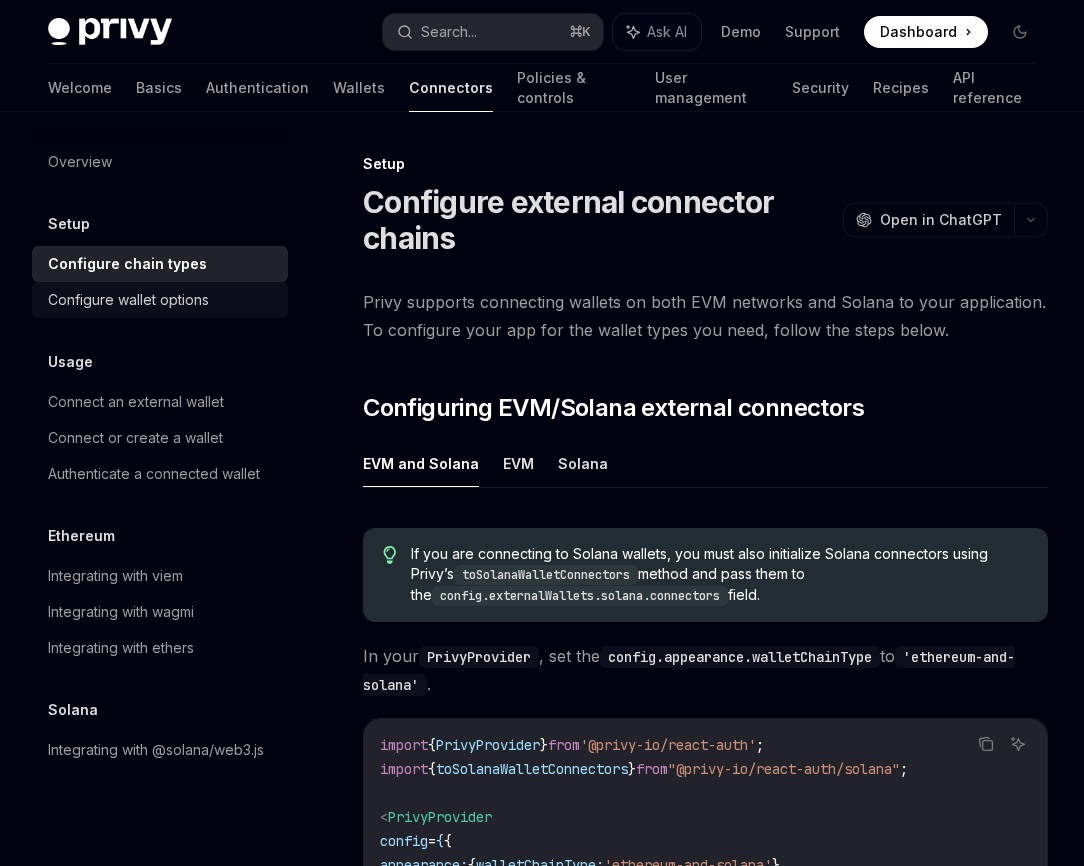 click on "Configure wallet options" at bounding box center [128, 300] 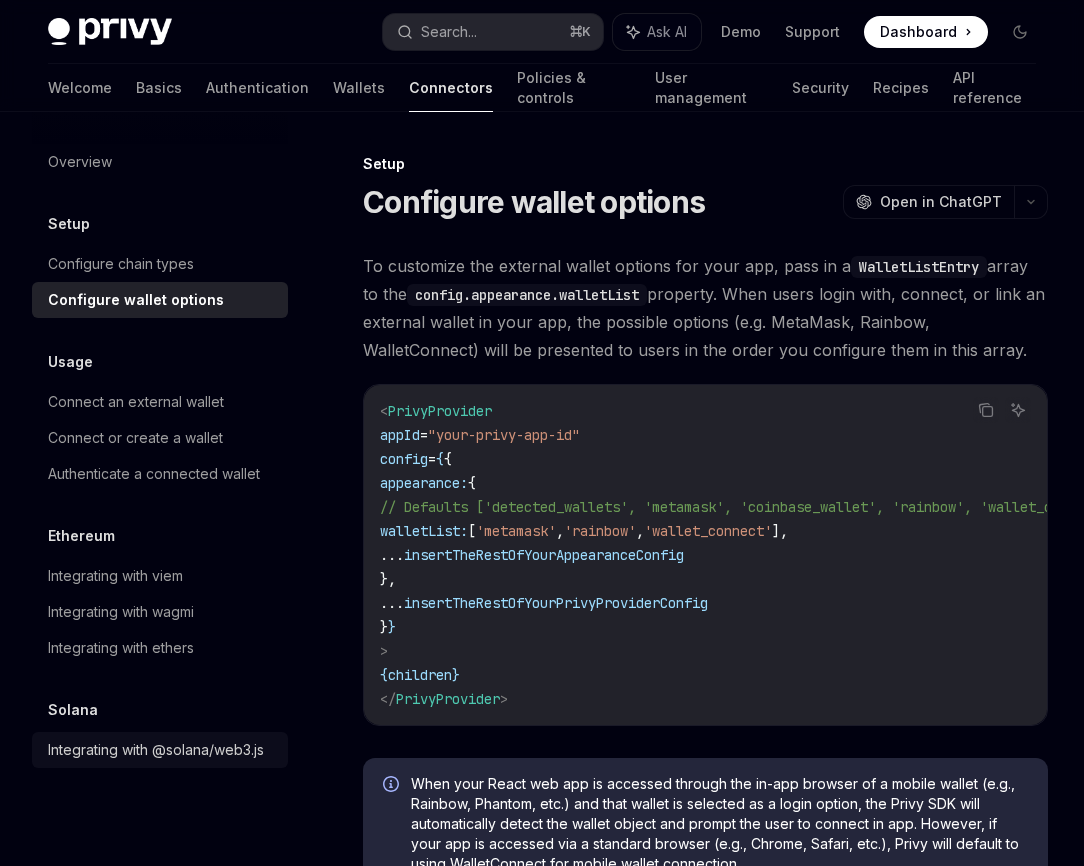 click on "Integrating with @solana/web3.js" at bounding box center (156, 750) 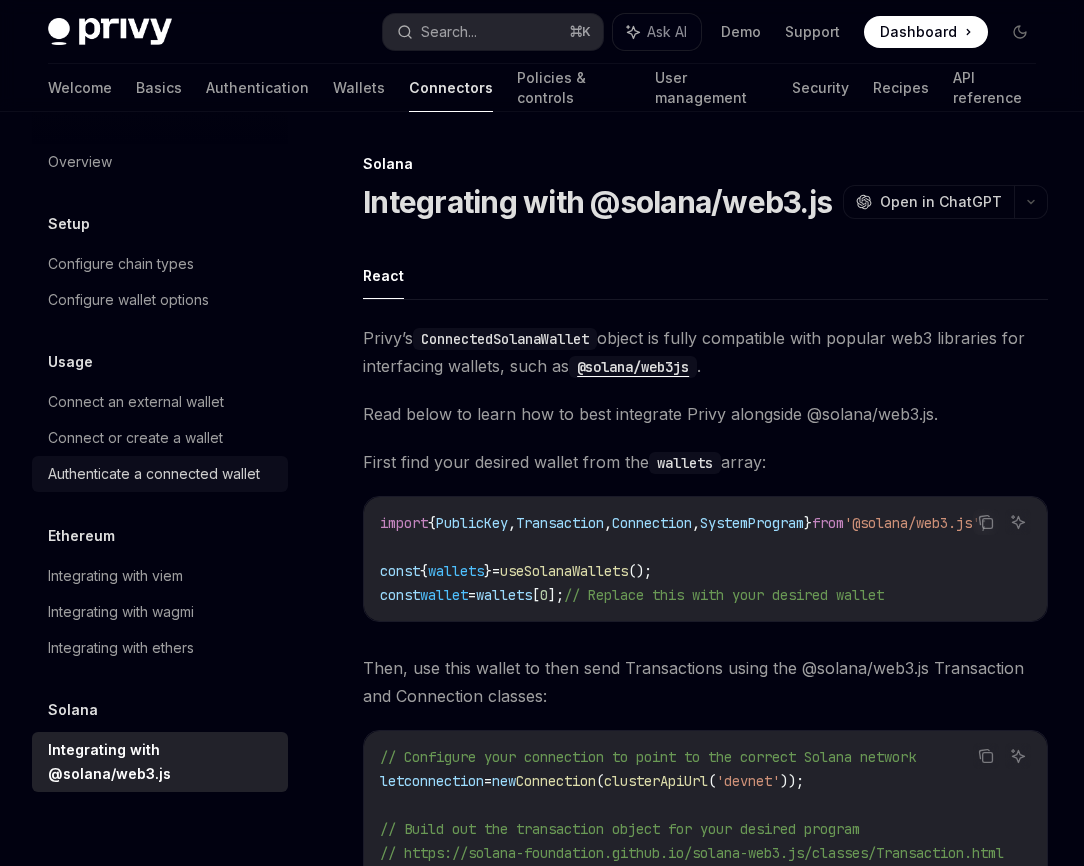 click on "Authenticate a connected wallet" at bounding box center [154, 474] 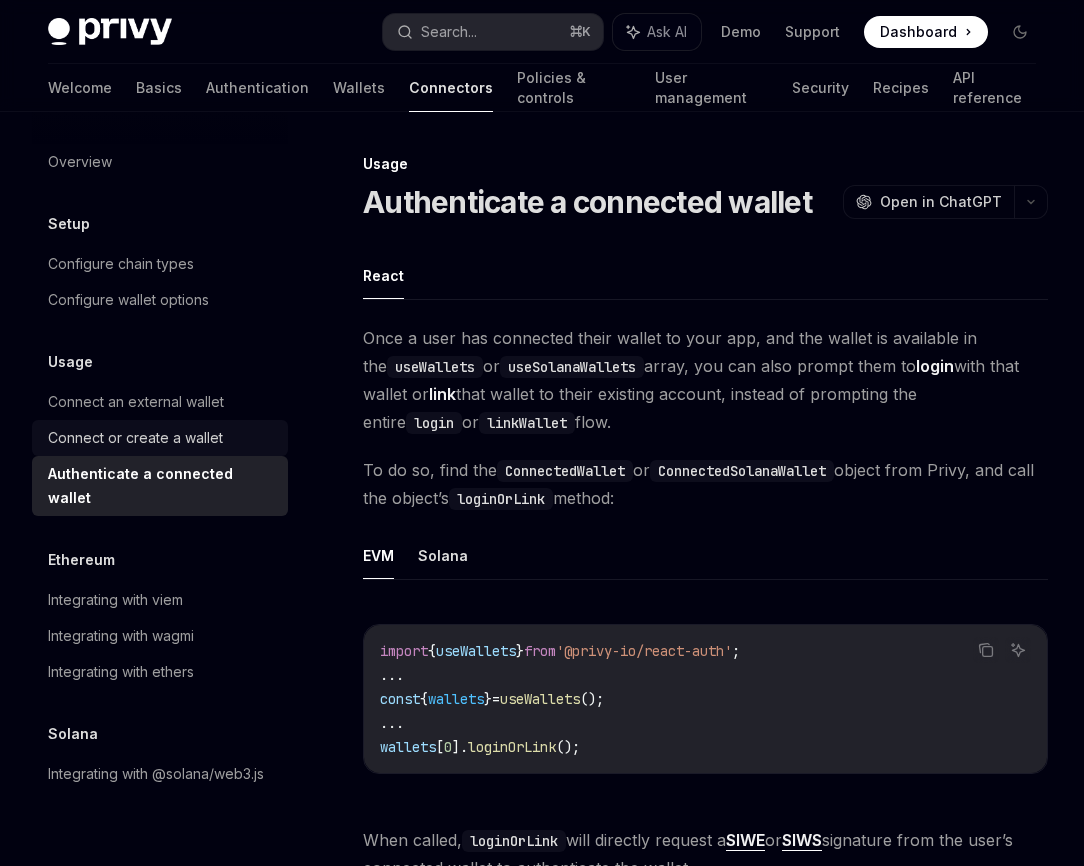 click on "Connect or create a wallet" at bounding box center [135, 438] 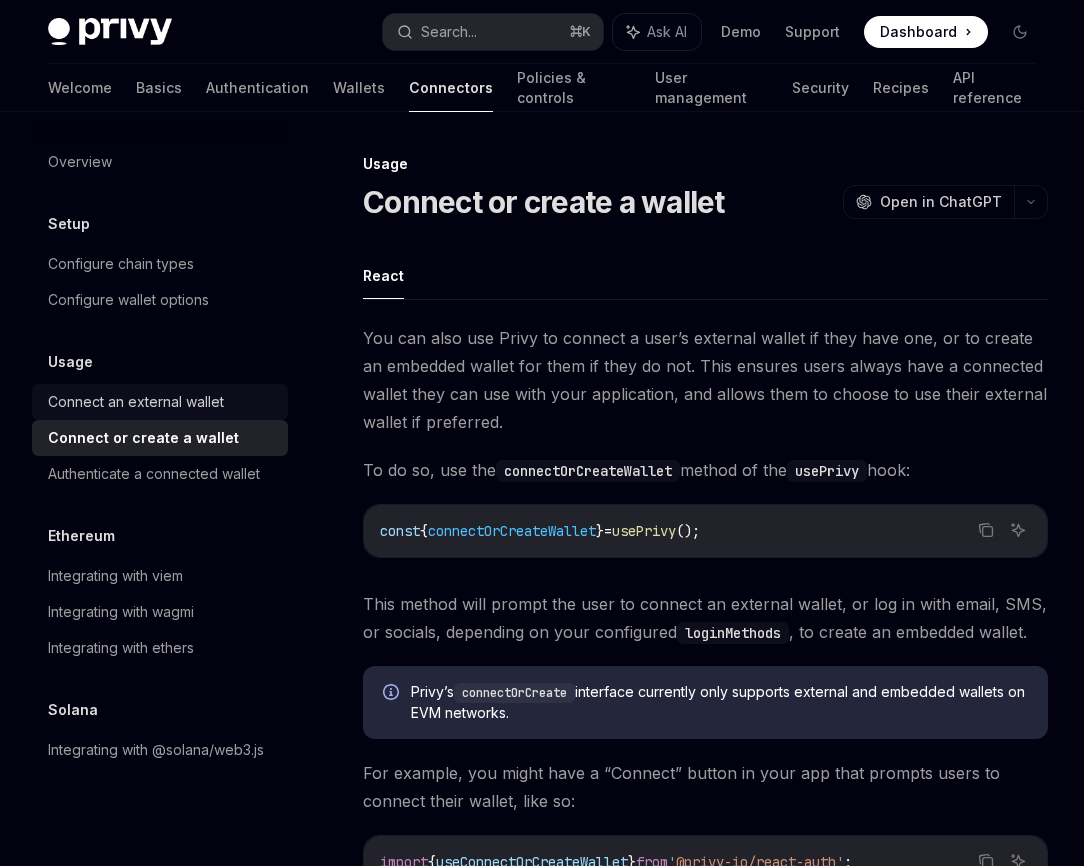 click on "Connect an external wallet" at bounding box center [136, 402] 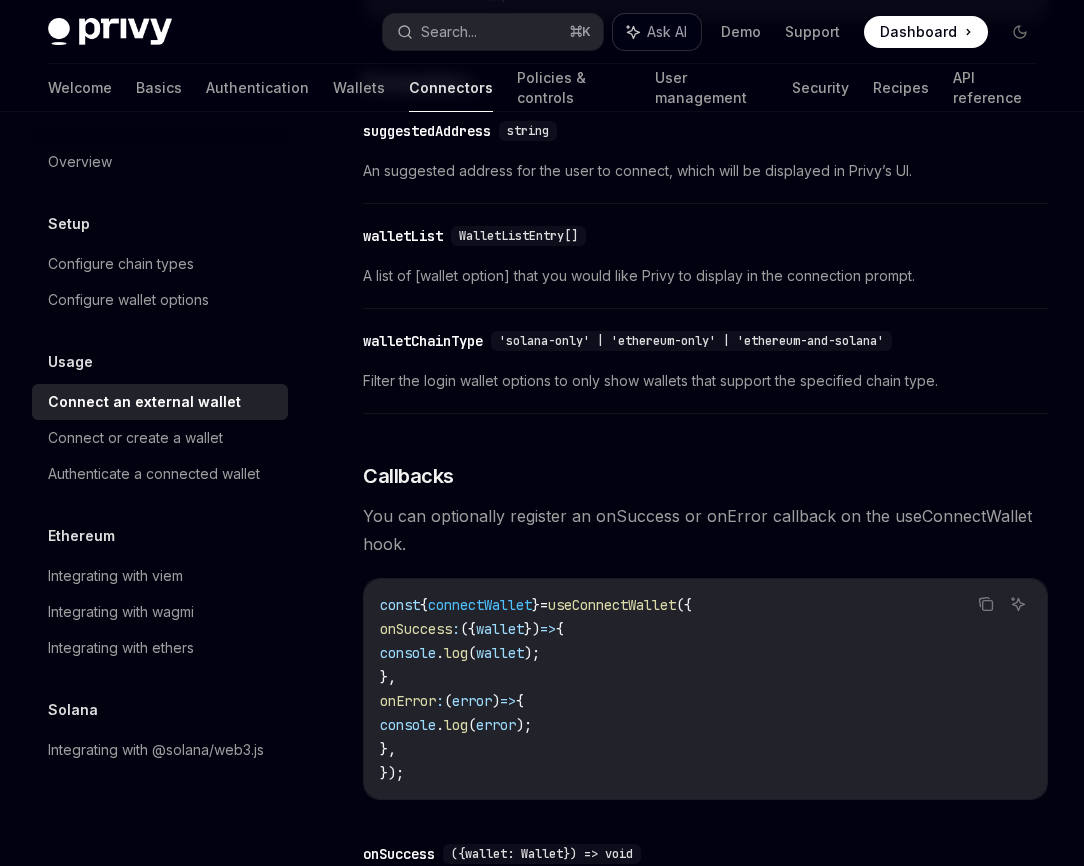 scroll, scrollTop: 815, scrollLeft: 0, axis: vertical 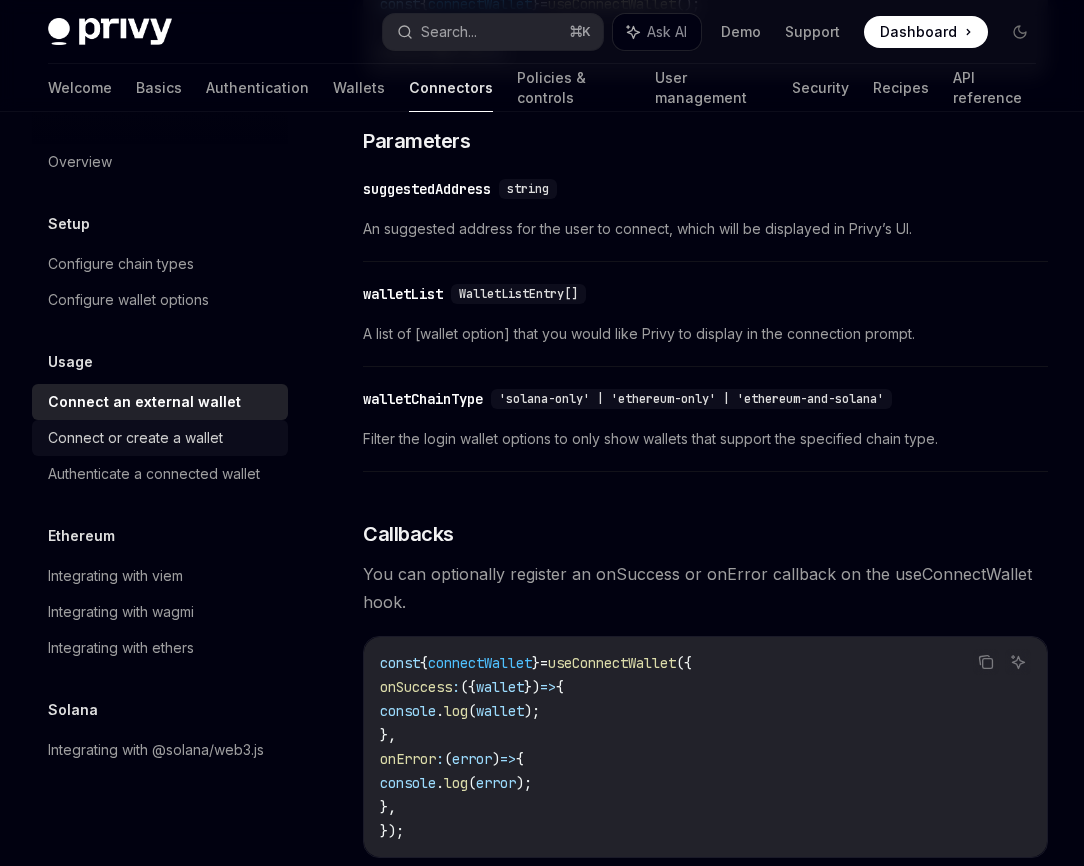 click on "Connect or create a wallet" at bounding box center [135, 438] 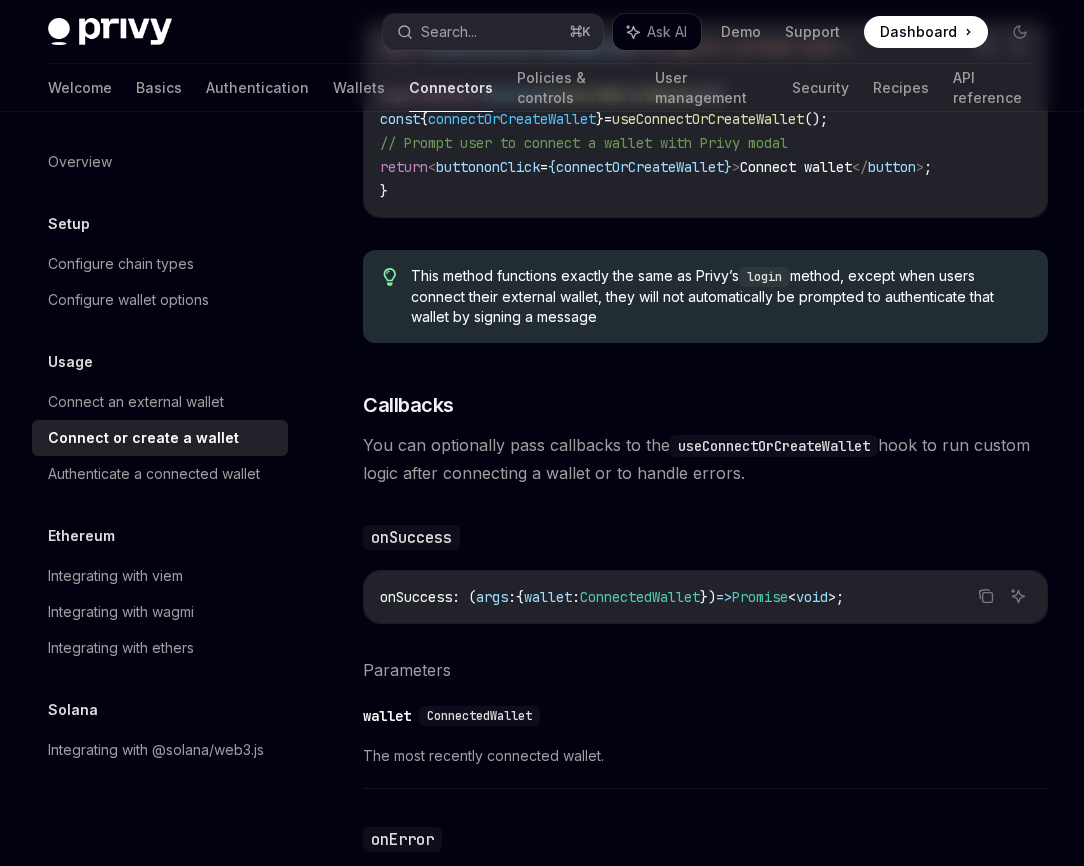 scroll, scrollTop: 0, scrollLeft: 0, axis: both 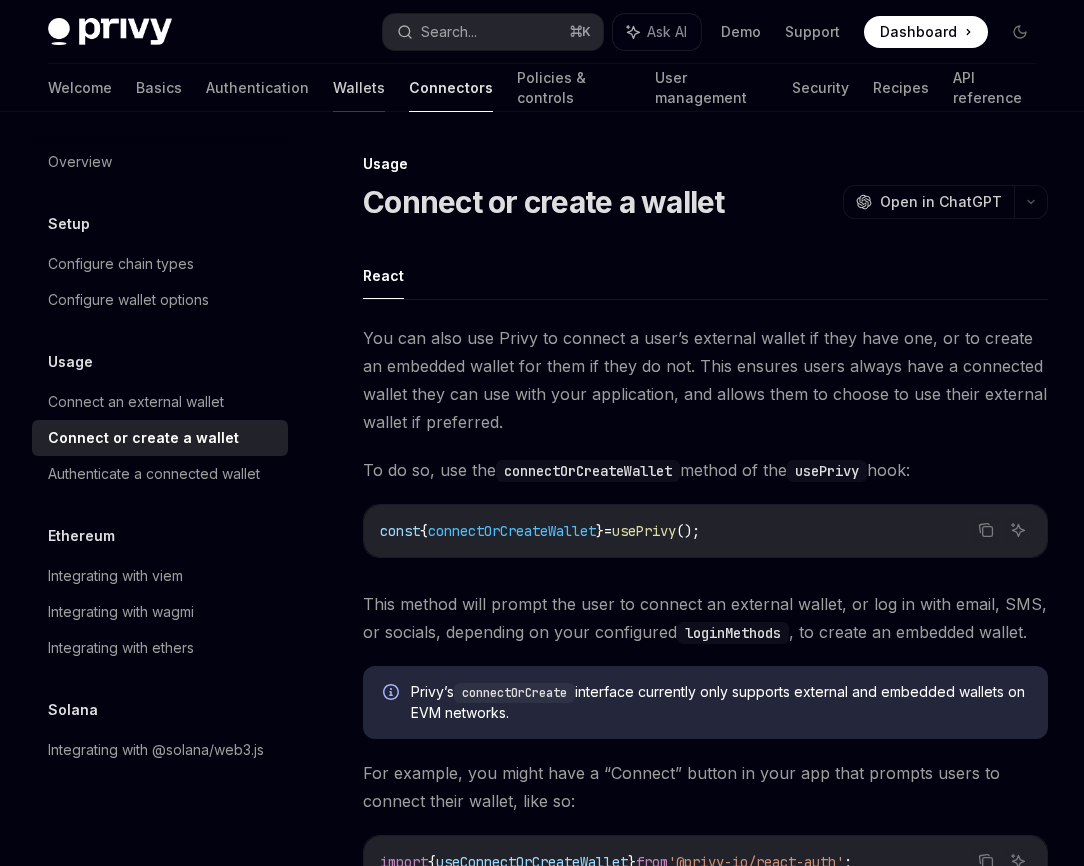 click on "Wallets" at bounding box center (359, 88) 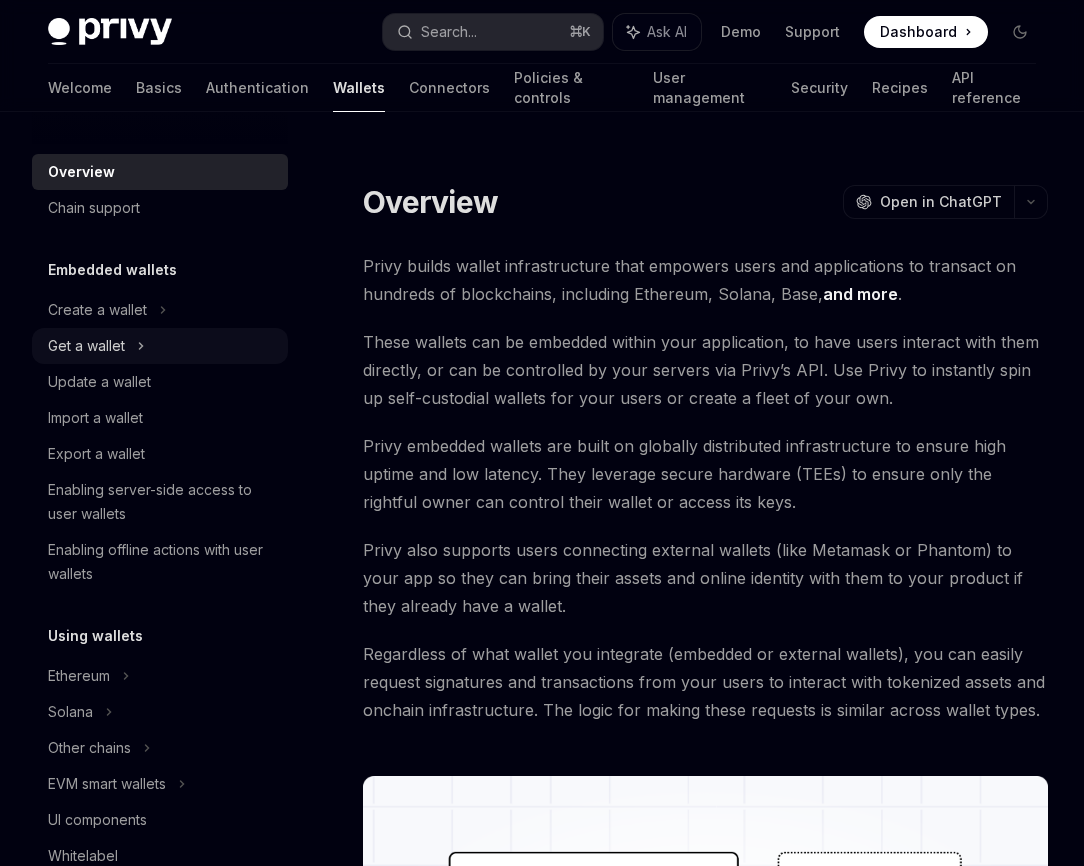 click on "Get a wallet" at bounding box center [160, 346] 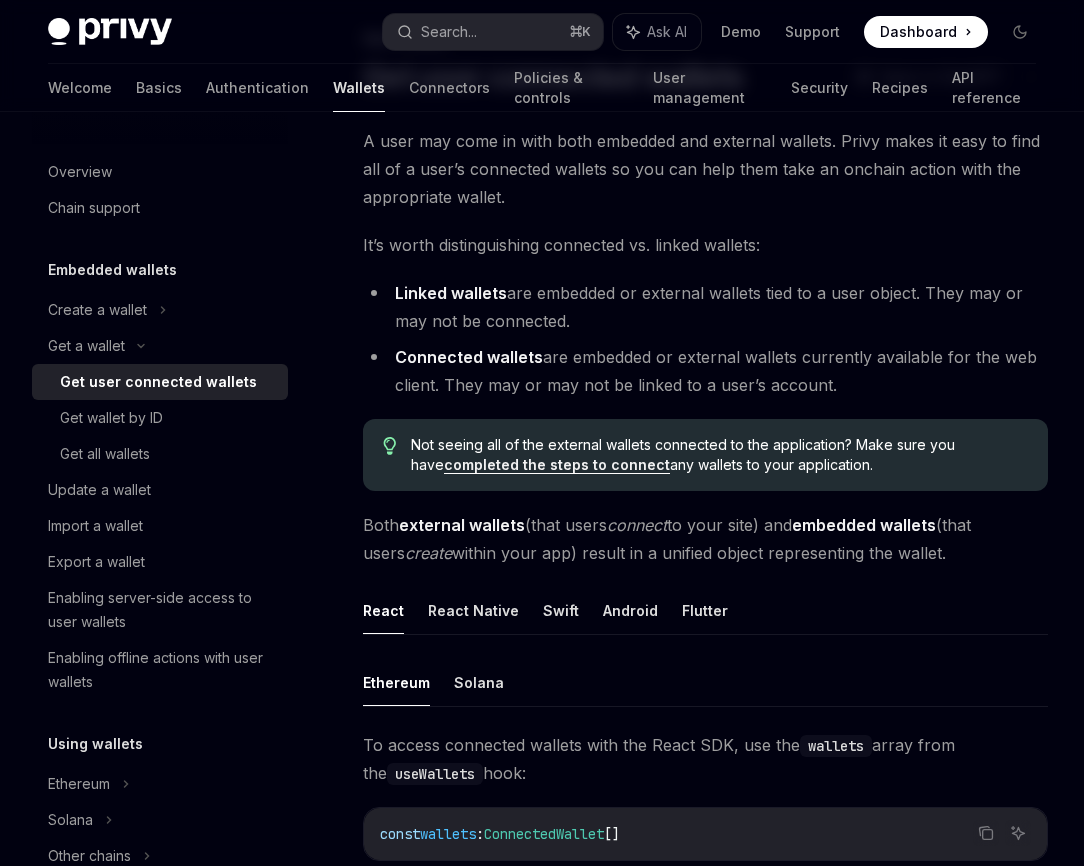 scroll, scrollTop: 0, scrollLeft: 0, axis: both 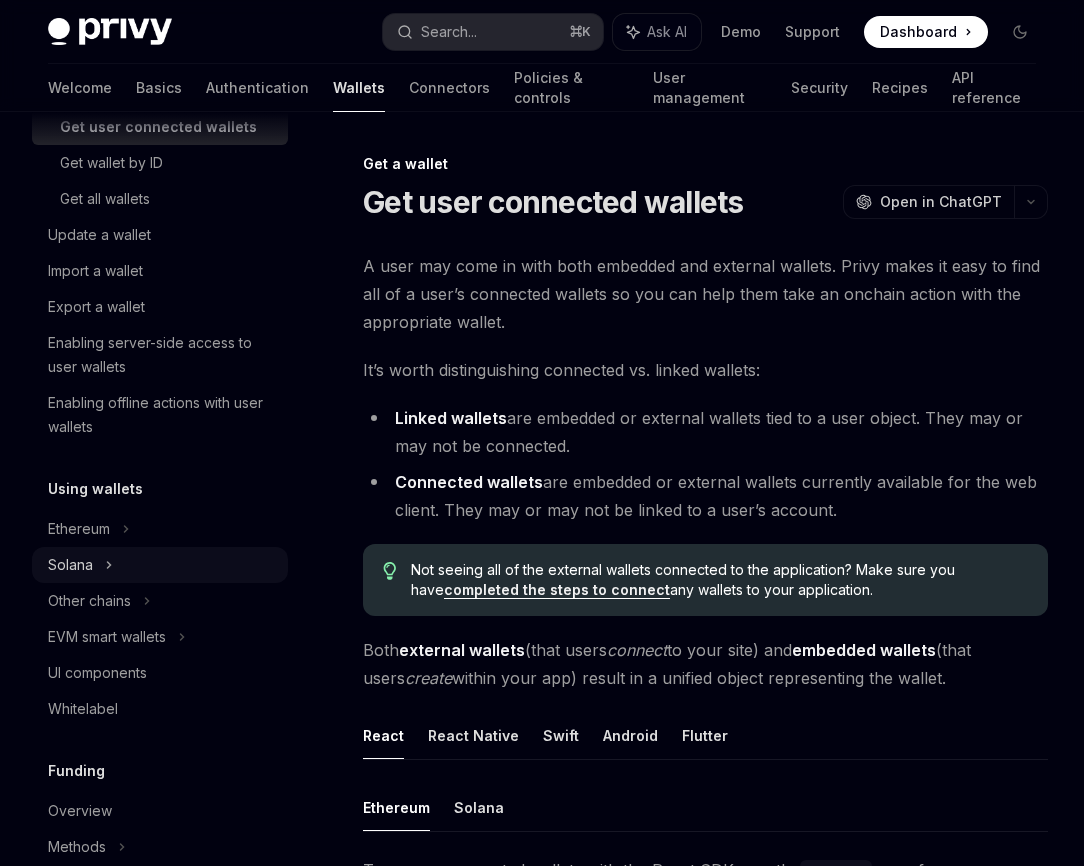 click on "Solana" at bounding box center [86, 91] 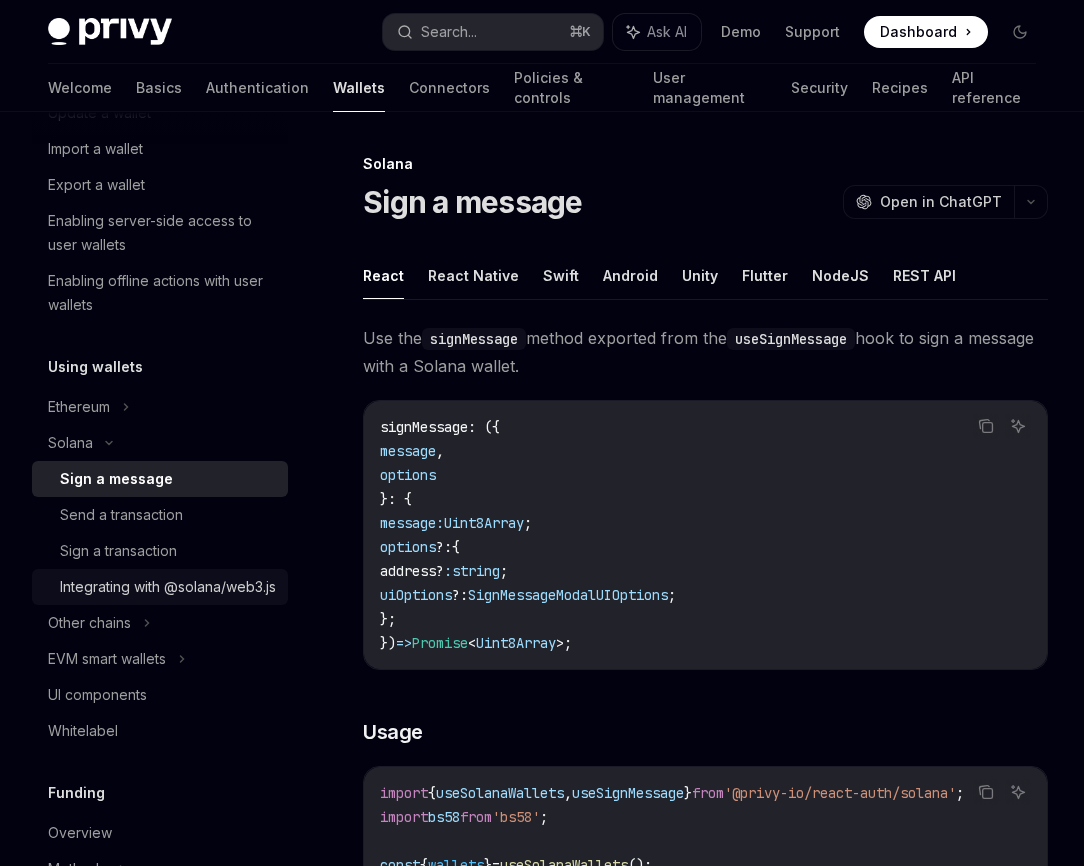 scroll, scrollTop: 382, scrollLeft: 0, axis: vertical 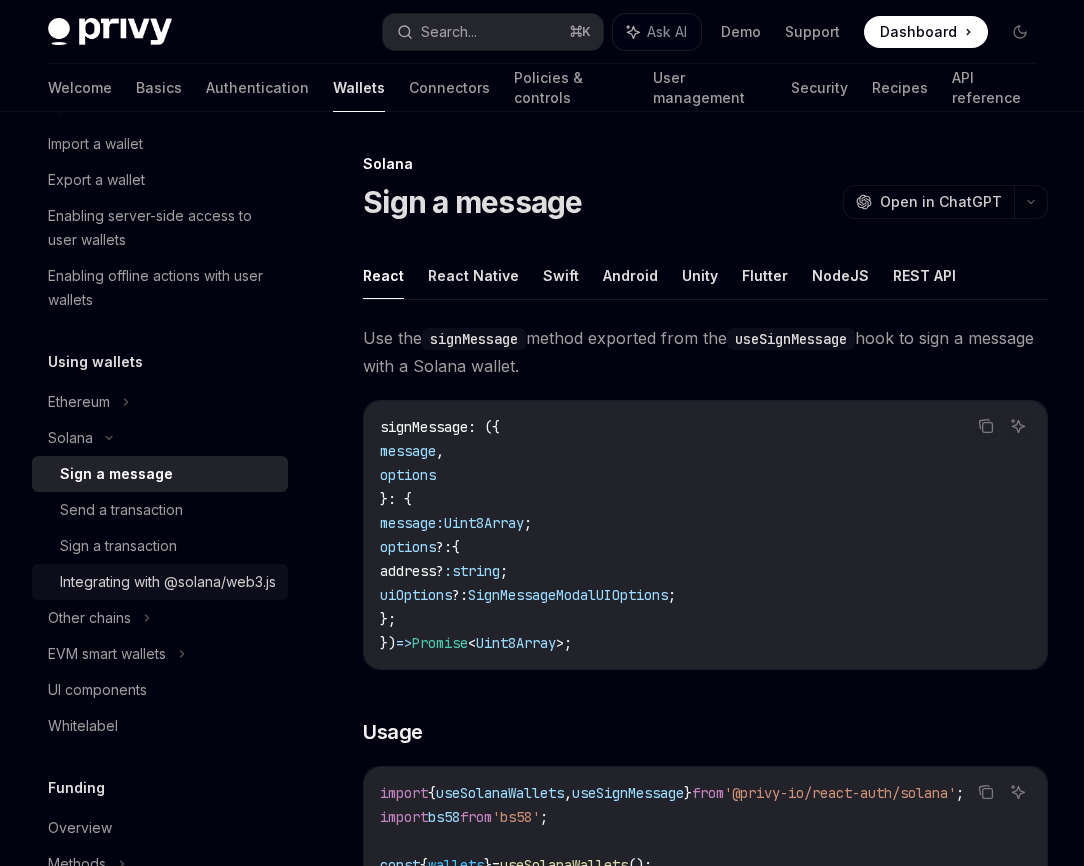 click on "Integrating with @solana/web3.js" at bounding box center [168, 582] 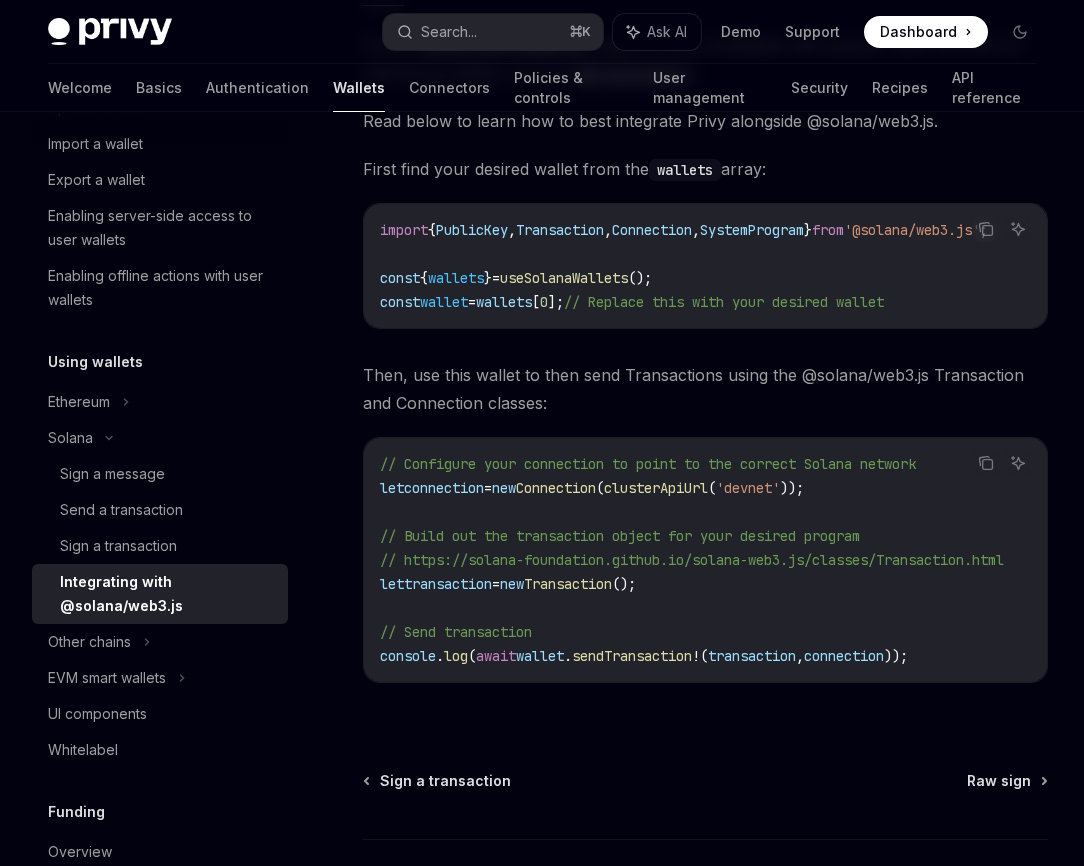 scroll, scrollTop: 295, scrollLeft: 0, axis: vertical 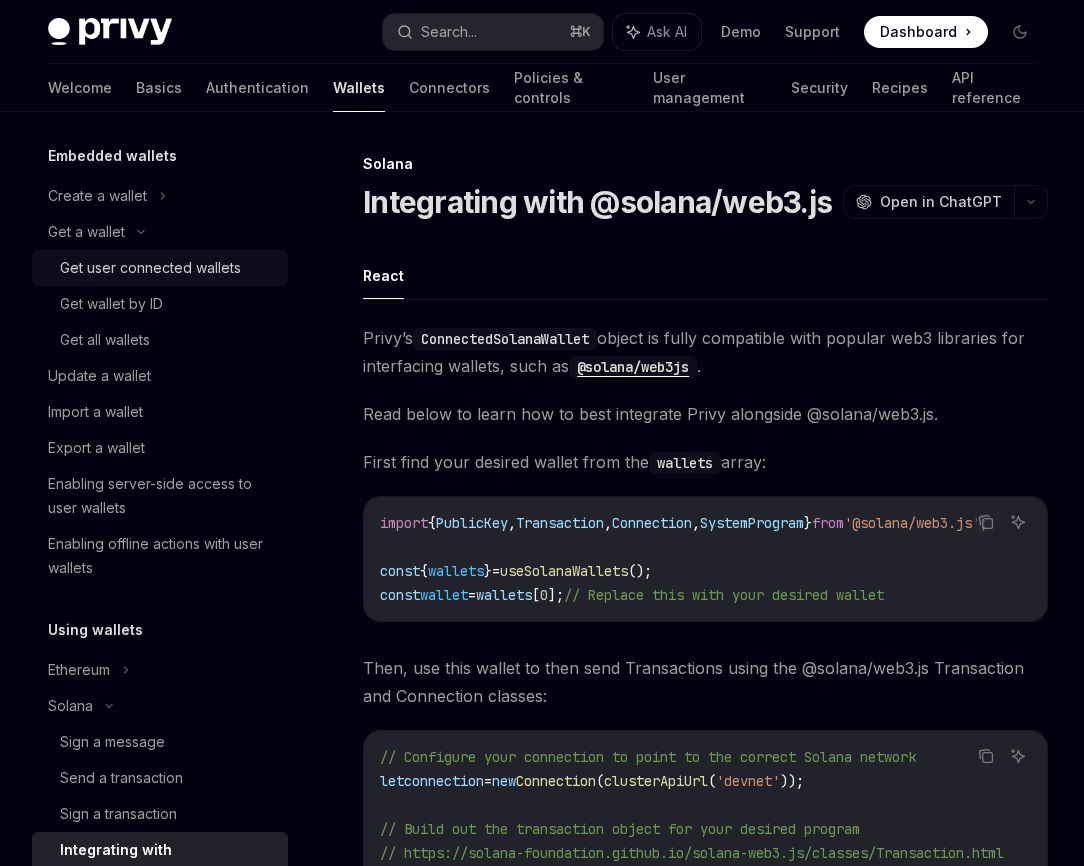 click on "Get user connected wallets" at bounding box center (150, 268) 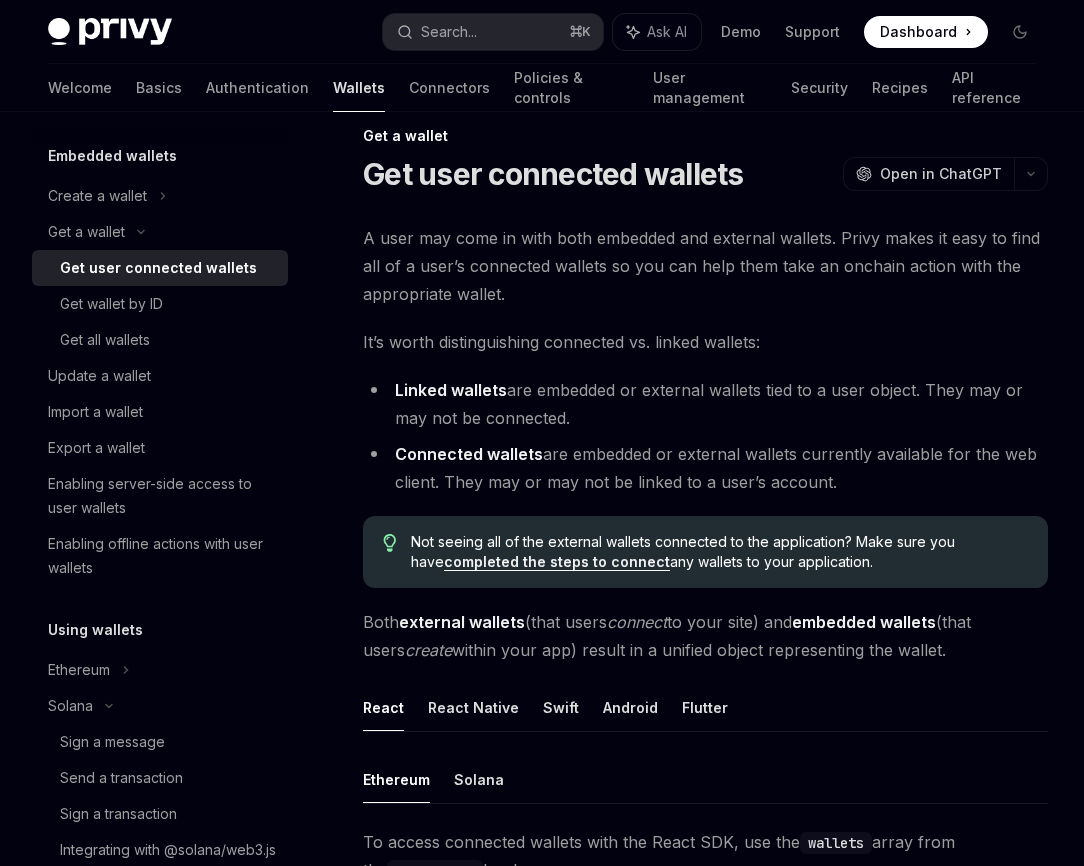 scroll, scrollTop: 18, scrollLeft: 0, axis: vertical 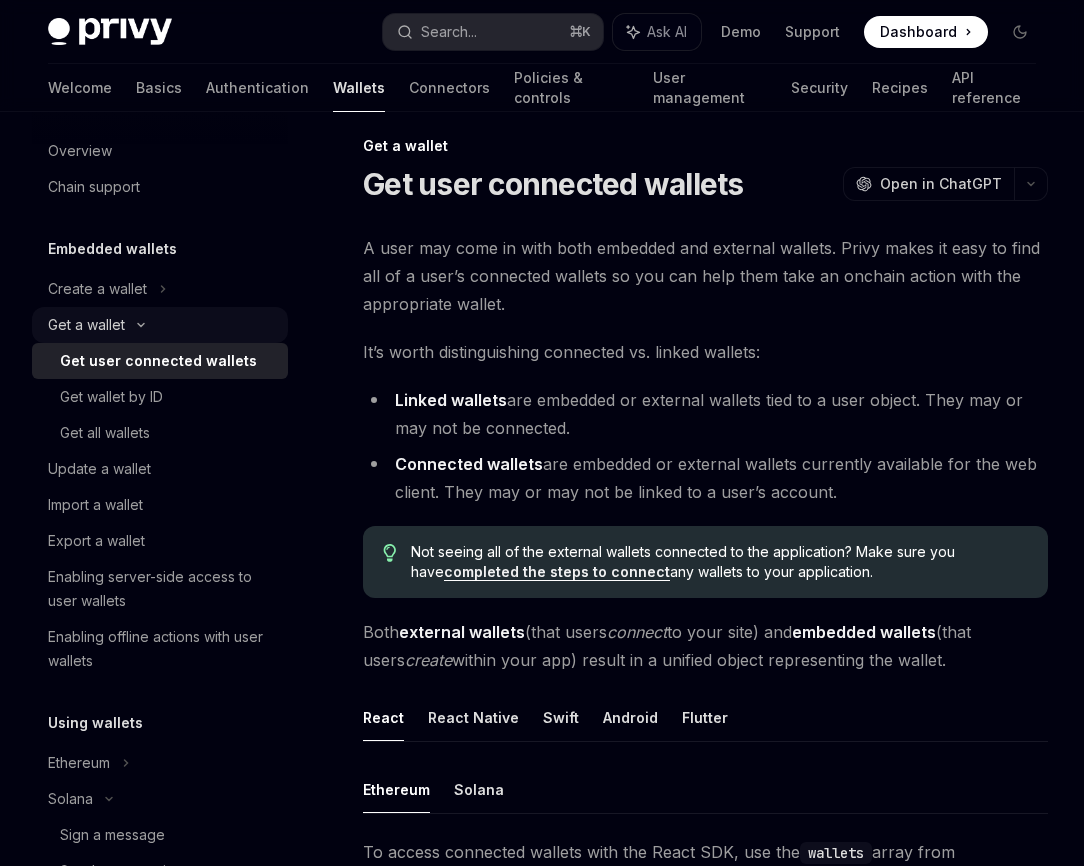 click on "Get a wallet" at bounding box center (86, 325) 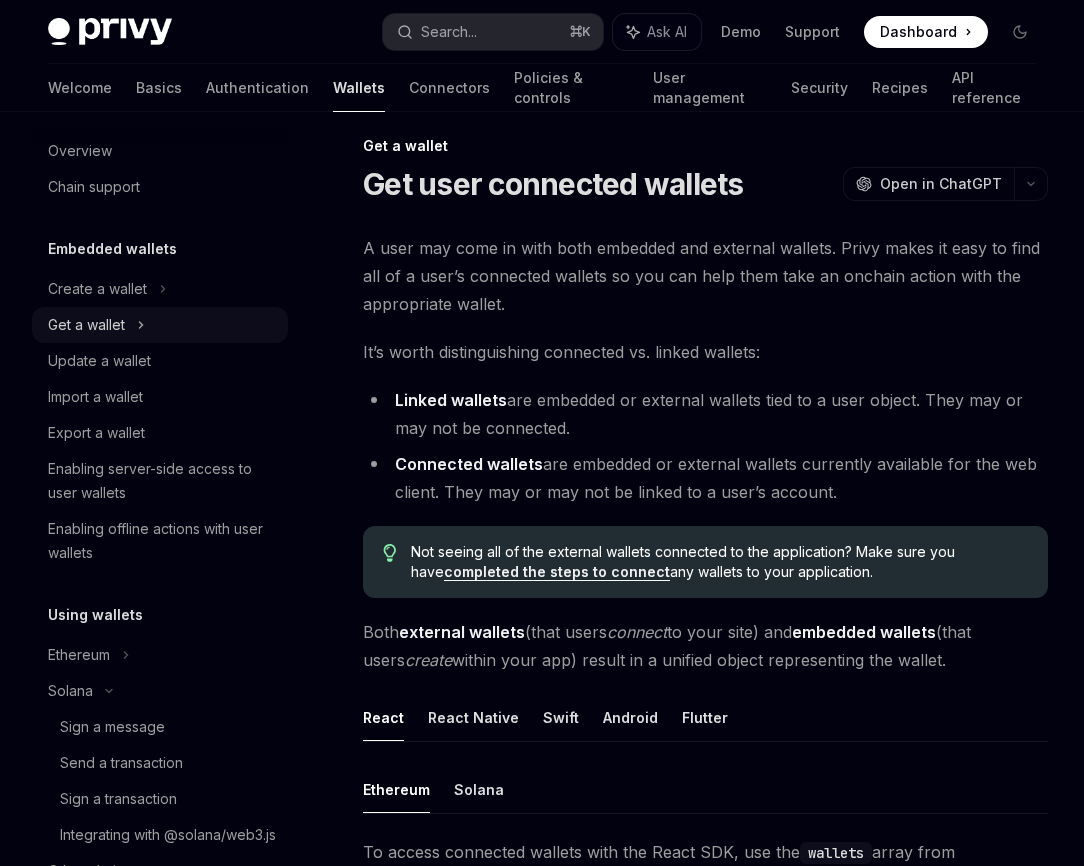 click on "Get a wallet" at bounding box center [86, 325] 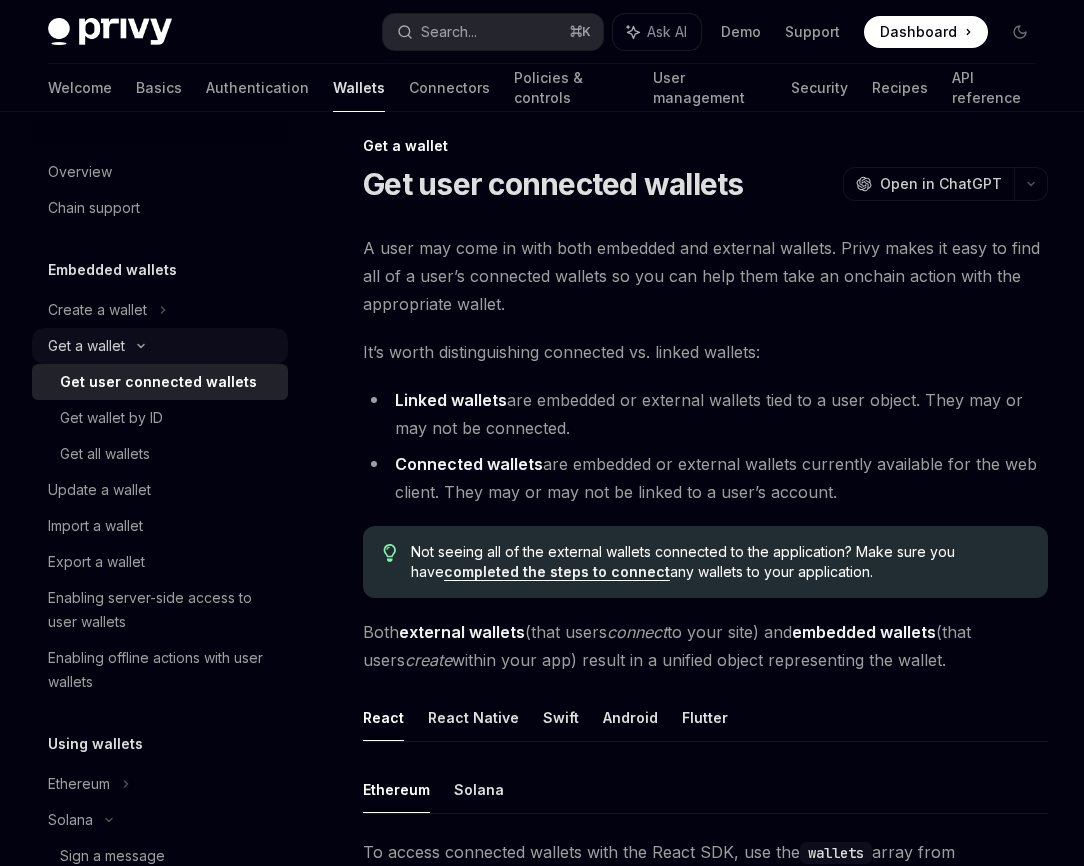 scroll, scrollTop: 0, scrollLeft: 0, axis: both 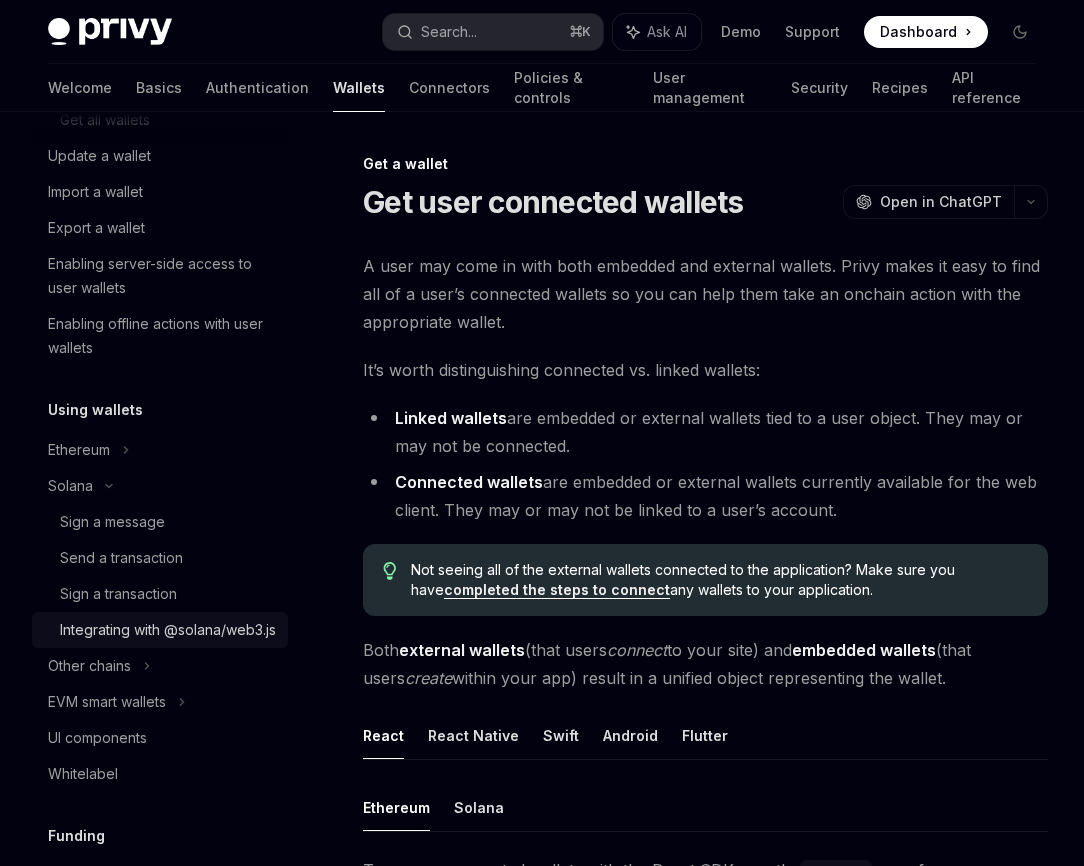 click on "Integrating with @solana/web3.js" at bounding box center (168, 630) 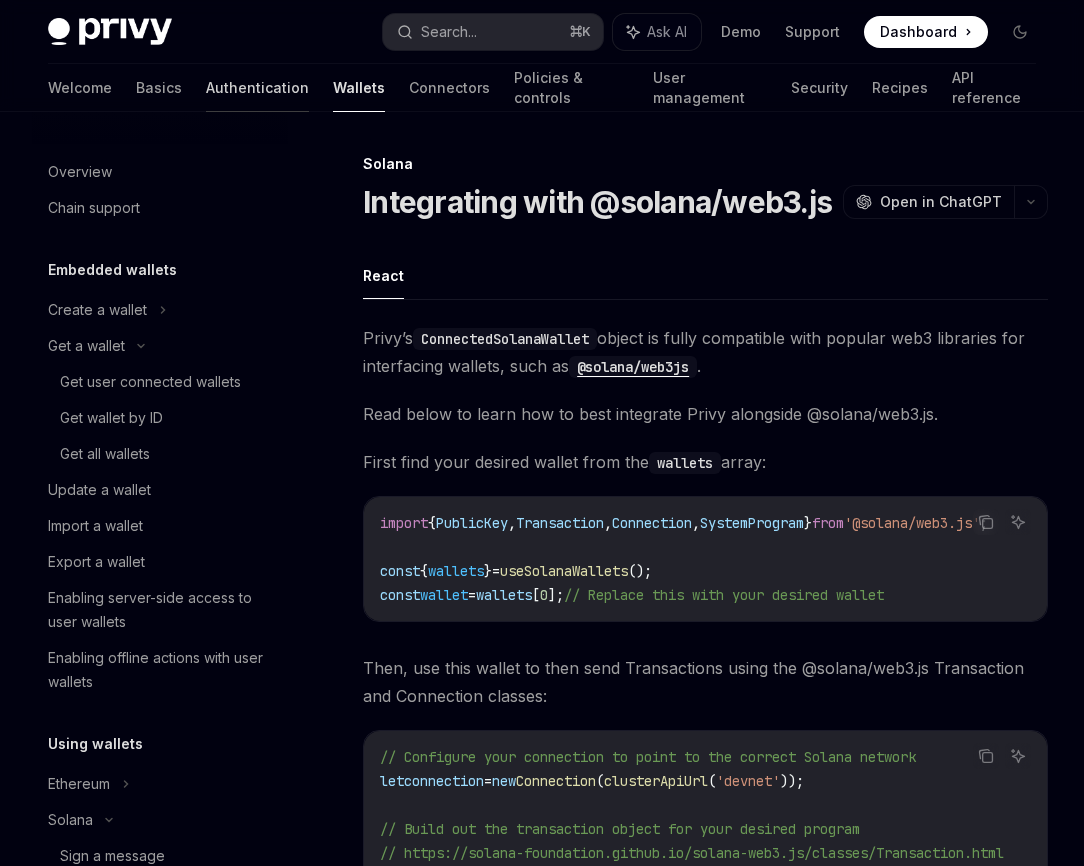 scroll, scrollTop: 0, scrollLeft: 0, axis: both 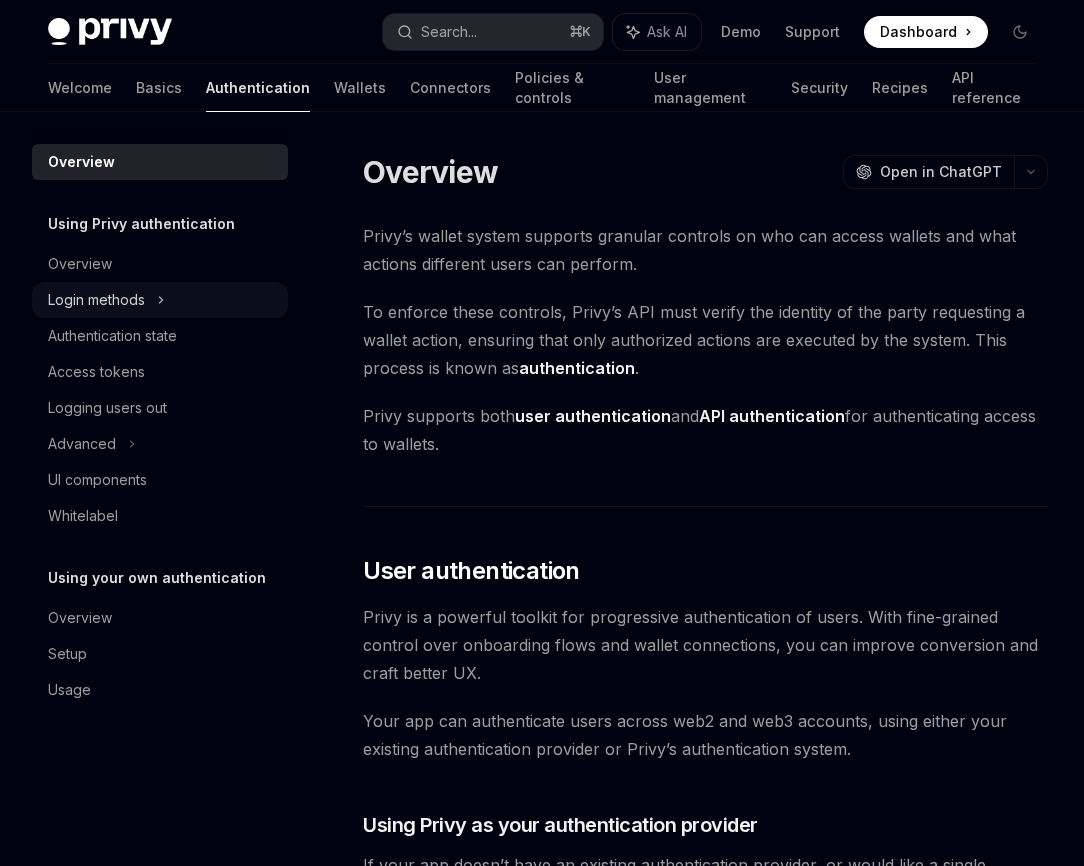 click on "Login methods" at bounding box center (160, 300) 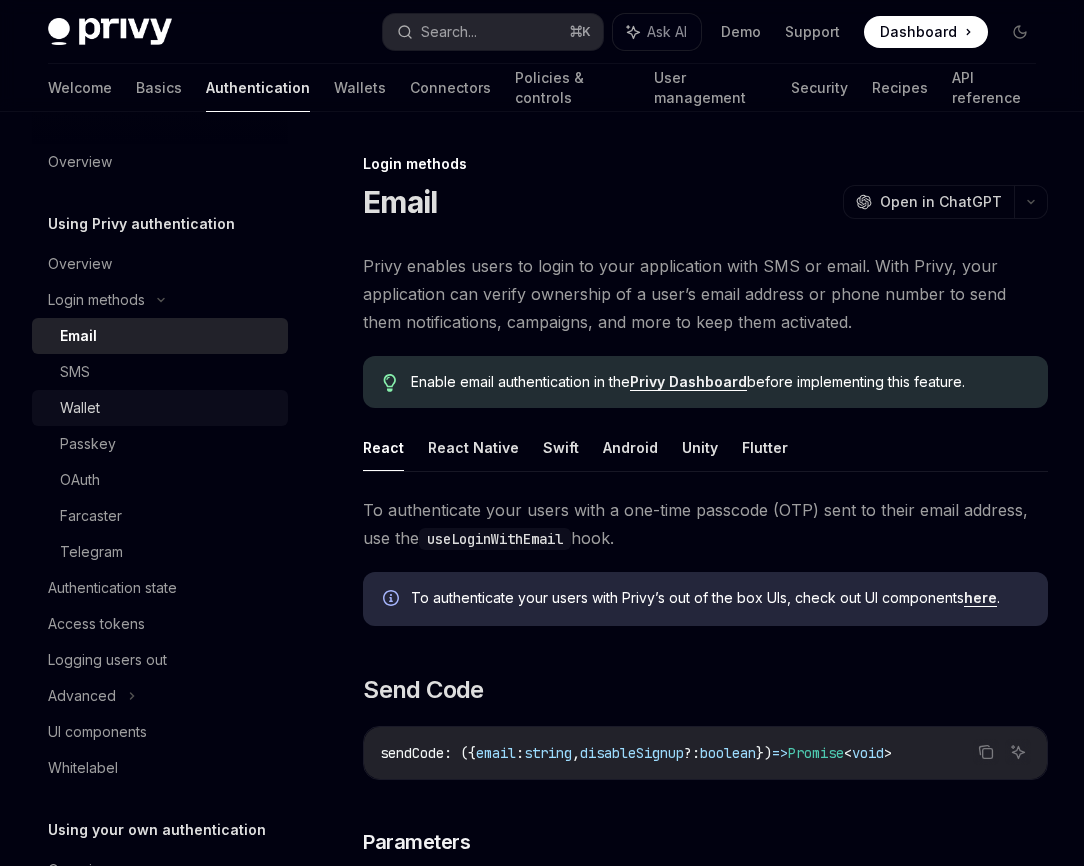 click on "Wallet" at bounding box center [160, 408] 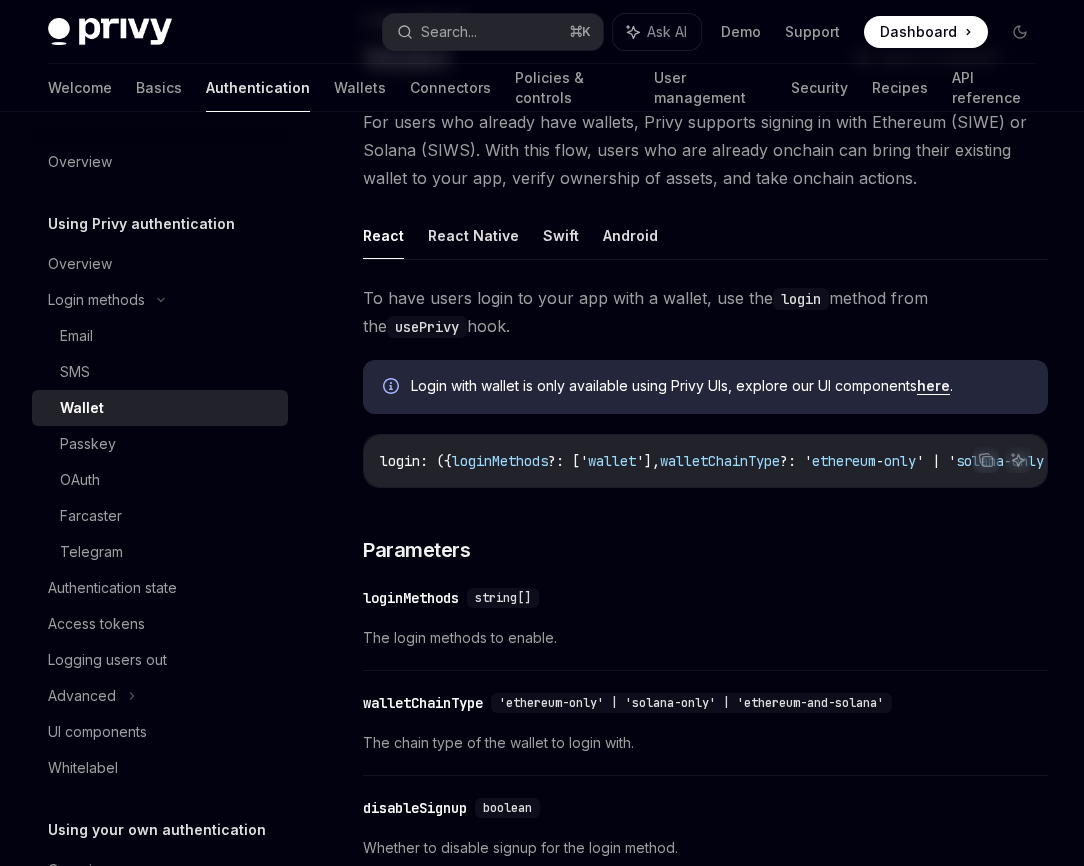 scroll, scrollTop: 209, scrollLeft: 0, axis: vertical 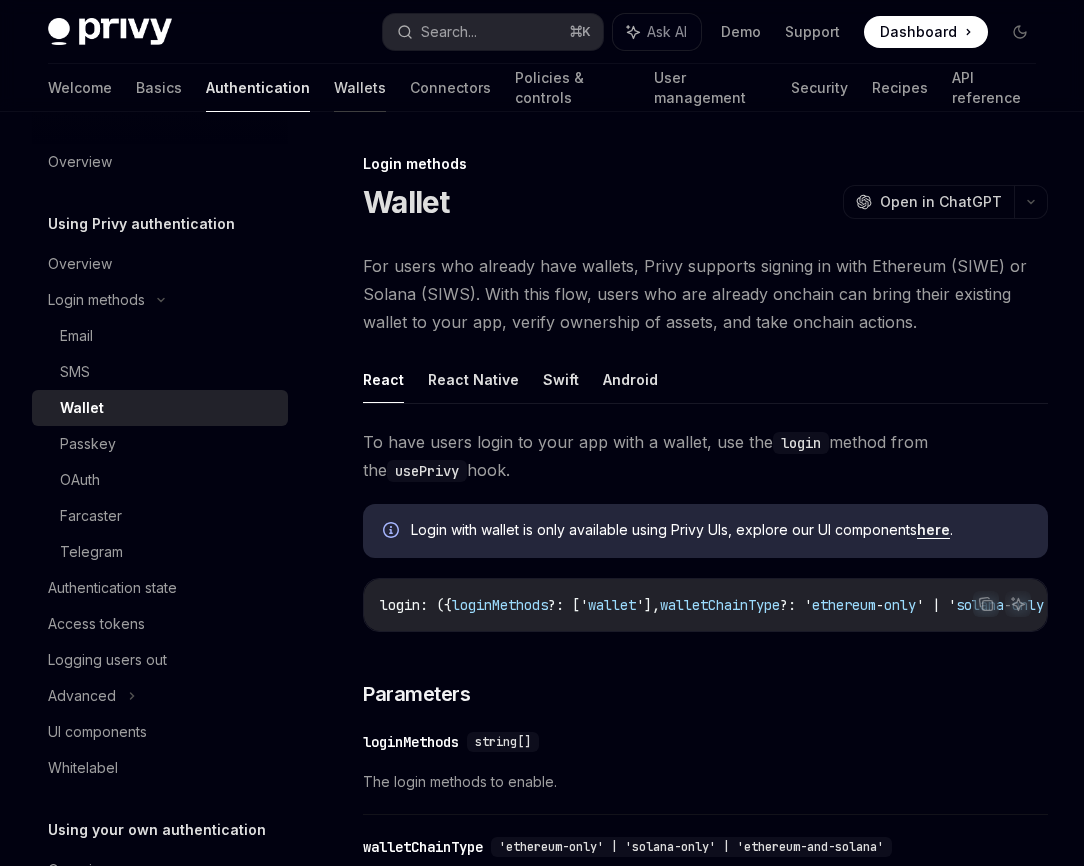 click on "Wallets" at bounding box center (360, 88) 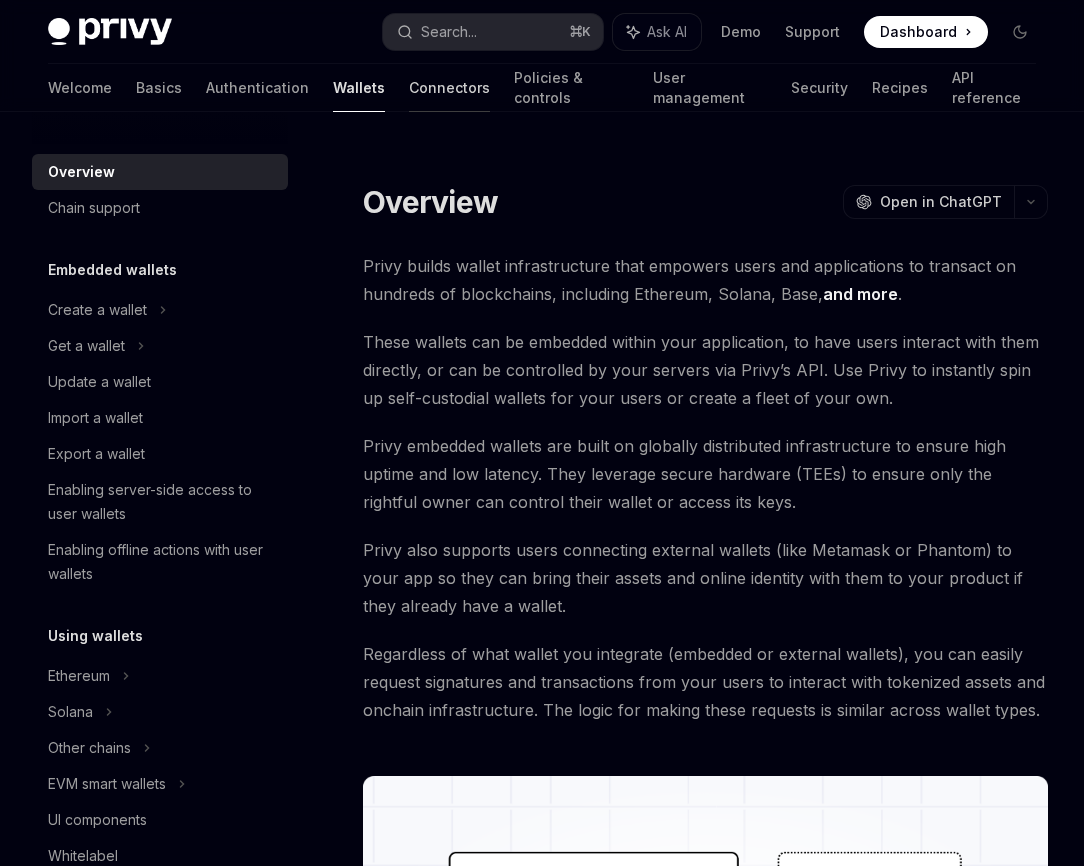 click on "Connectors" at bounding box center (449, 88) 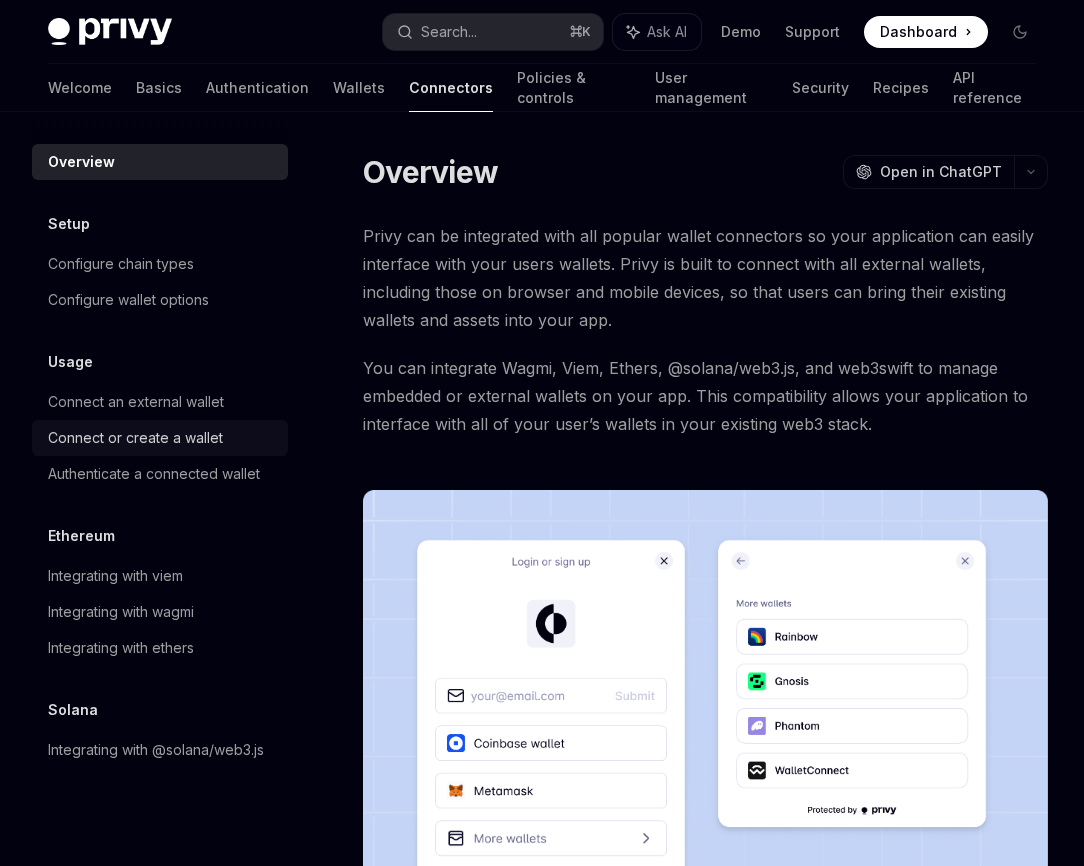 click on "Connect or create a wallet" at bounding box center [135, 438] 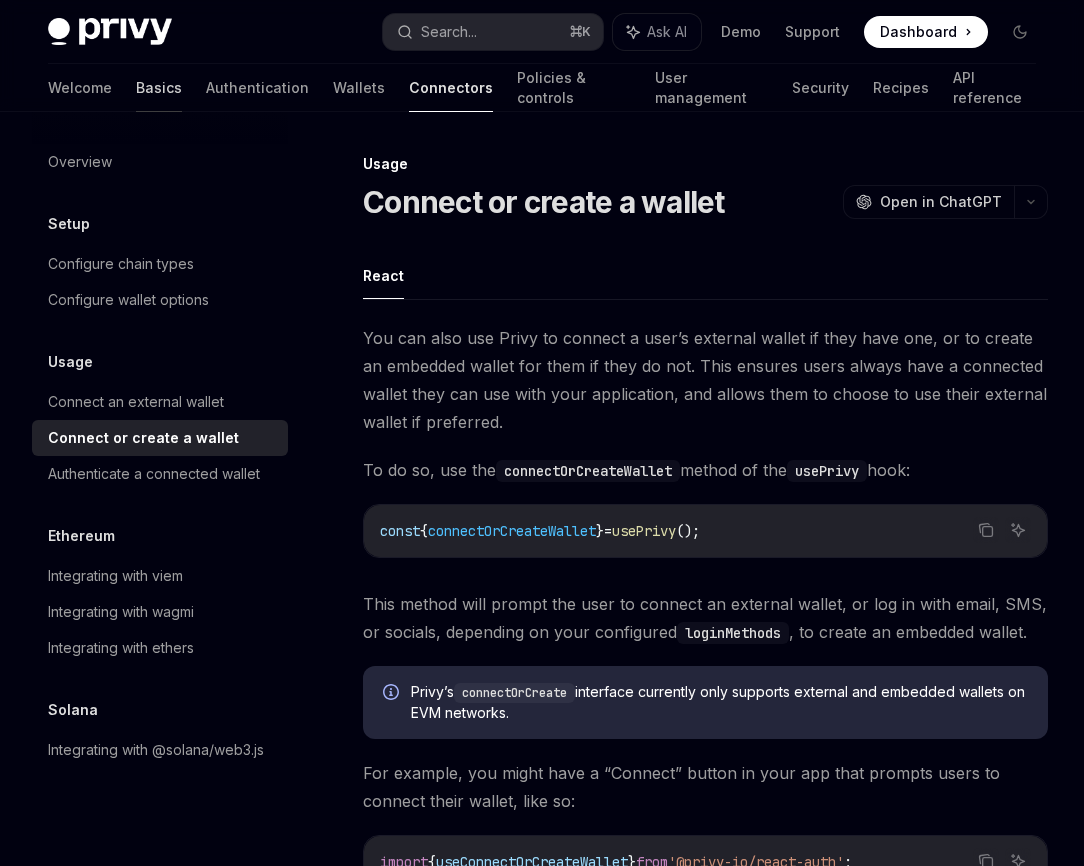 click on "Basics" at bounding box center [159, 88] 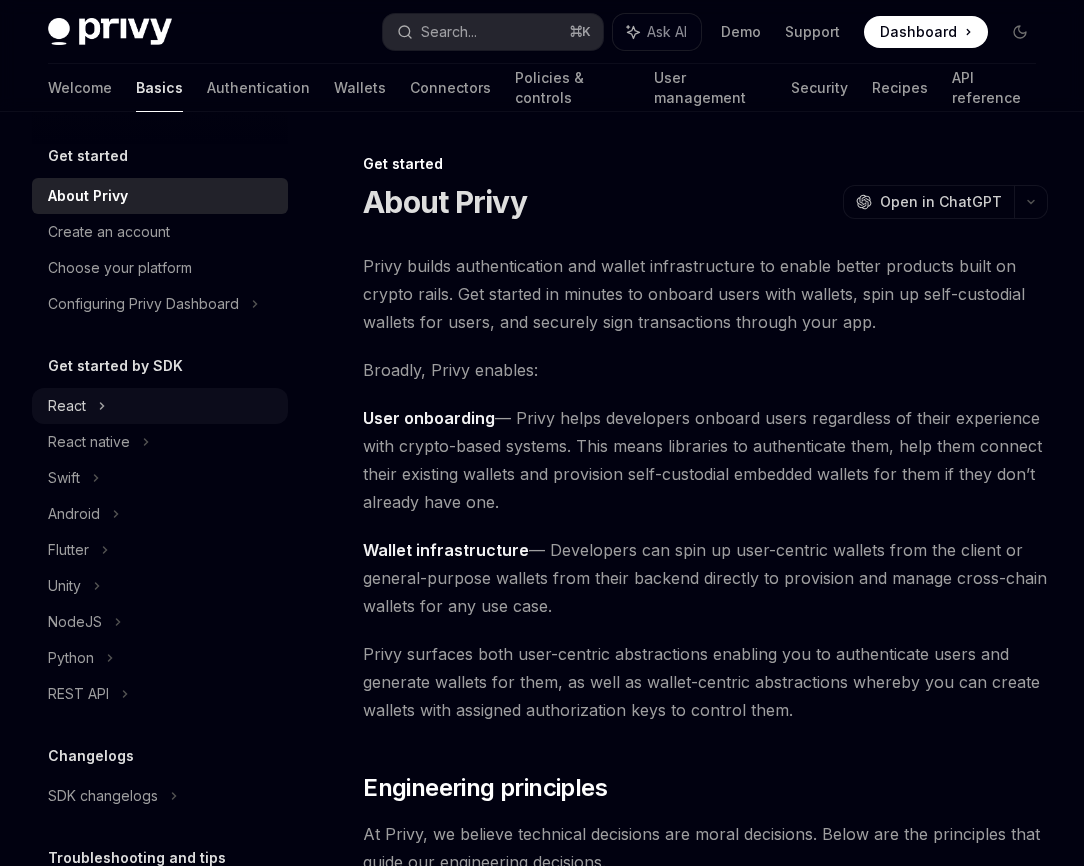 click on "React" at bounding box center (160, 406) 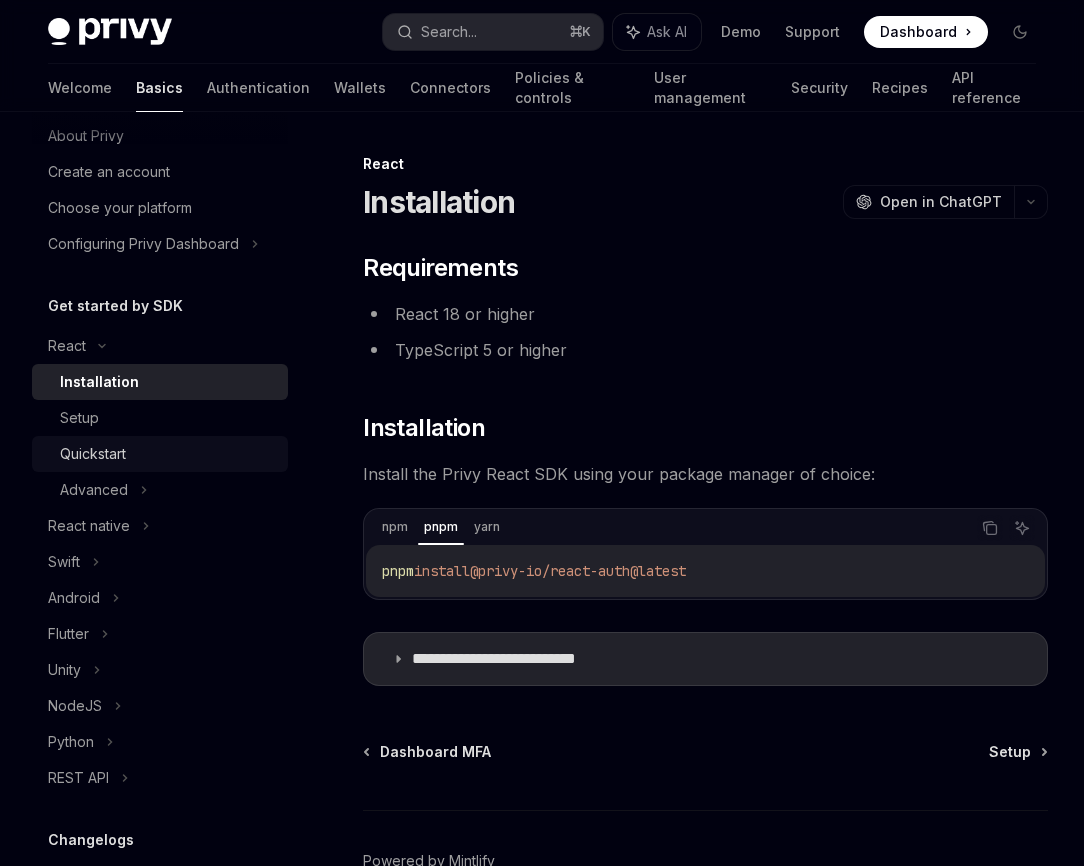 scroll, scrollTop: 63, scrollLeft: 0, axis: vertical 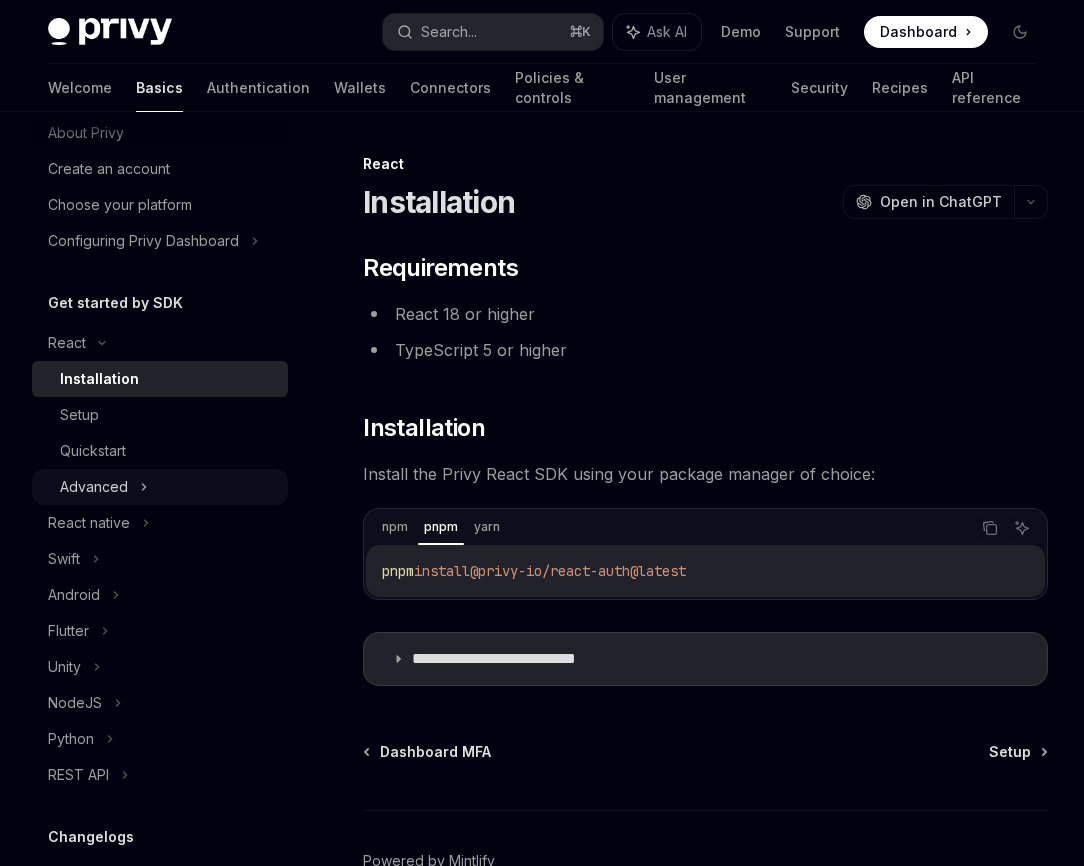 click 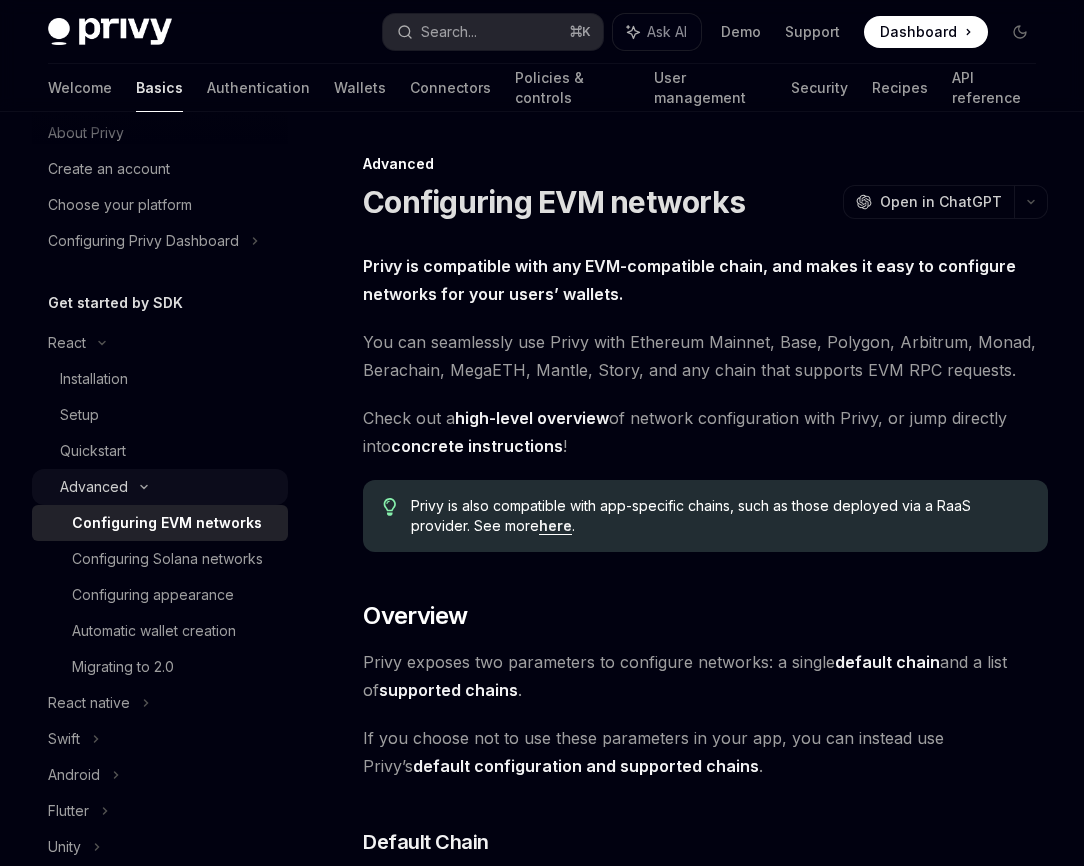 scroll, scrollTop: 92, scrollLeft: 0, axis: vertical 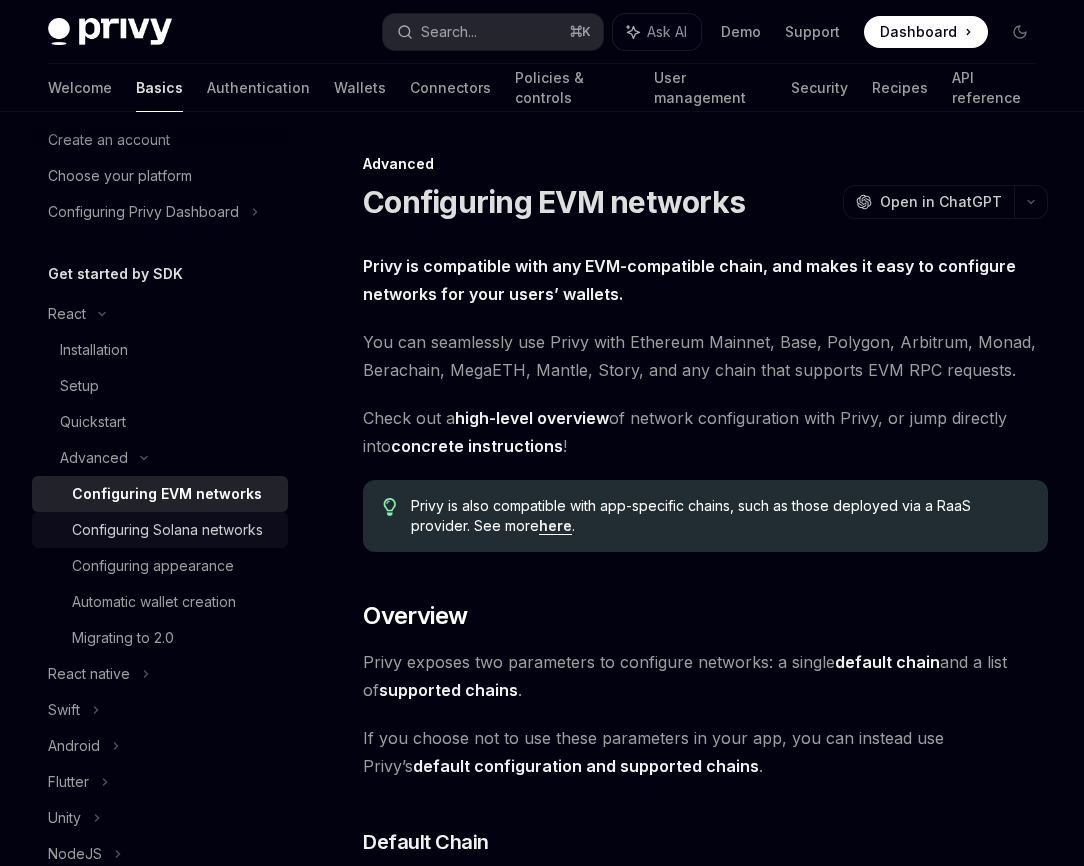 click on "Configuring Solana networks" at bounding box center [160, 530] 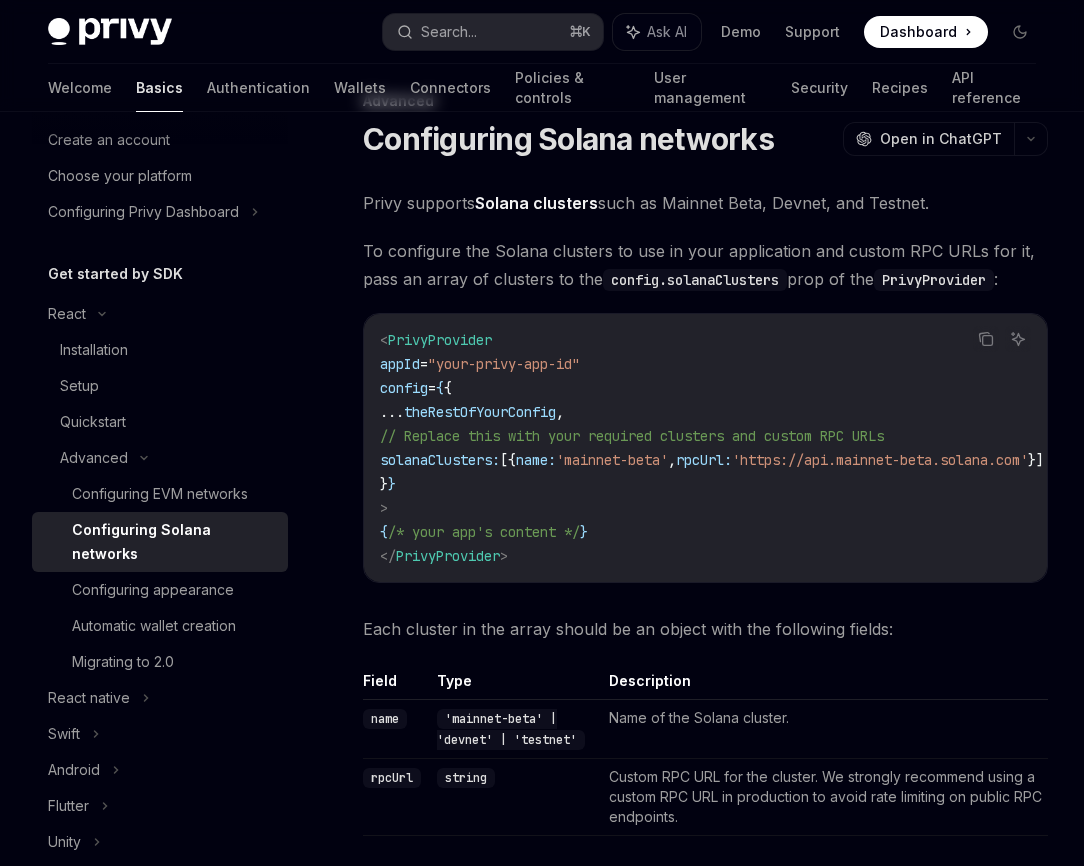 scroll, scrollTop: 0, scrollLeft: 0, axis: both 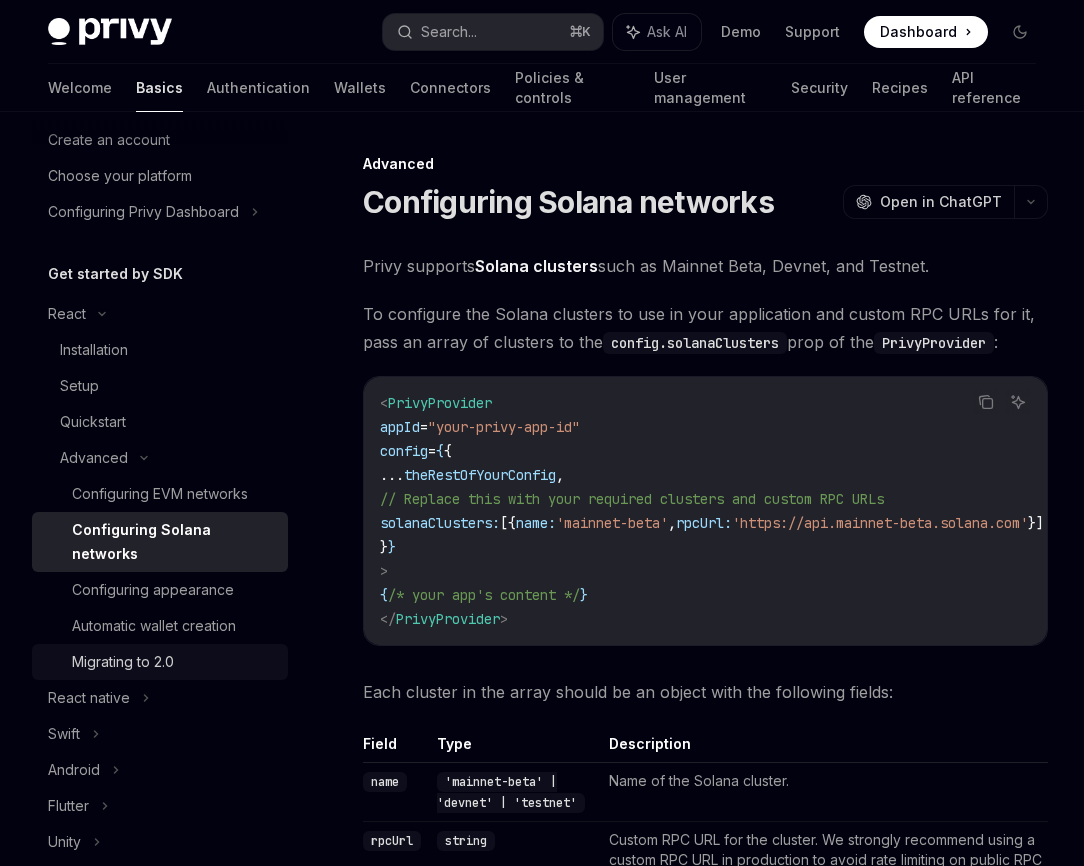 click on "Migrating to 2.0" at bounding box center [174, 662] 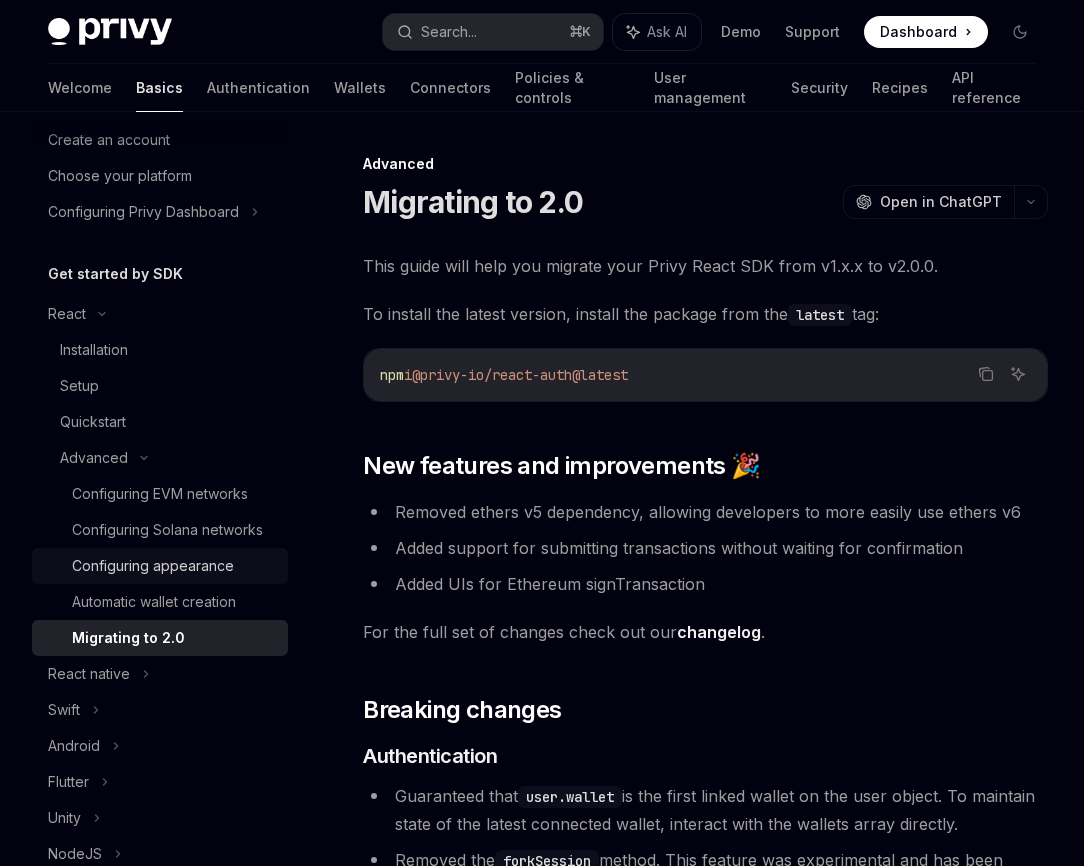 click on "Configuring appearance" at bounding box center (153, 566) 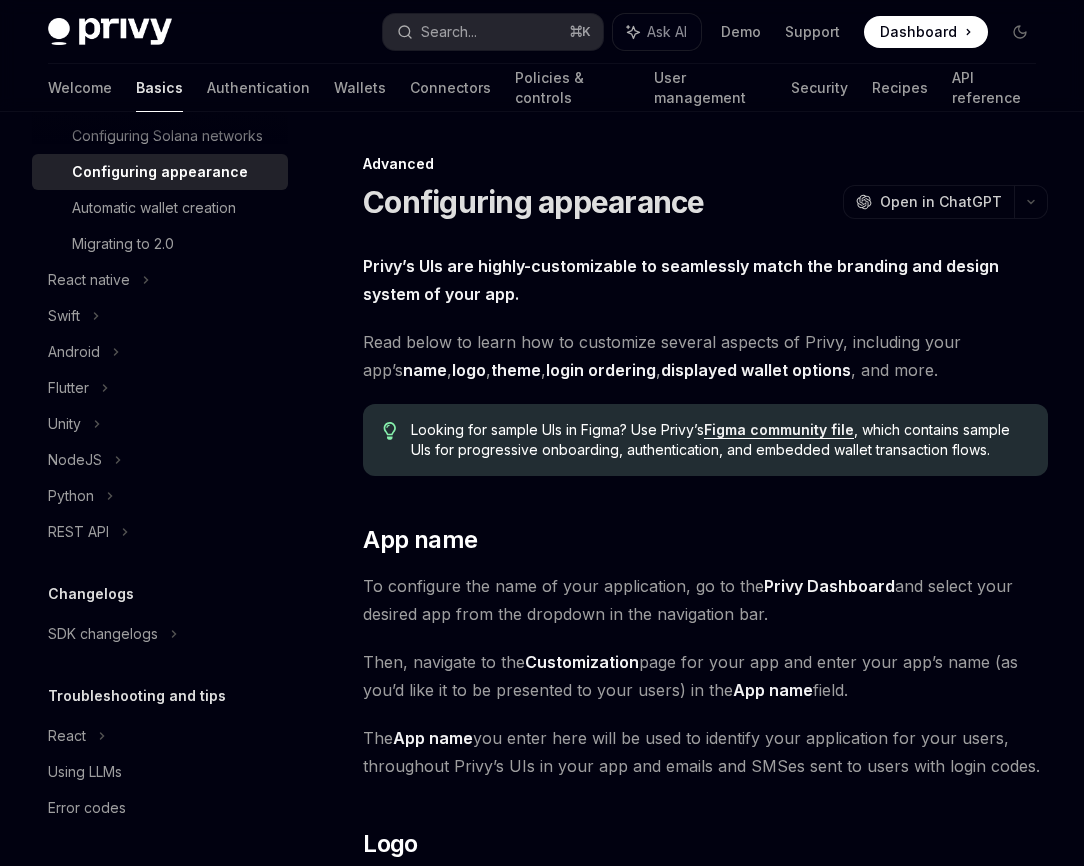 scroll, scrollTop: 486, scrollLeft: 0, axis: vertical 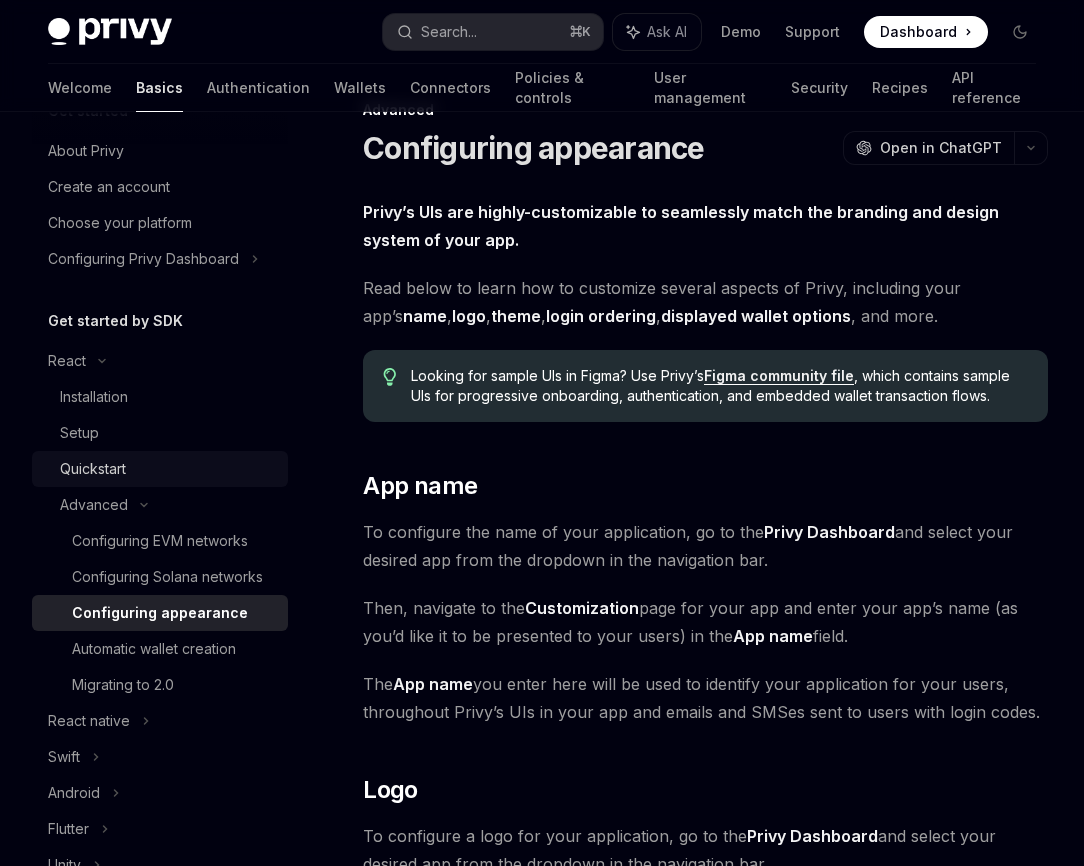 click on "Quickstart" at bounding box center [93, 469] 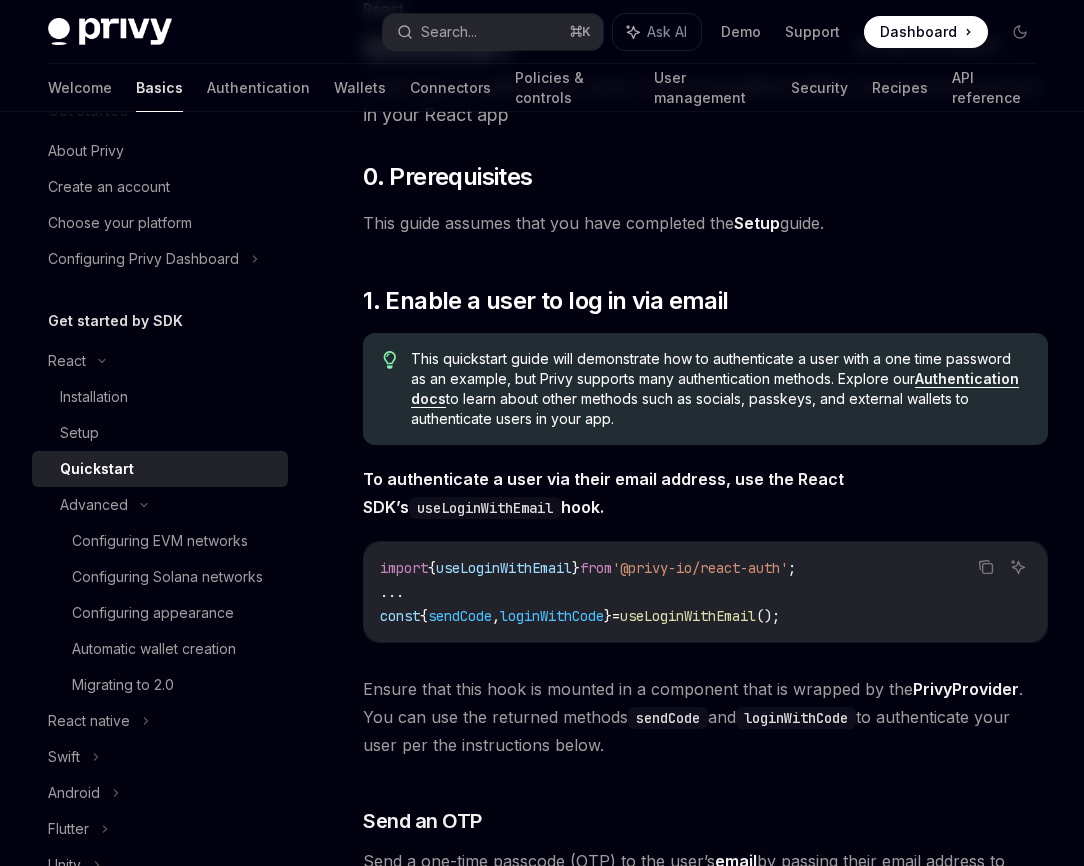 scroll, scrollTop: 120, scrollLeft: 0, axis: vertical 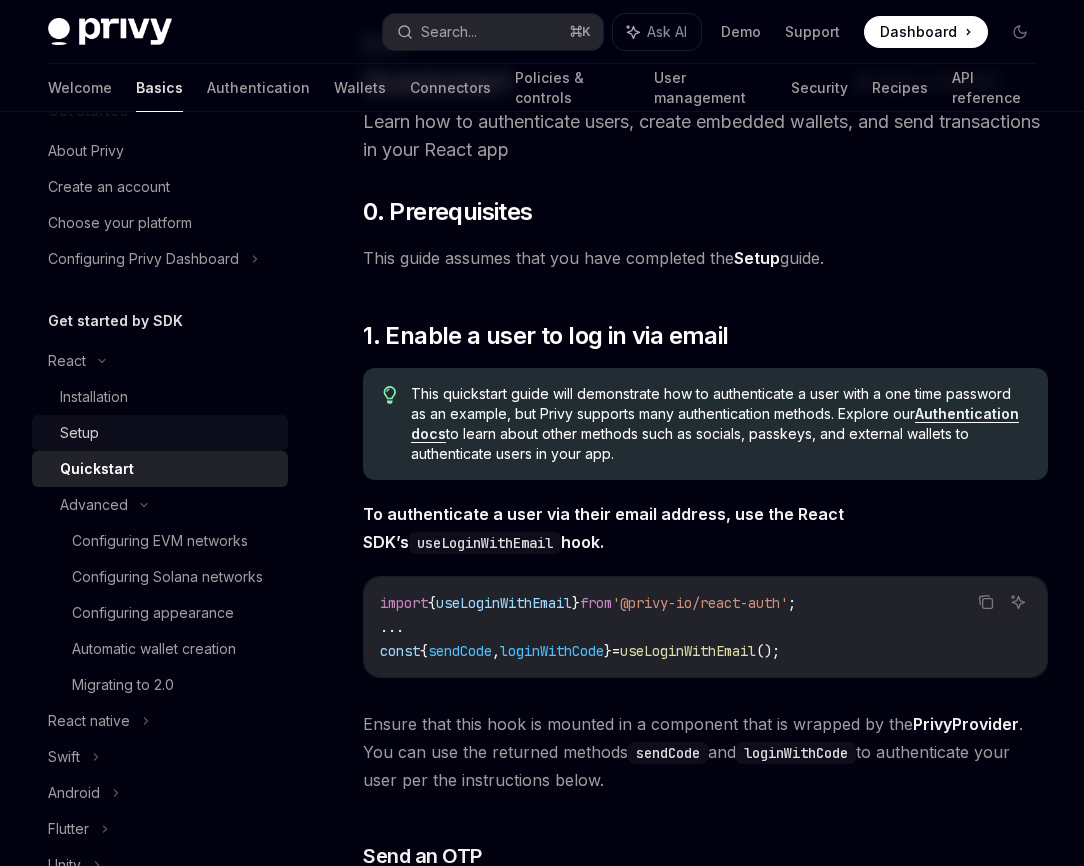 click on "Setup" at bounding box center [168, 433] 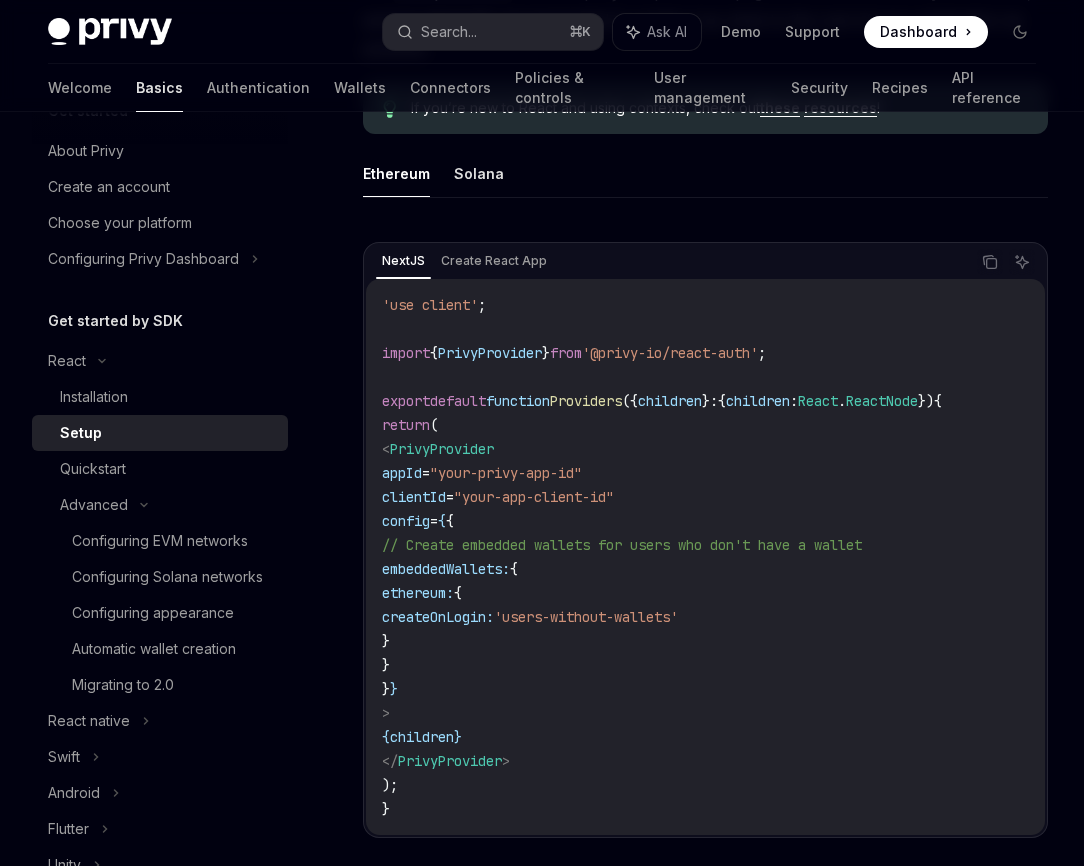 scroll, scrollTop: 576, scrollLeft: 0, axis: vertical 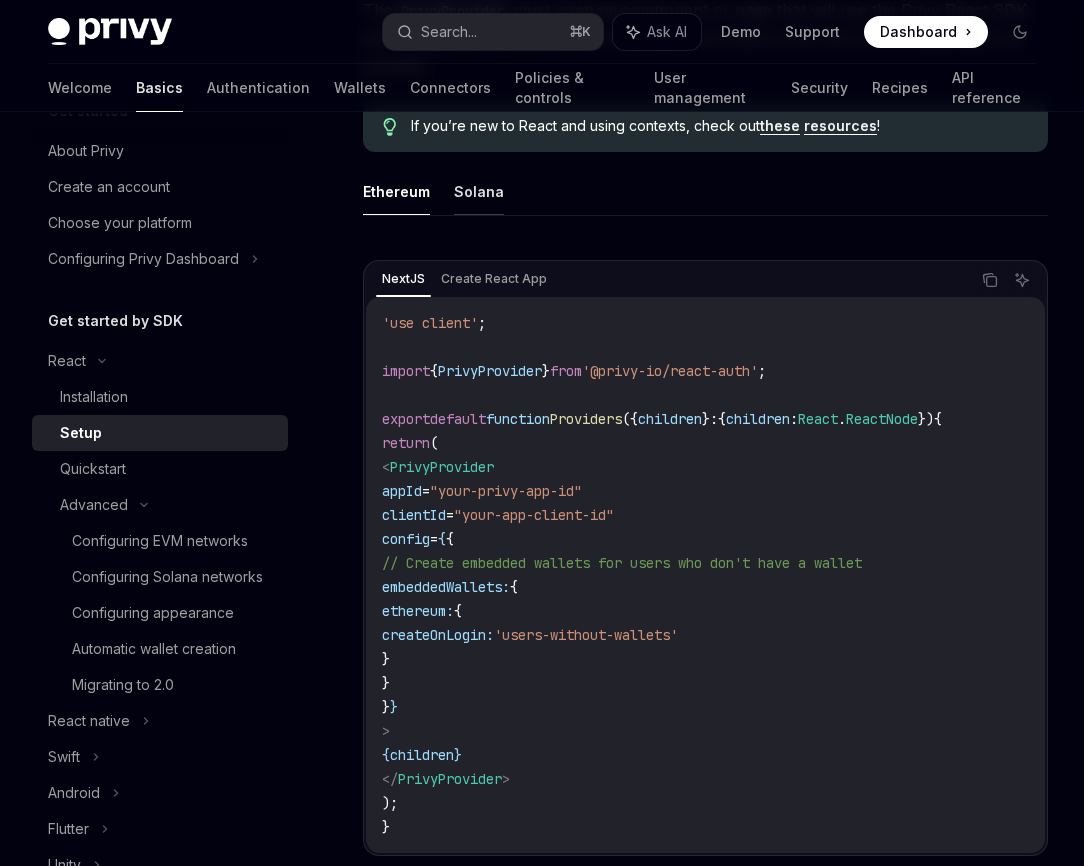 click on "Solana" at bounding box center [479, 191] 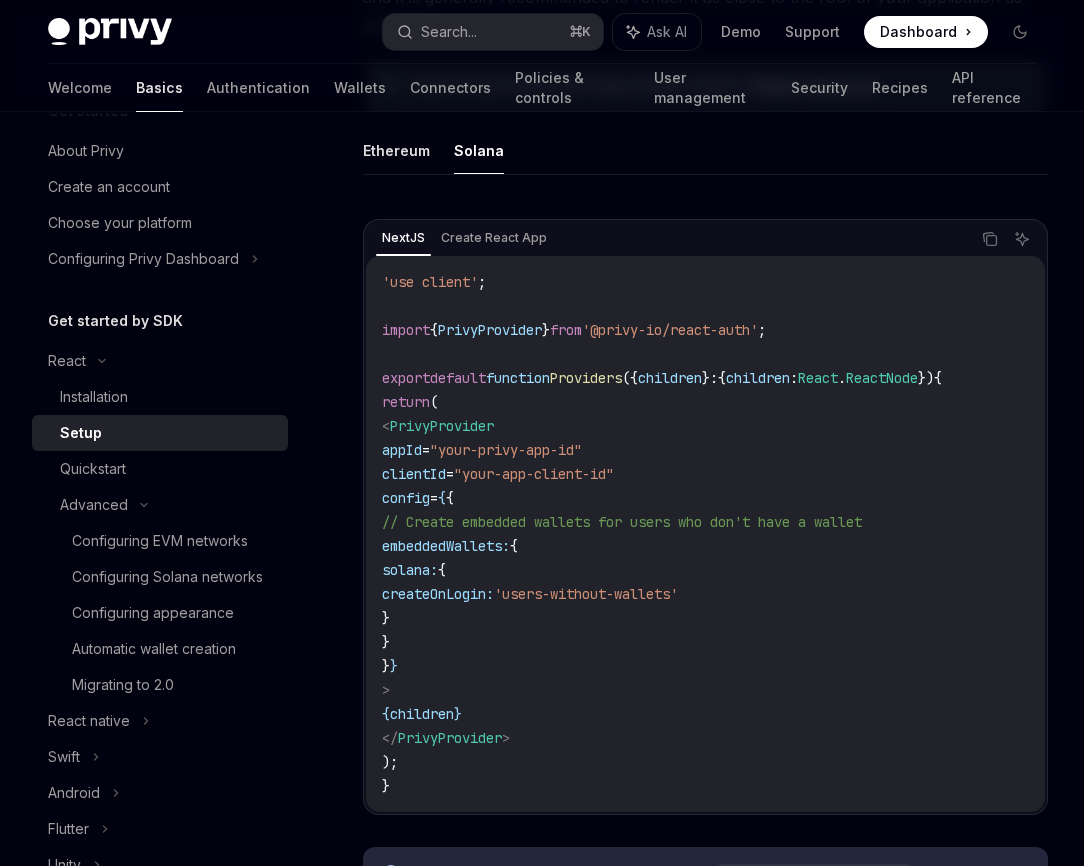 scroll, scrollTop: 619, scrollLeft: 0, axis: vertical 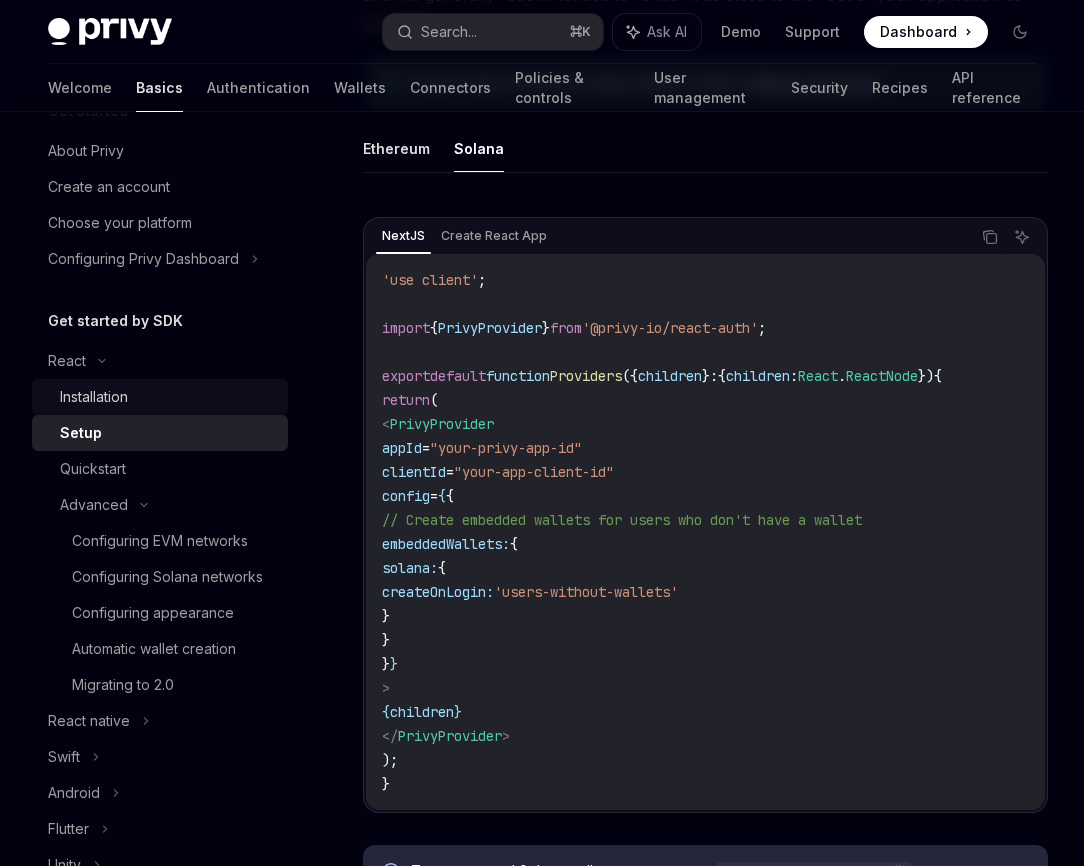 click on "Installation" at bounding box center [160, 397] 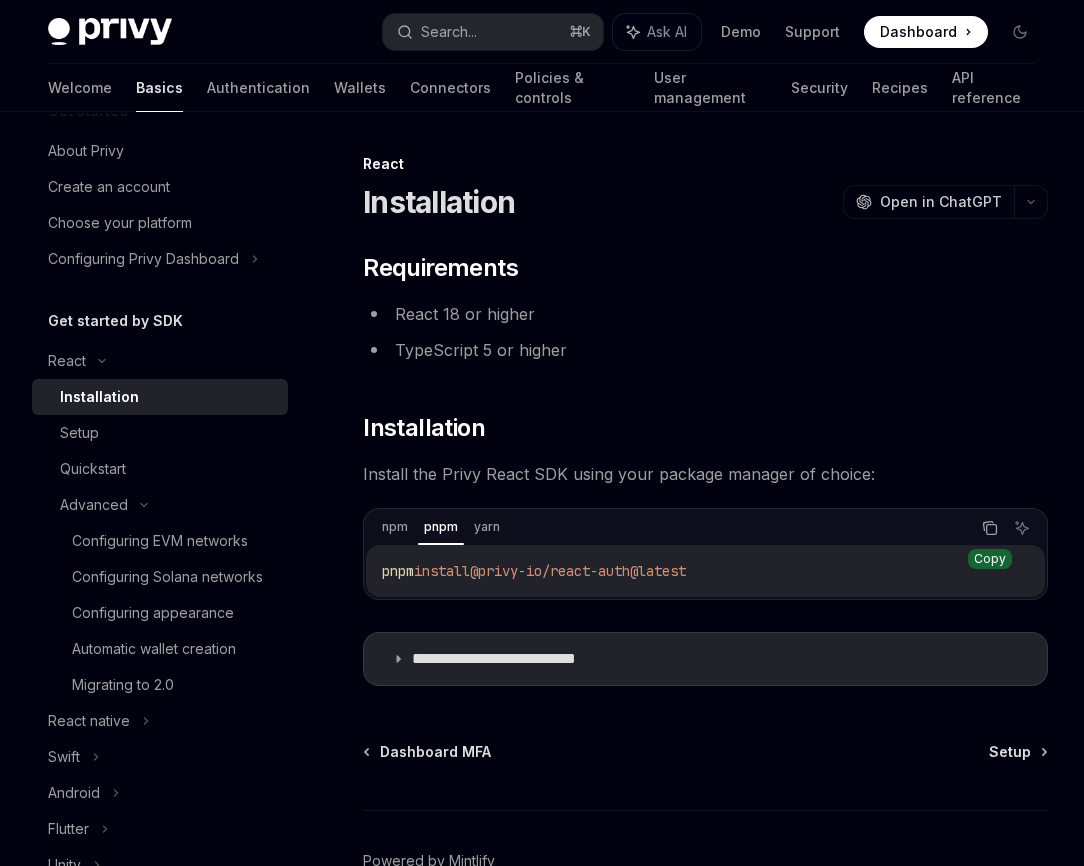 click at bounding box center (990, 528) 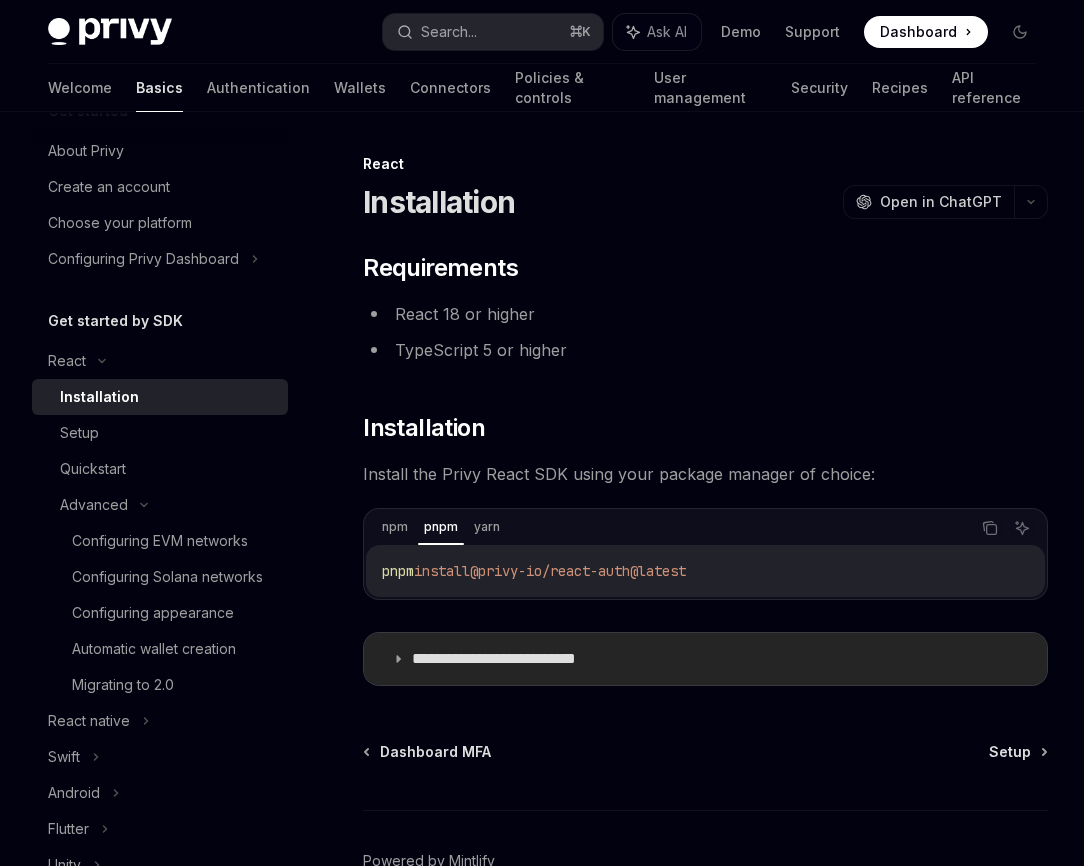 click on "**********" at bounding box center [525, 659] 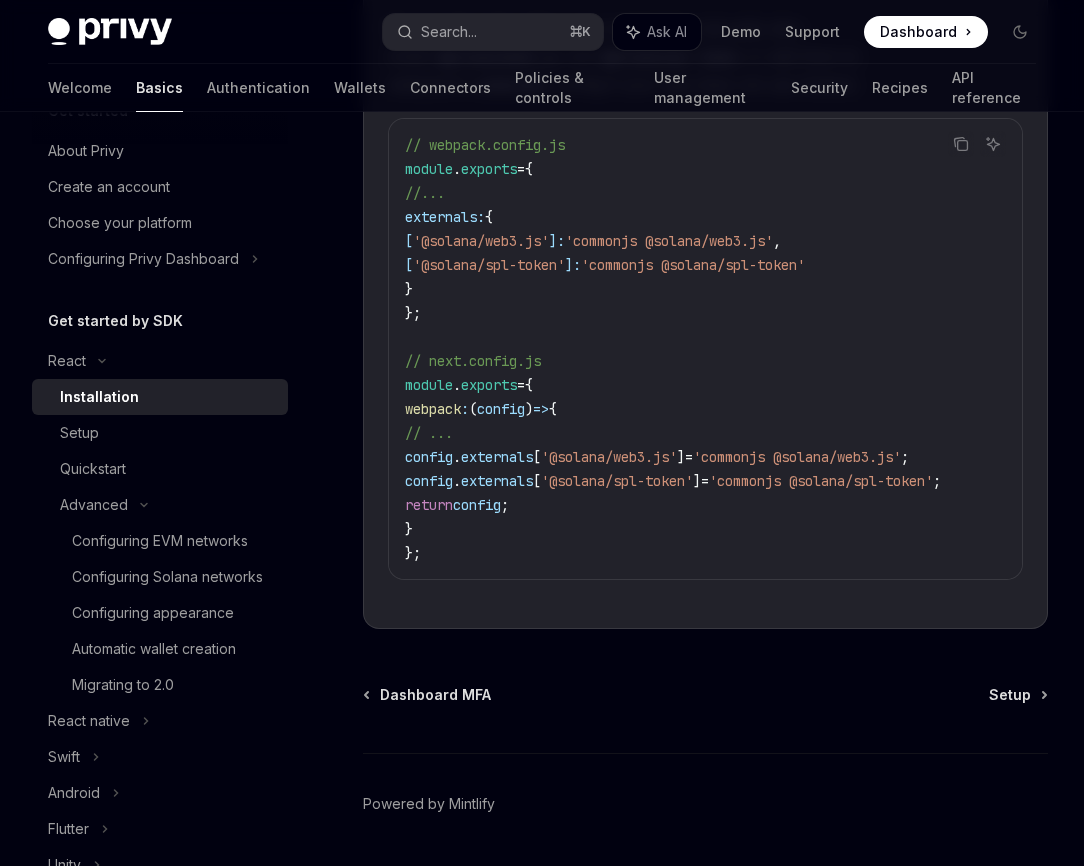 scroll, scrollTop: 747, scrollLeft: 0, axis: vertical 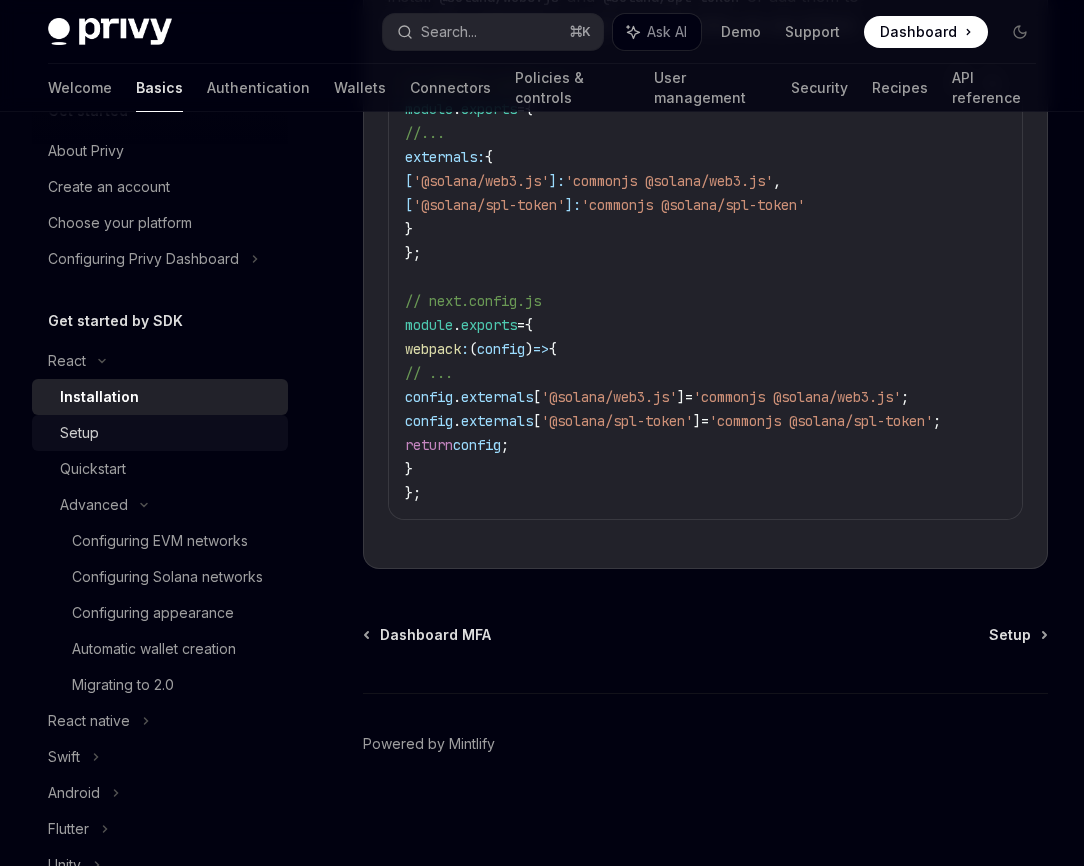 click on "Setup" at bounding box center [168, 433] 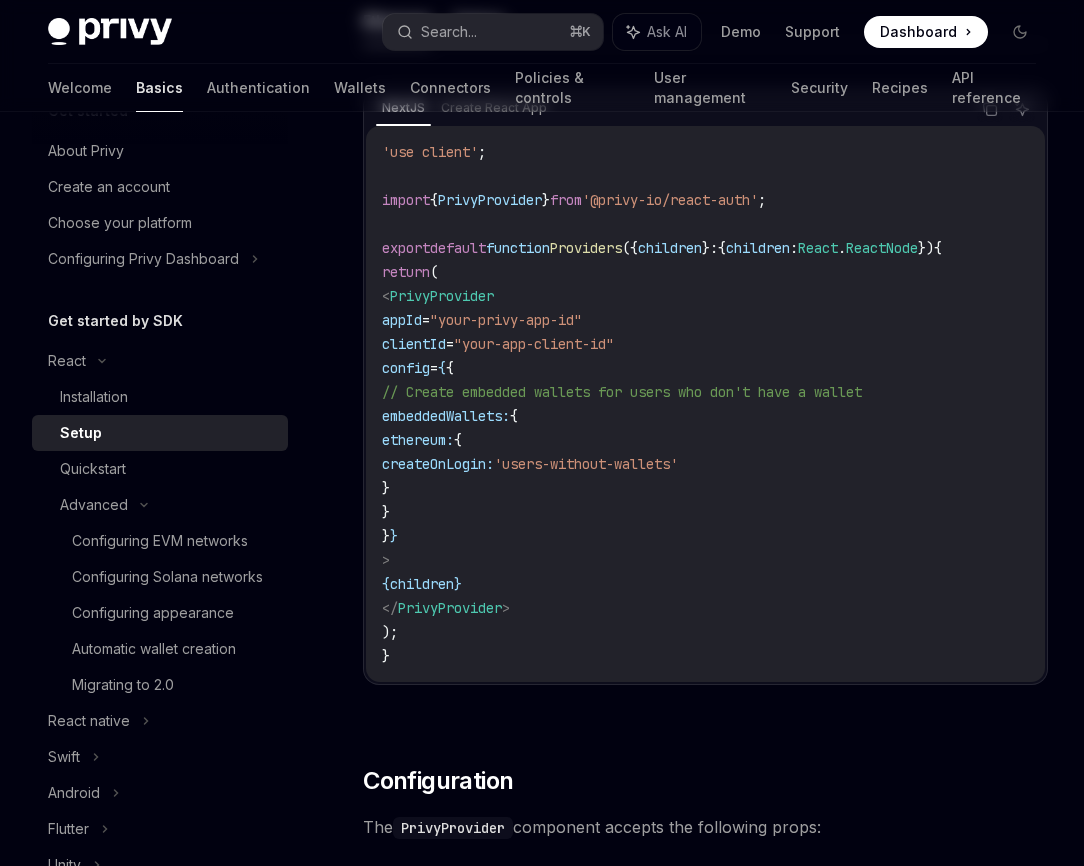 scroll, scrollTop: 0, scrollLeft: 0, axis: both 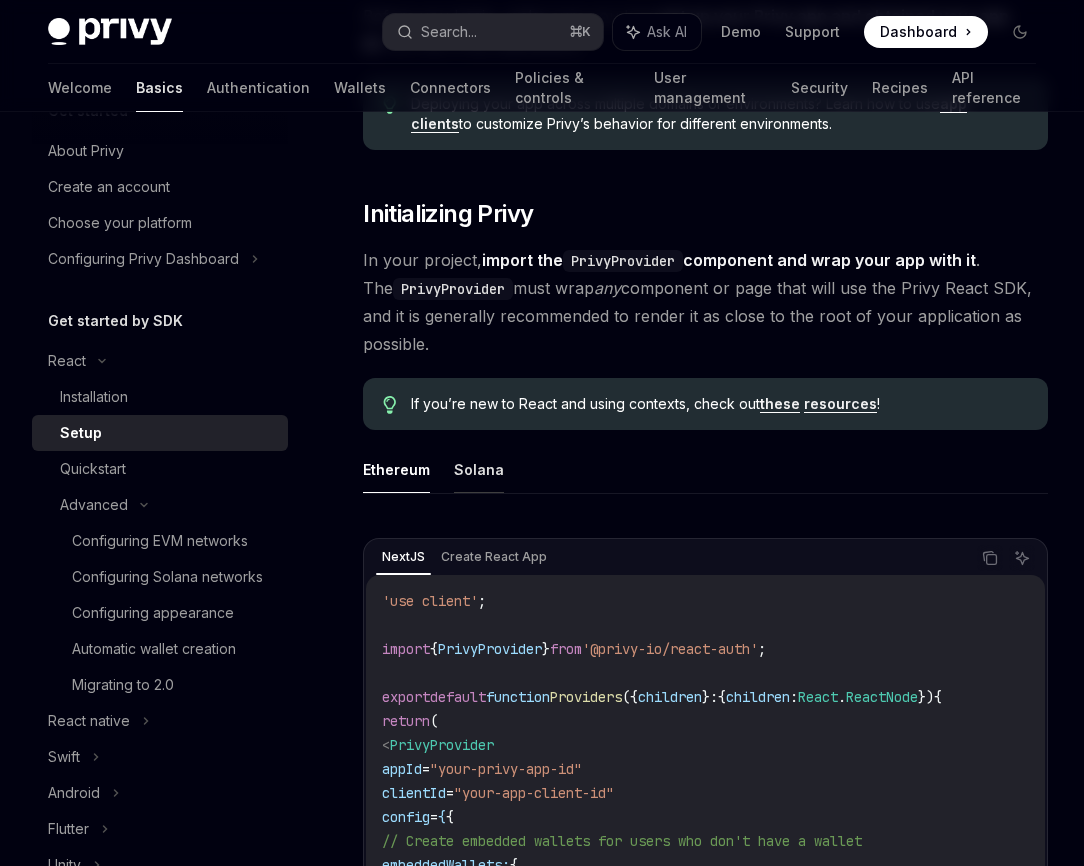click on "Solana" at bounding box center [479, 469] 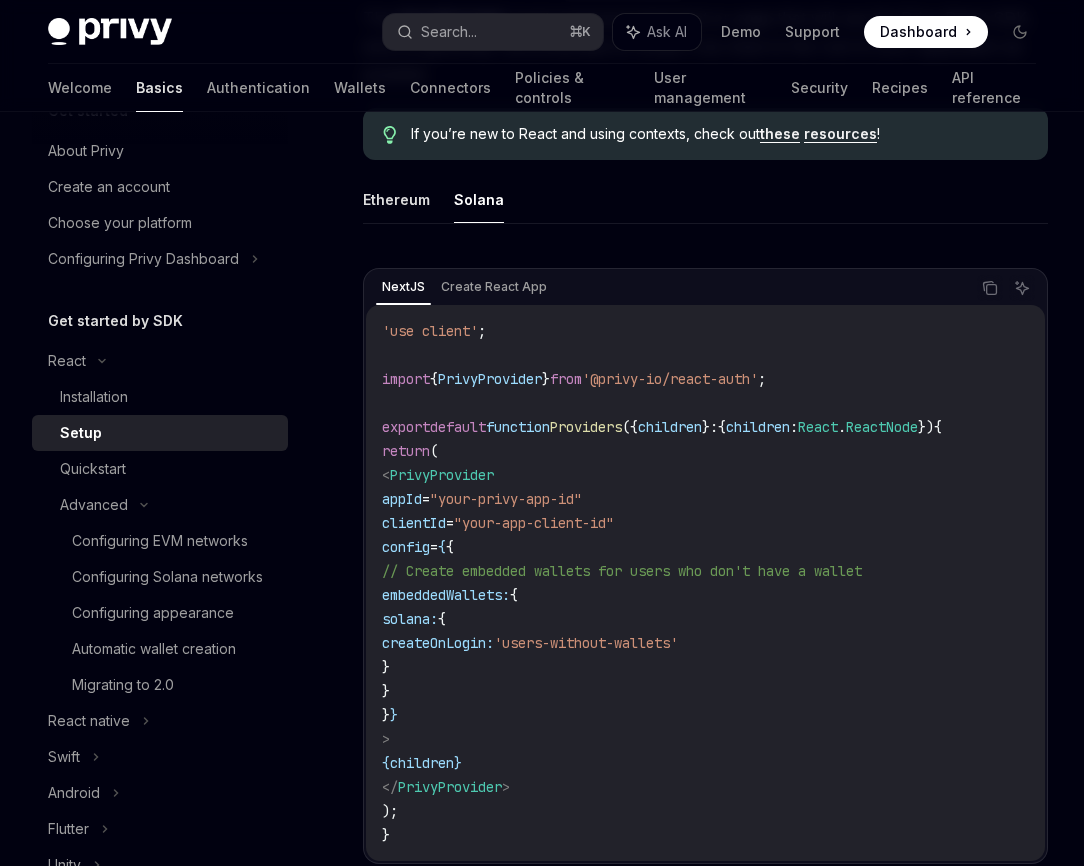 scroll, scrollTop: 579, scrollLeft: 0, axis: vertical 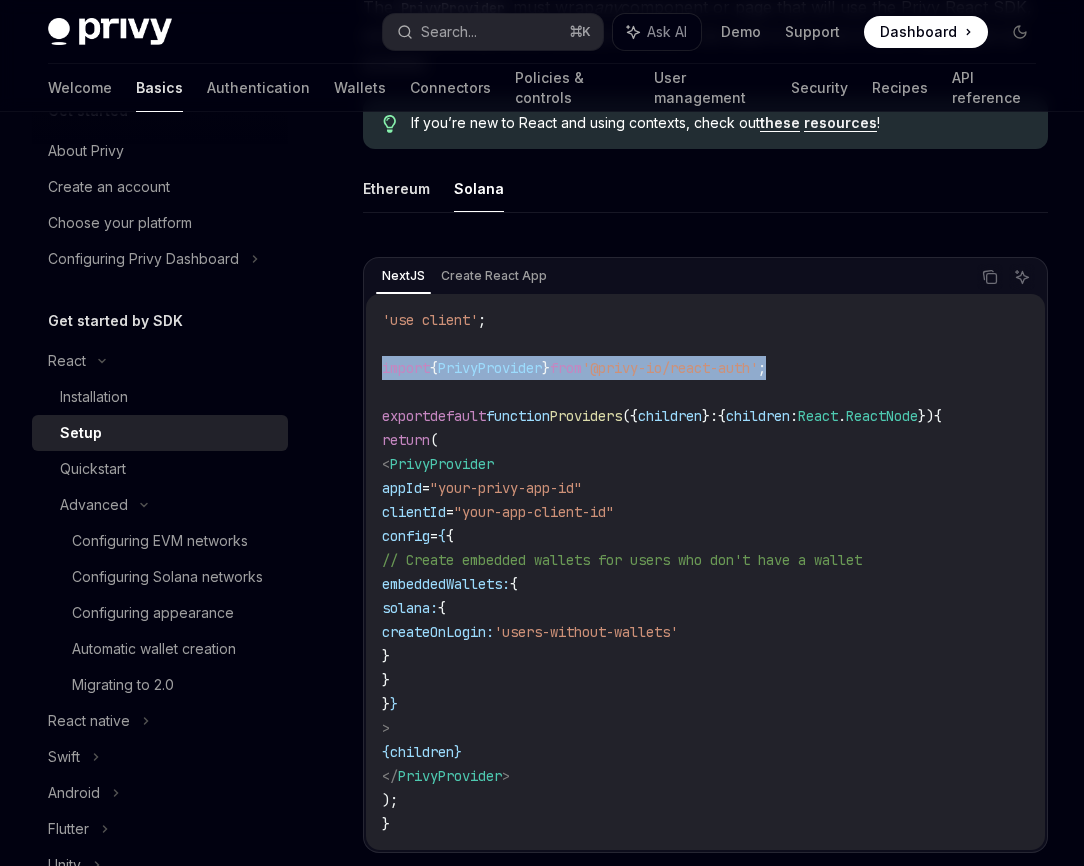 drag, startPoint x: 382, startPoint y: 364, endPoint x: 880, endPoint y: 368, distance: 498.01605 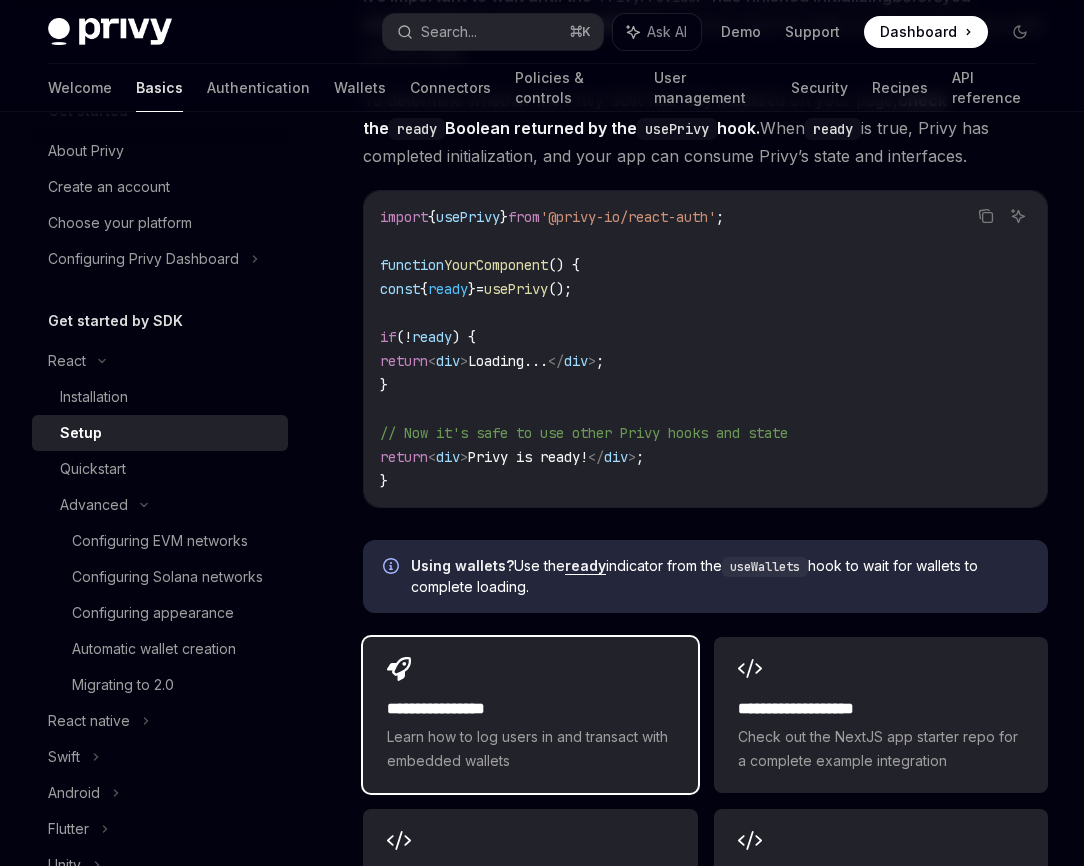 scroll, scrollTop: 2324, scrollLeft: 0, axis: vertical 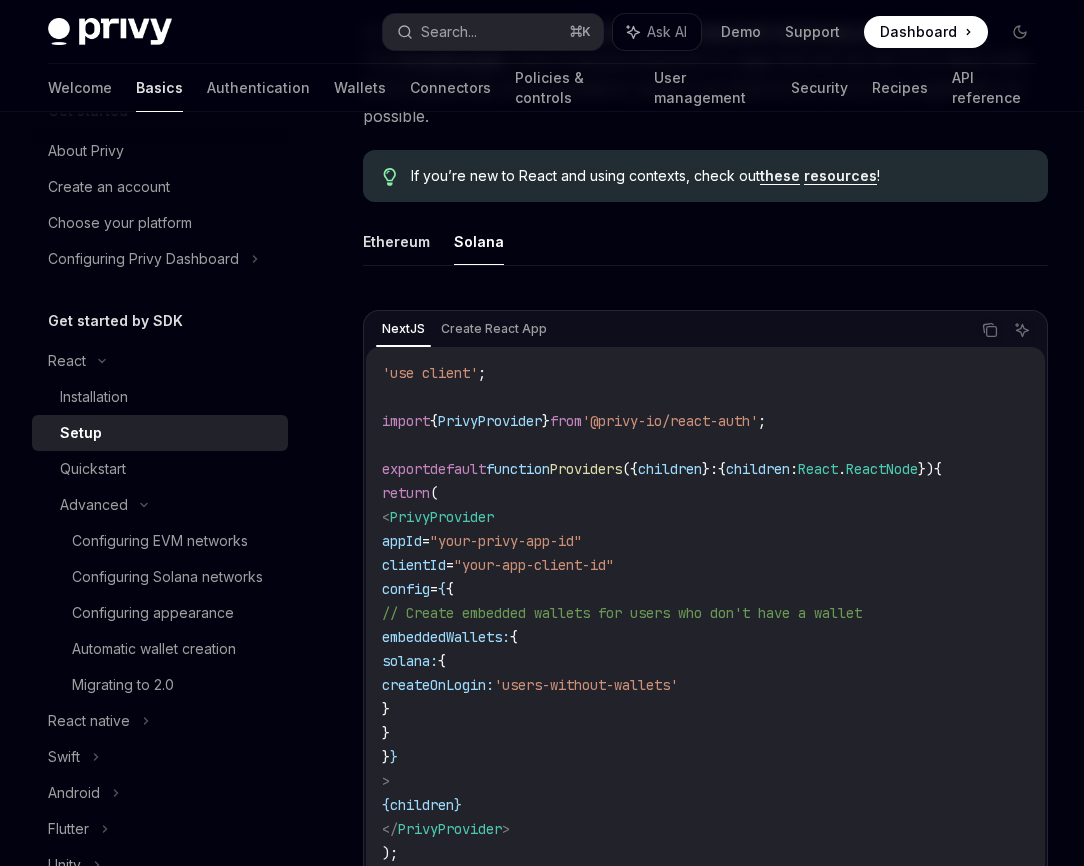 click on "'use client' ;
import  { PrivyProvider }  from  '@privy-io/react-auth' ;
export  default  function  Providers ({ children } :  { children :  React . ReactNode })  {
return  (
< PrivyProvider
appId = "your-privy-app-id"
clientId = "your-app-client-id"
config = { {
// Create embedded wallets for users who don't have a wallet
embeddedWallets:  {
solana:  {
createOnLogin:  'users-without-wallets'
}
}
} }
>
{ children }
</ PrivyProvider >
);
}" at bounding box center [705, 625] 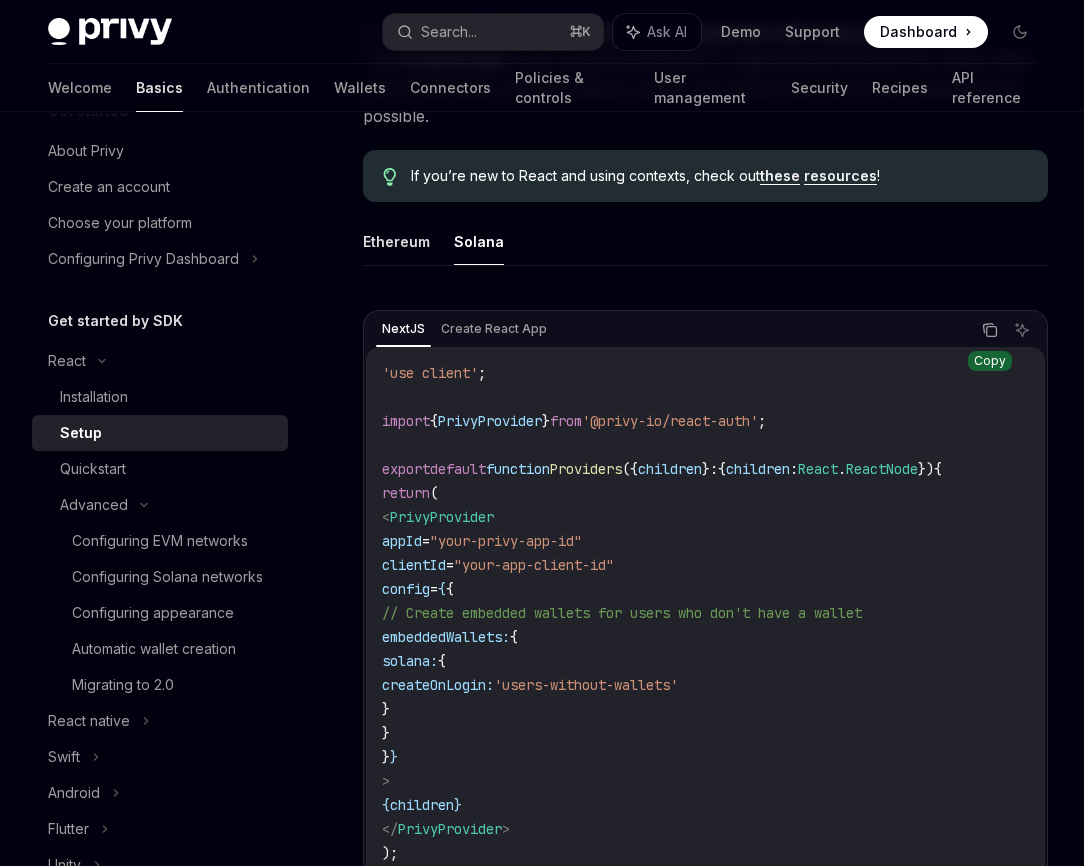 click 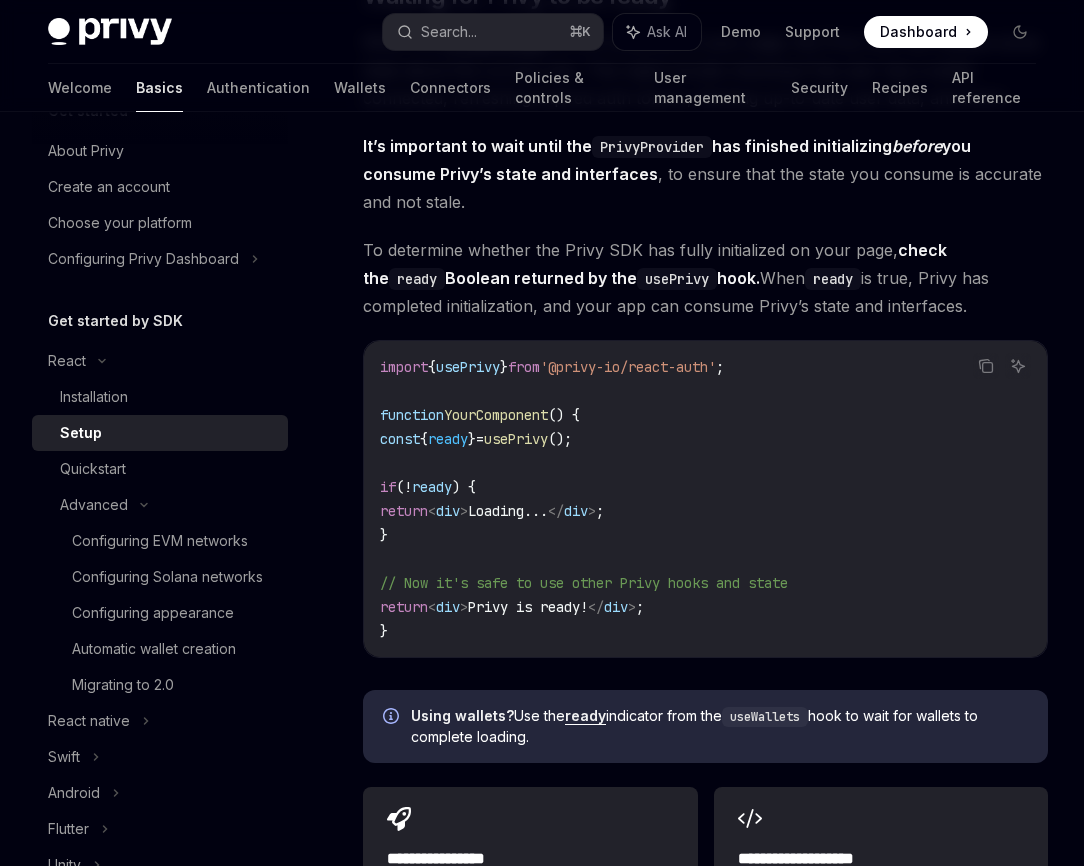 scroll, scrollTop: 2161, scrollLeft: 0, axis: vertical 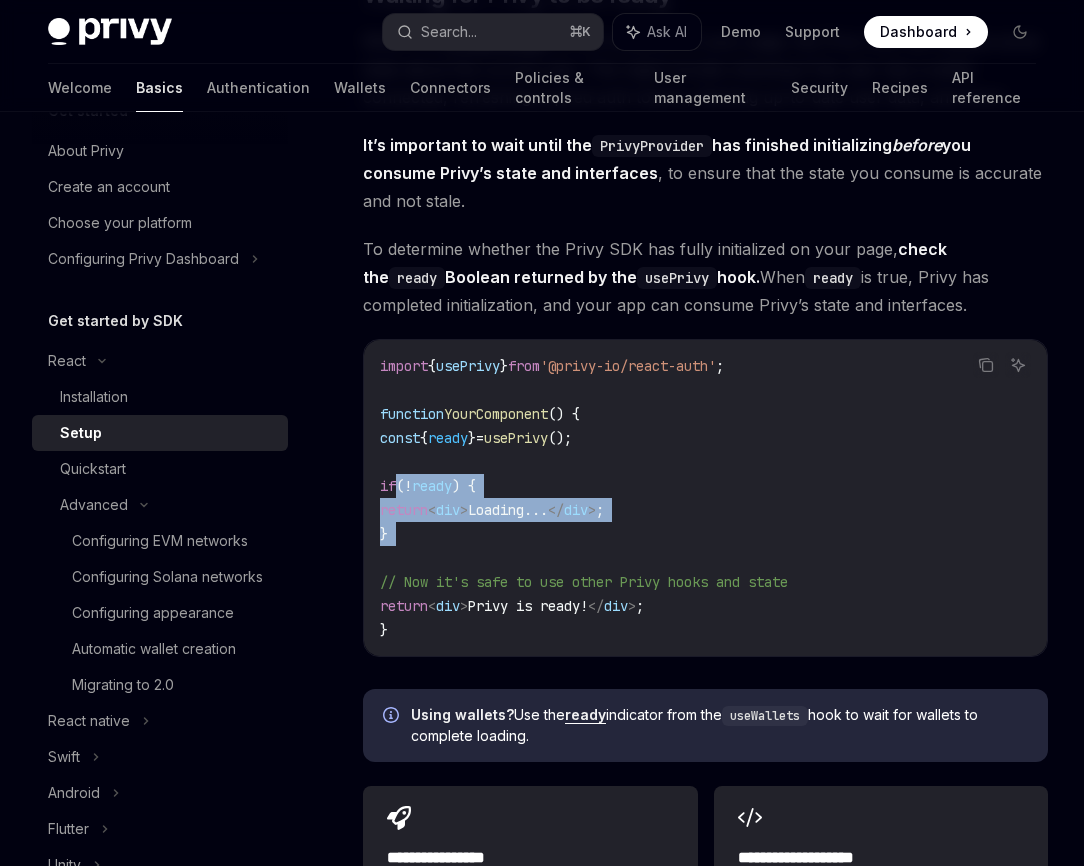 drag, startPoint x: 396, startPoint y: 487, endPoint x: 584, endPoint y: 575, distance: 207.57649 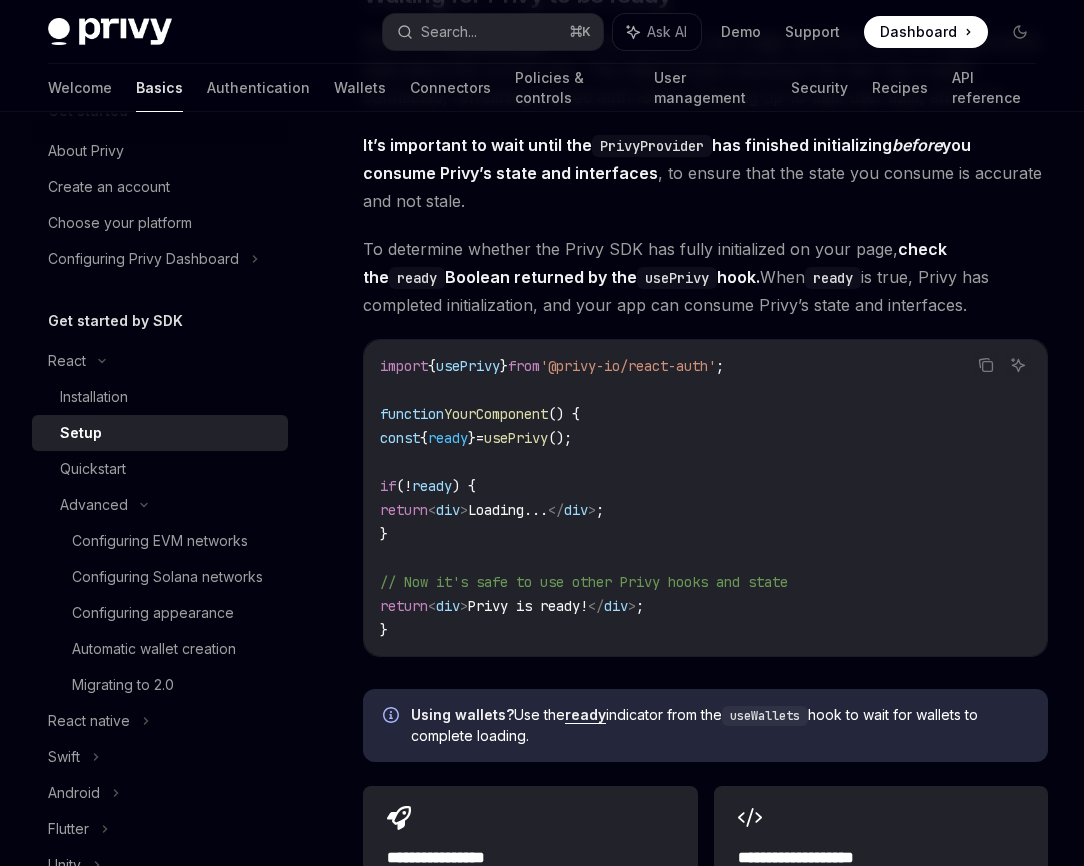 click on "import  { usePrivy }  from  '@privy-io/react-auth' ;
function  YourComponent () {
const  { ready }  =  usePrivy ();
if  ( ! ready ) {
return  < div > Loading... </ div > ;
}
// Now it's safe to use other Privy hooks and state
return  < div > Privy is ready! </ div > ;
}" at bounding box center (705, 498) 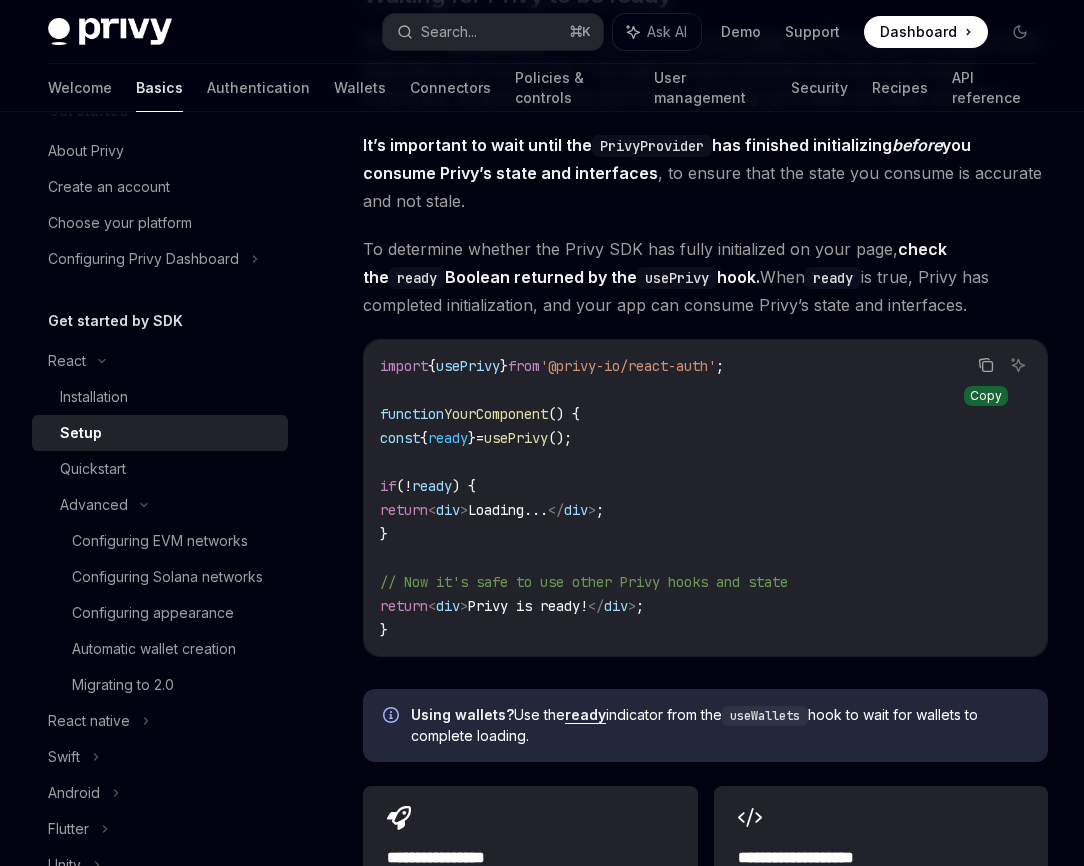 click 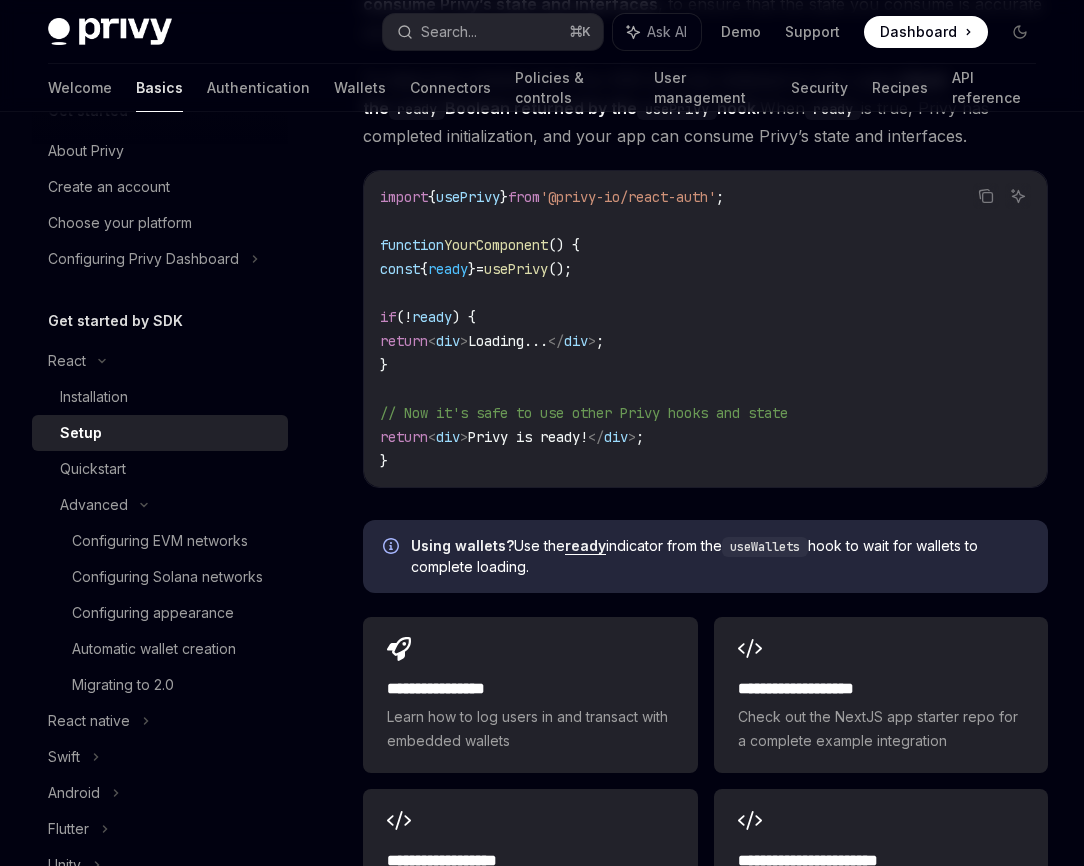 scroll, scrollTop: 2330, scrollLeft: 0, axis: vertical 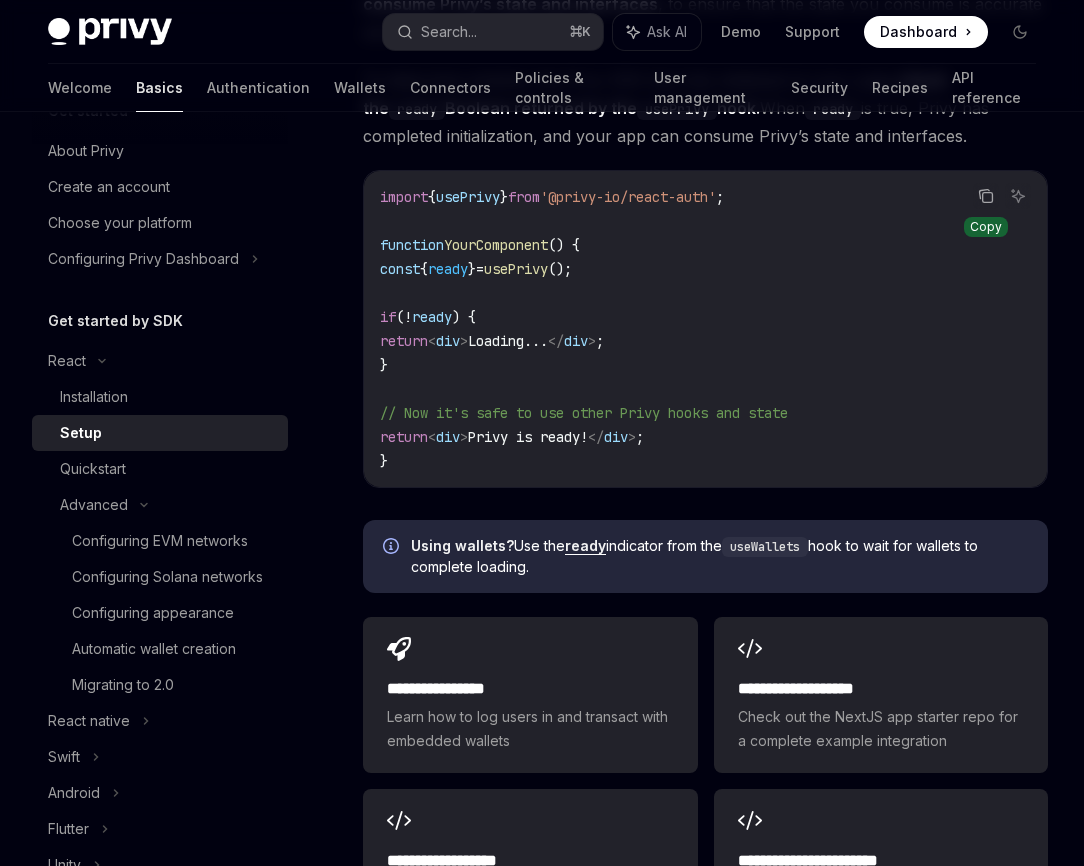 click at bounding box center [986, 196] 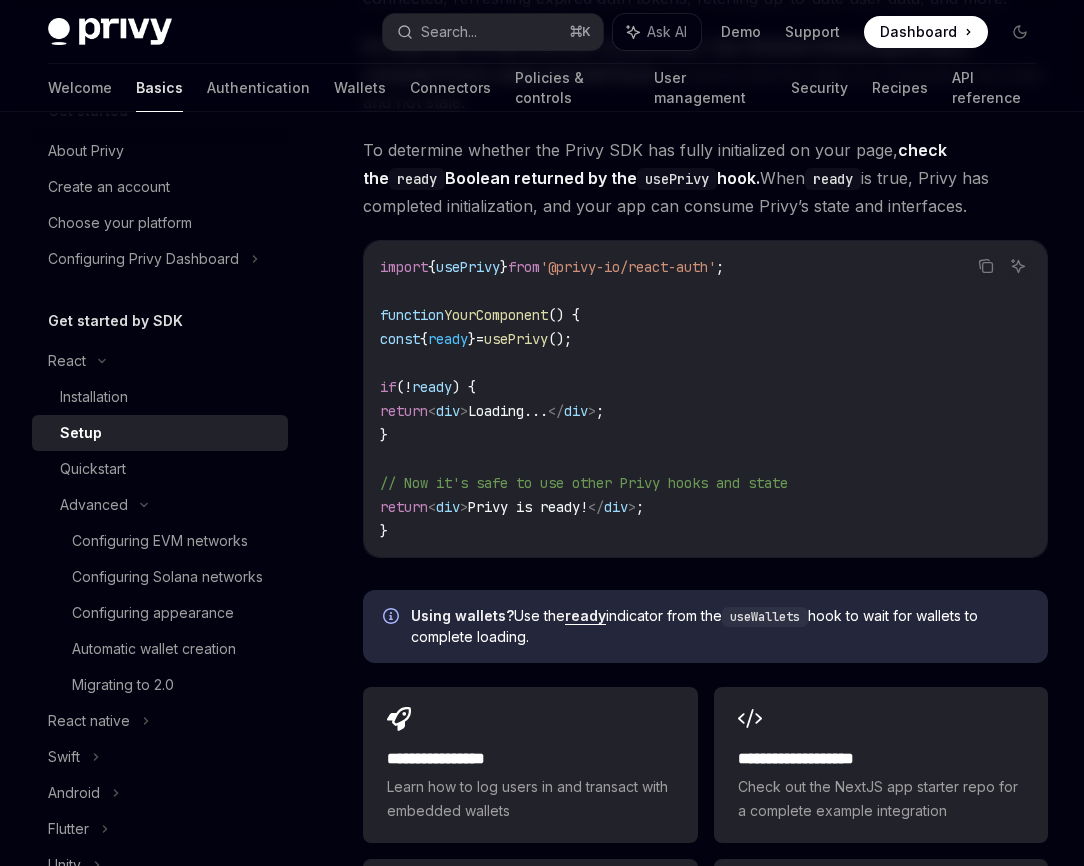 scroll, scrollTop: 2149, scrollLeft: 0, axis: vertical 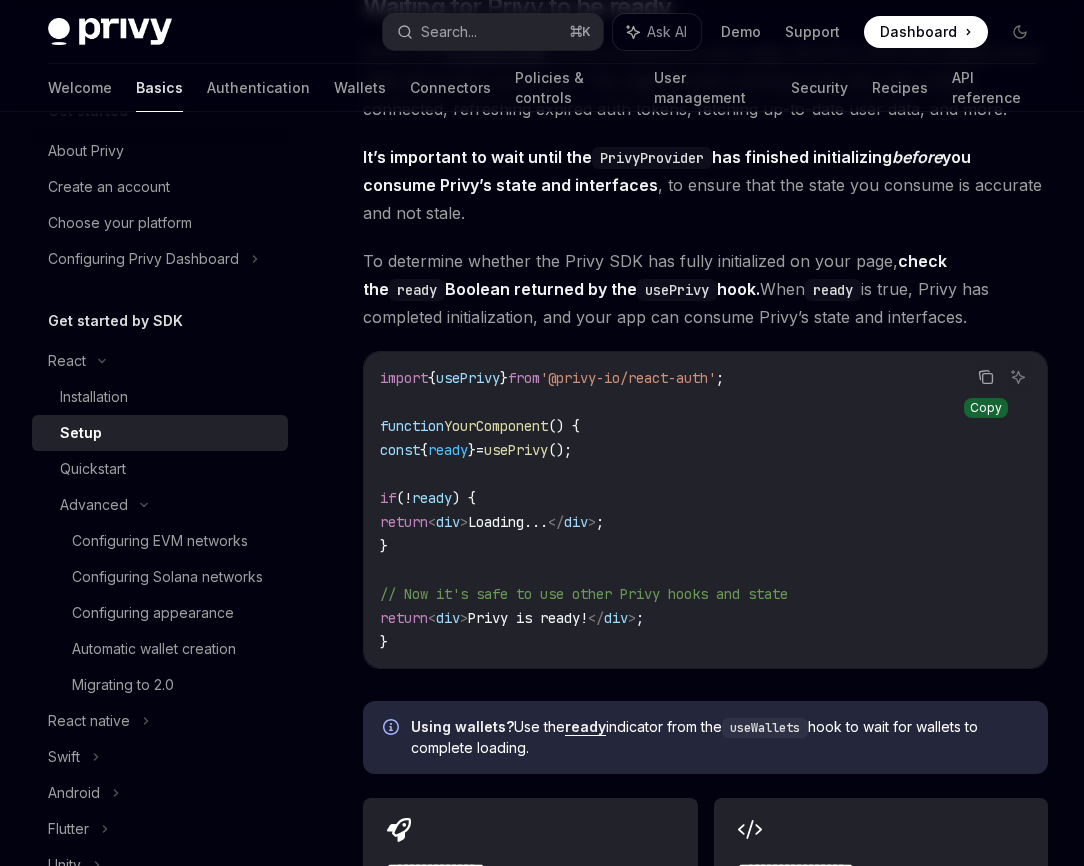 click 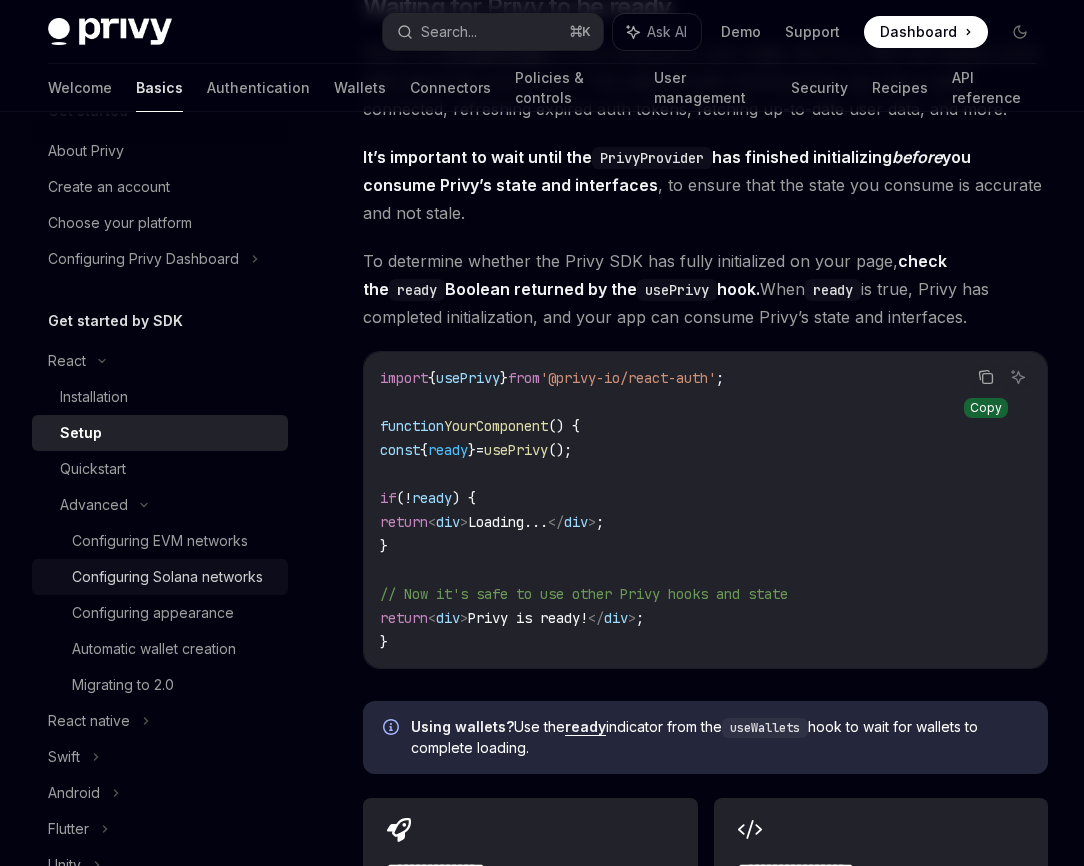 click on "Configuring Solana networks" at bounding box center (167, 577) 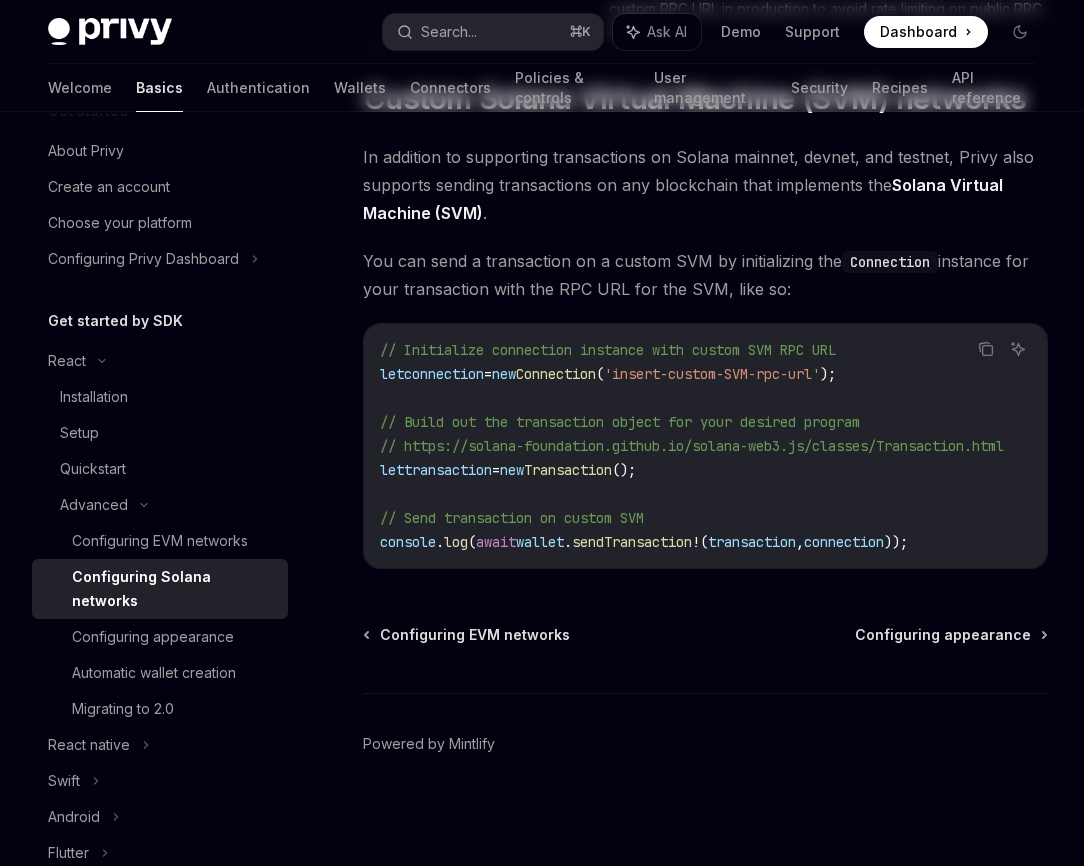 scroll, scrollTop: 0, scrollLeft: 0, axis: both 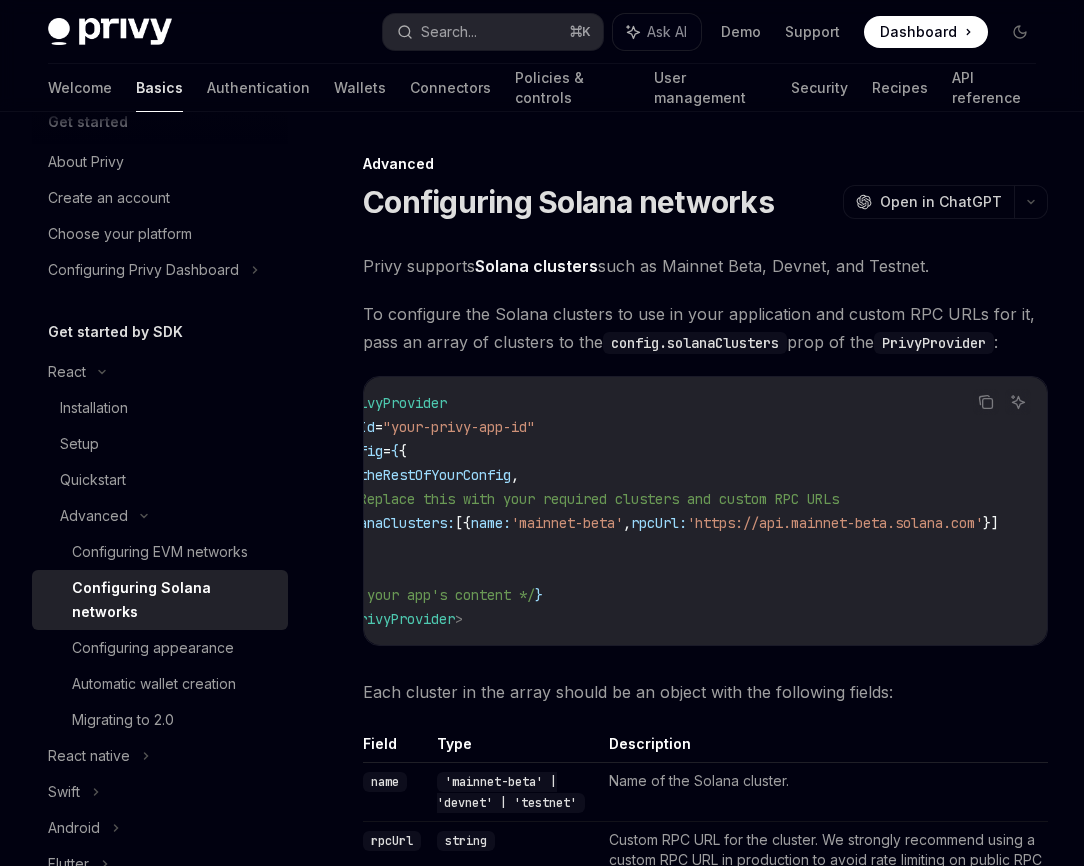 drag, startPoint x: 415, startPoint y: 476, endPoint x: 1071, endPoint y: 527, distance: 657.9795 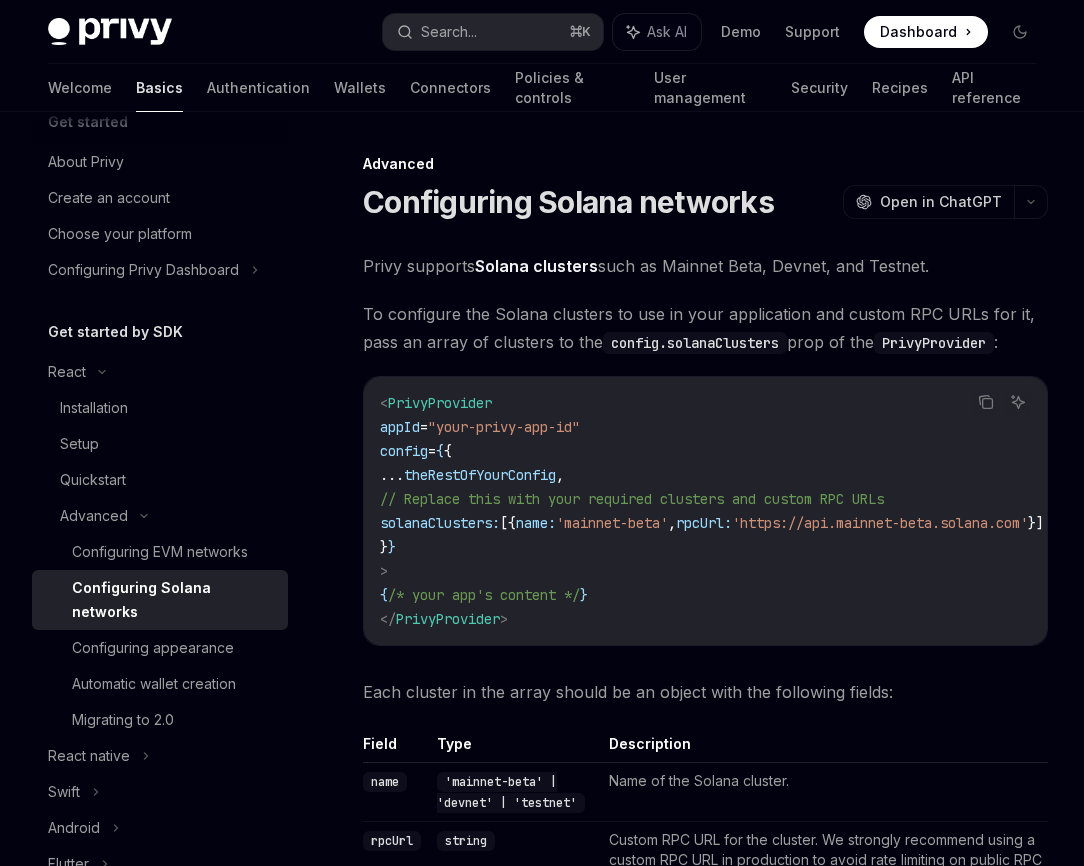scroll, scrollTop: 0, scrollLeft: 0, axis: both 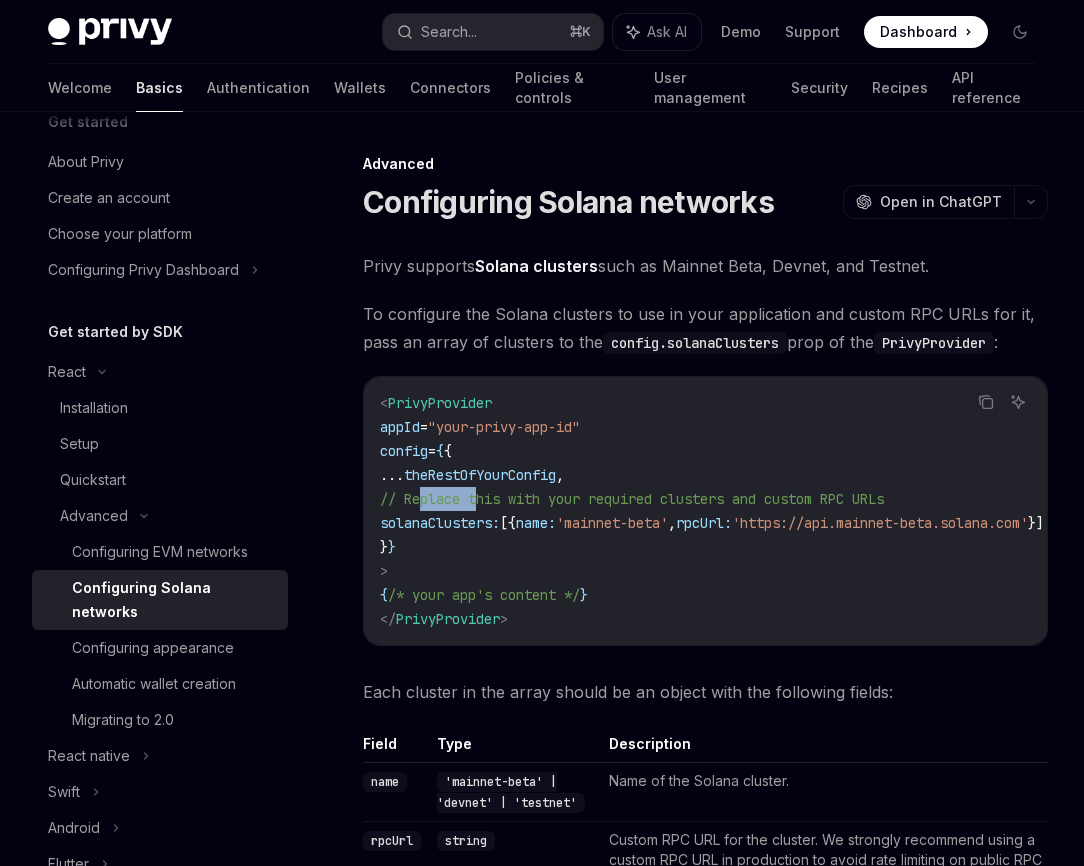drag, startPoint x: 425, startPoint y: 486, endPoint x: 476, endPoint y: 486, distance: 51 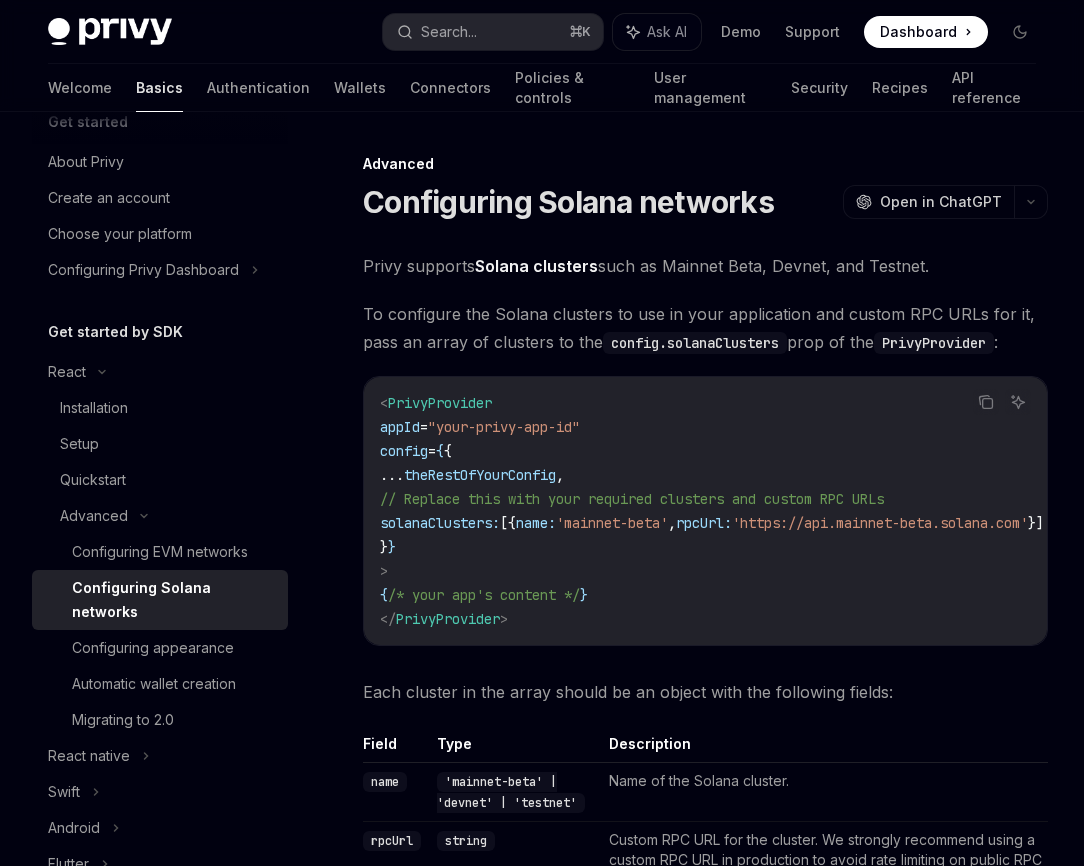 click on "< PrivyProvider
appId = "your-privy-app-id"
config = { {
... theRestOfYourConfig ,
// Replace this with your required clusters and custom RPC URLs
solanaClusters:  [{ name:  'mainnet-beta' ,  rpcUrl:  'https://api.mainnet-beta.solana.com' }]
} }
>
{ /* your app's content */ }
</ PrivyProvider >" at bounding box center (736, 511) 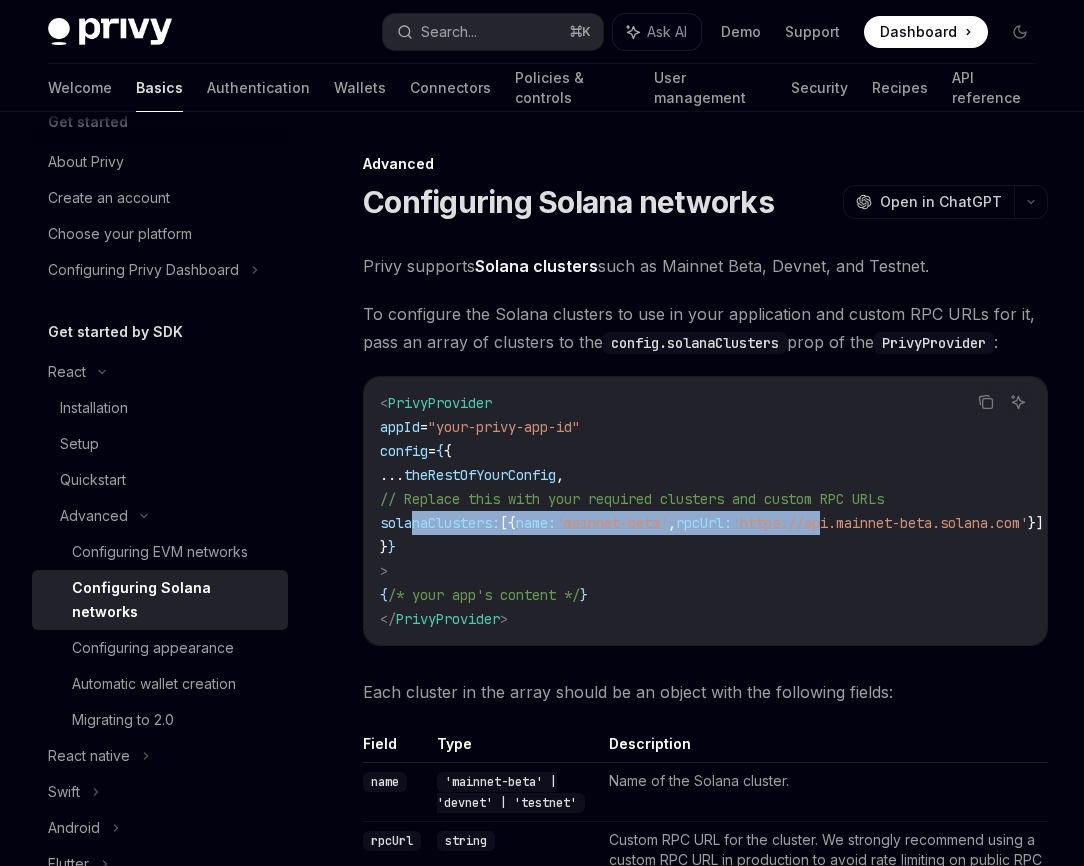 drag, startPoint x: 414, startPoint y: 525, endPoint x: 904, endPoint y: 526, distance: 490.001 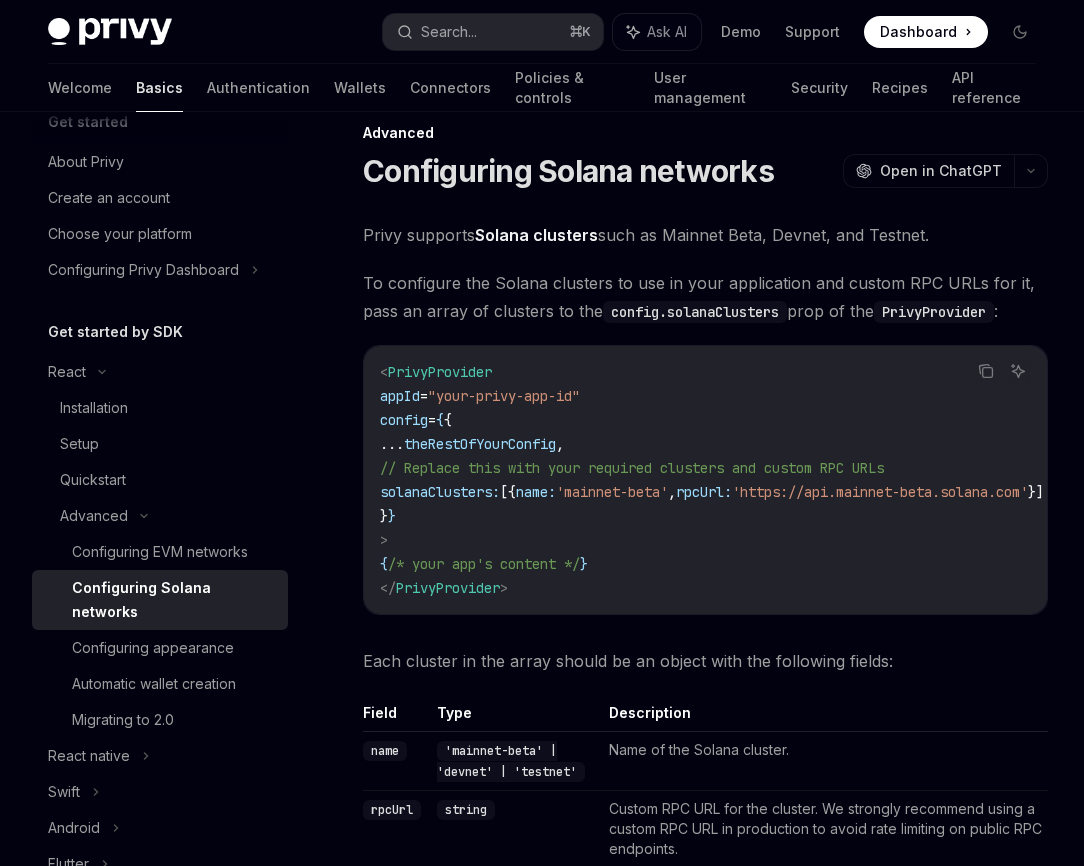 click on "theRestOfYourConfig" at bounding box center [480, 444] 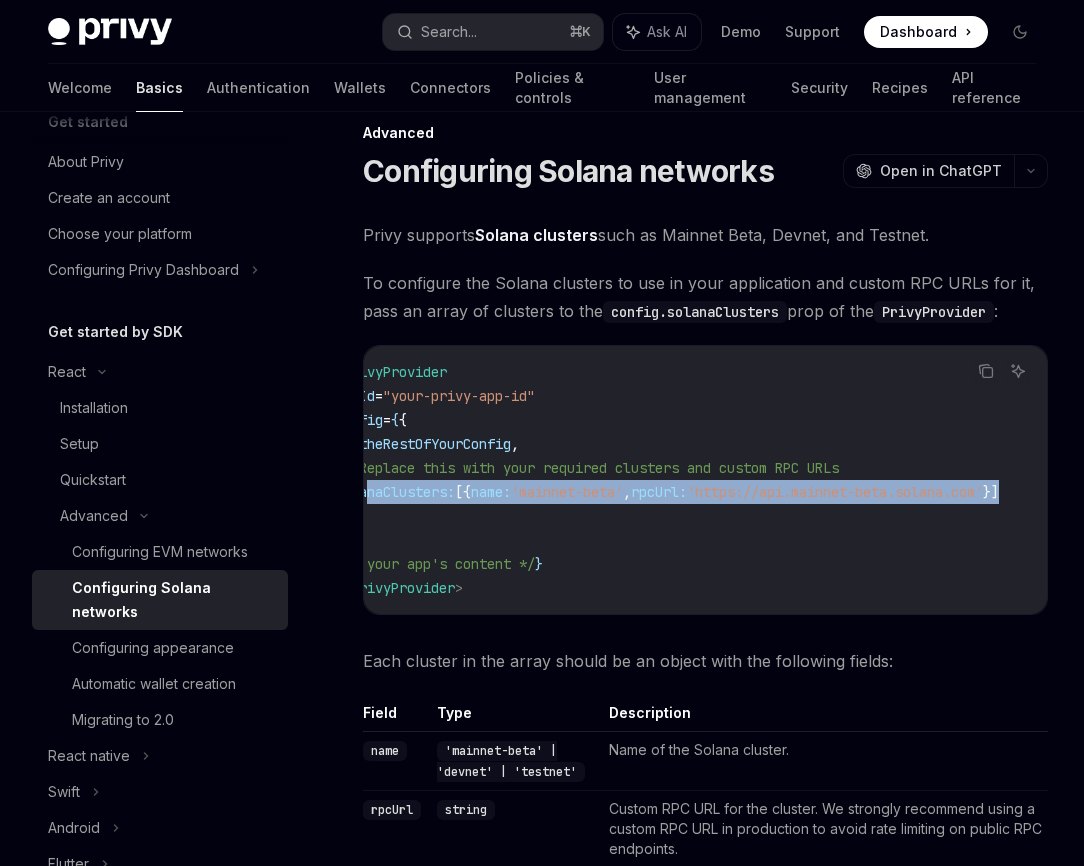 scroll, scrollTop: 0, scrollLeft: 145, axis: horizontal 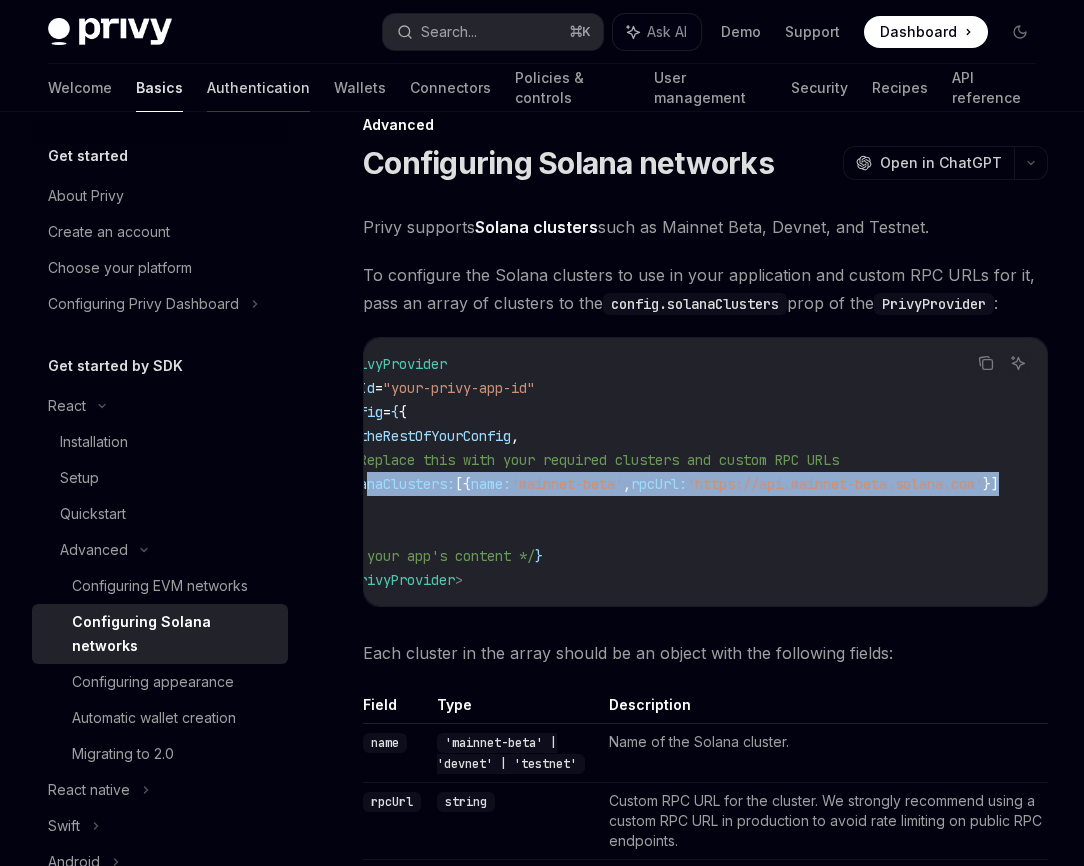 click on "Authentication" at bounding box center (258, 88) 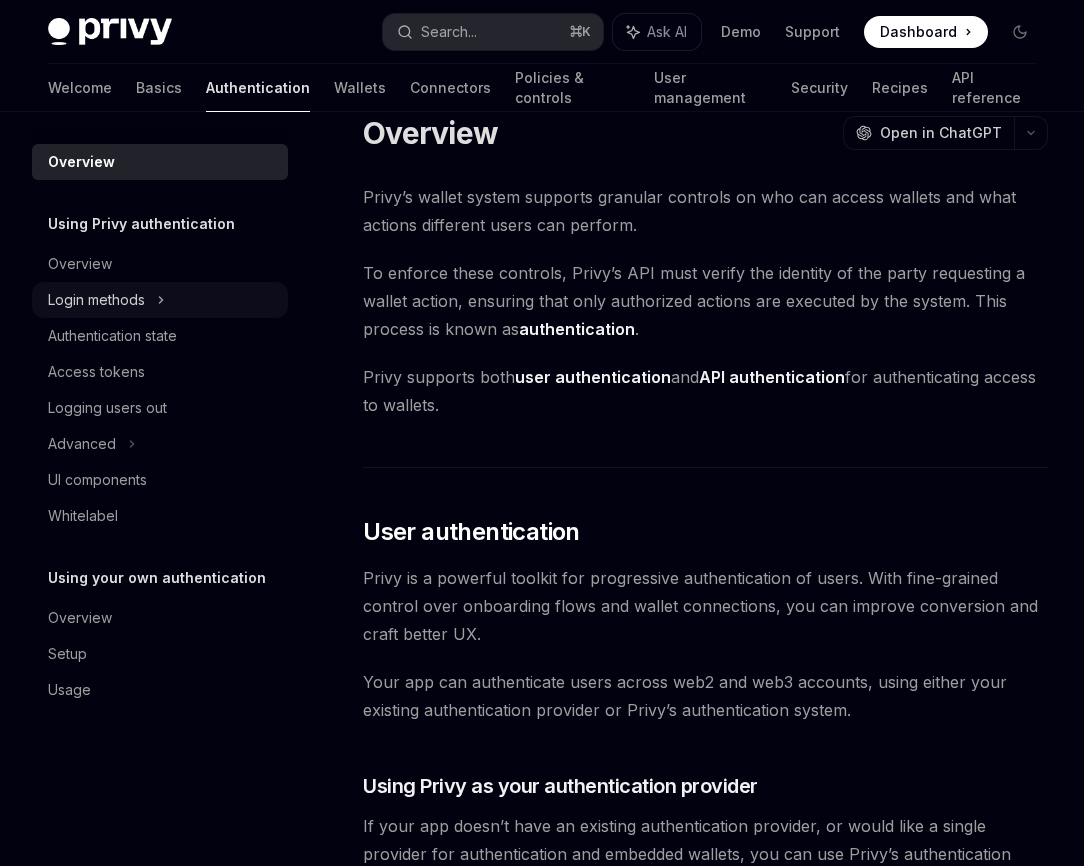 click 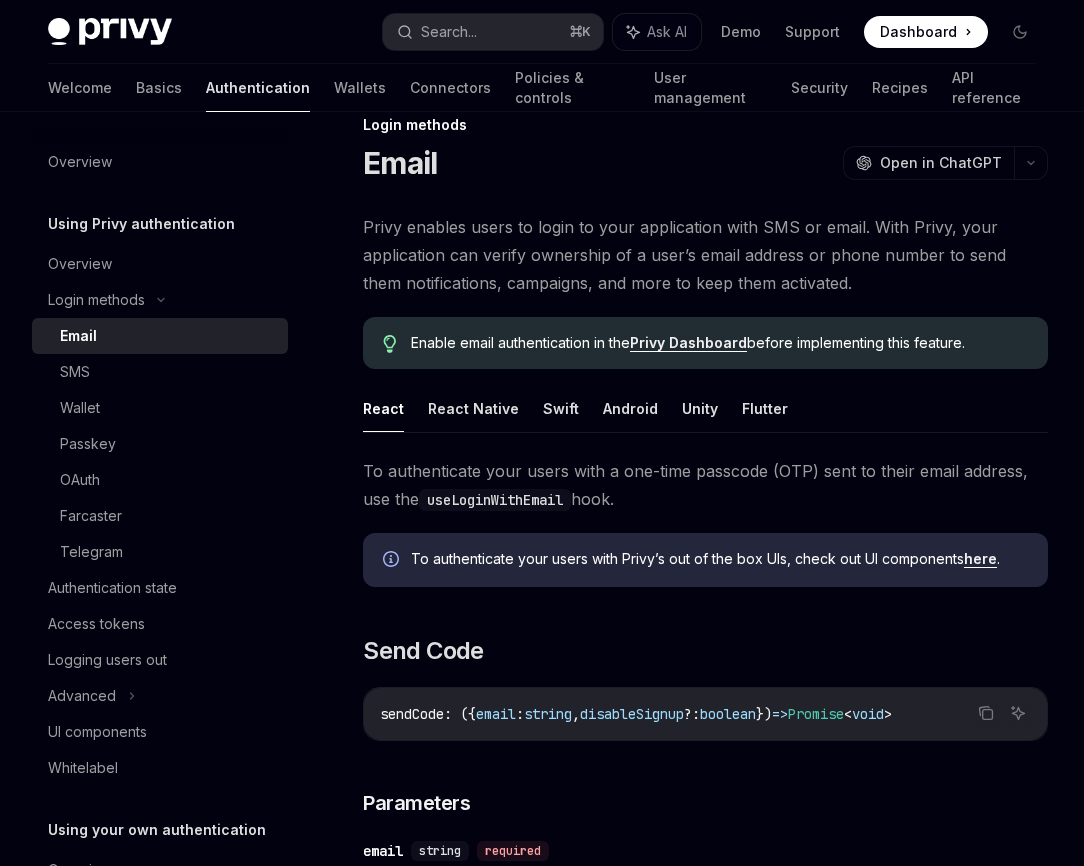 click on "Email" at bounding box center [168, 336] 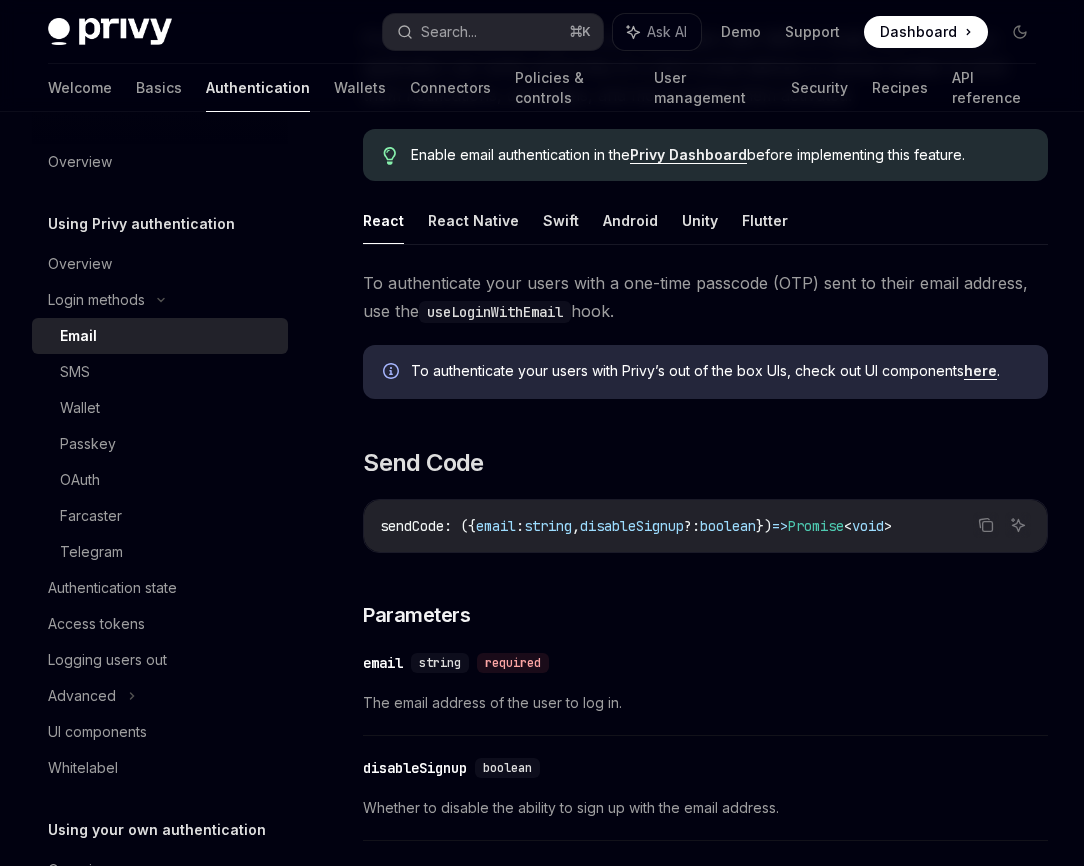 scroll, scrollTop: 0, scrollLeft: 0, axis: both 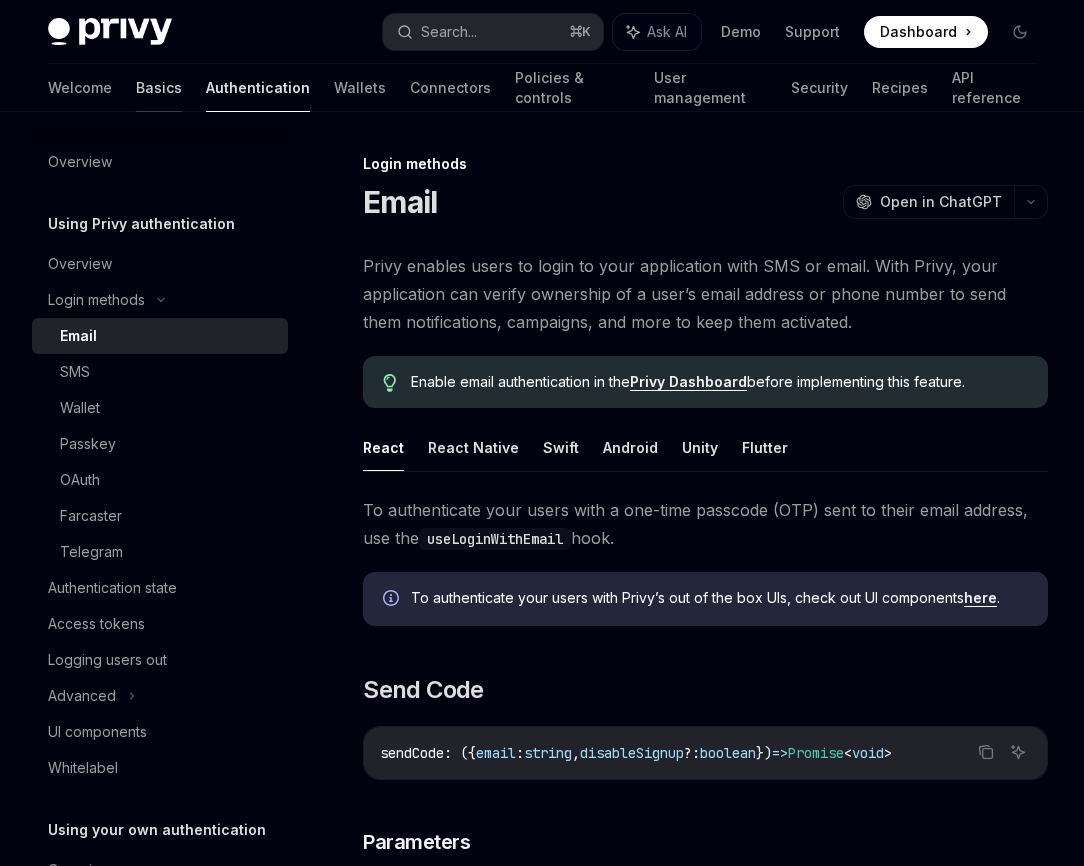 click on "Basics" at bounding box center [159, 88] 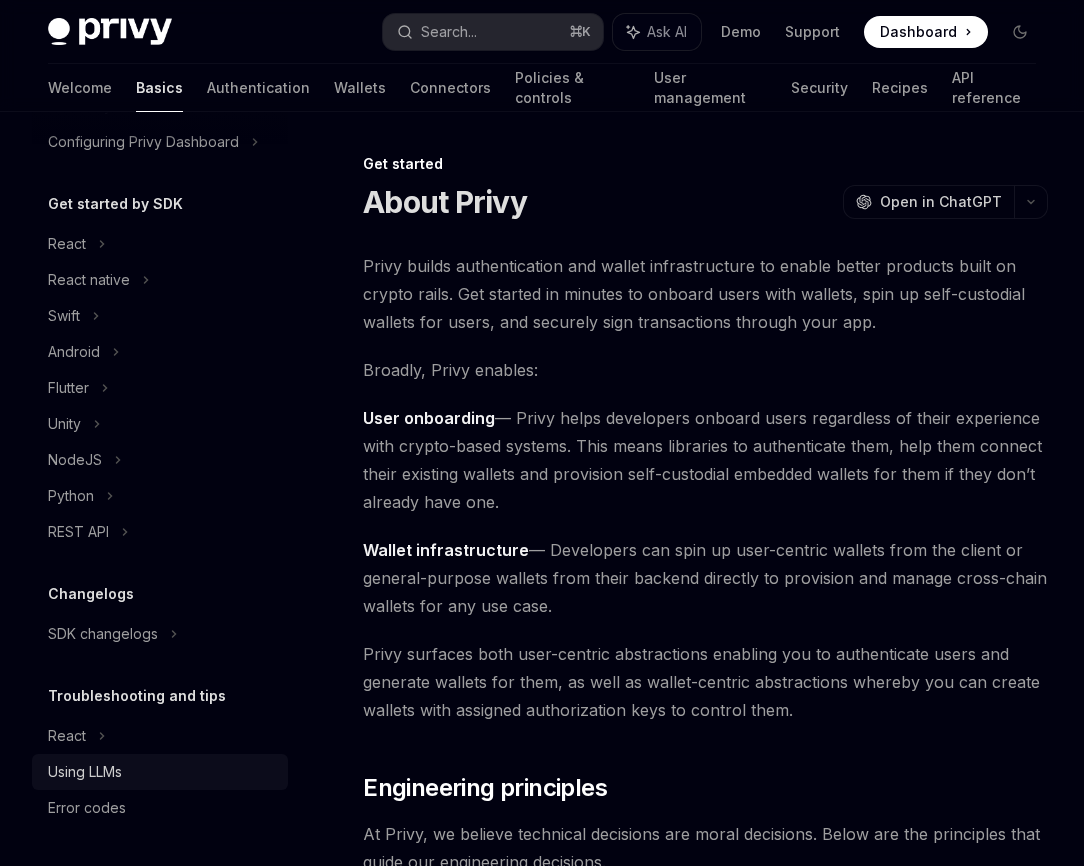 scroll, scrollTop: 162, scrollLeft: 0, axis: vertical 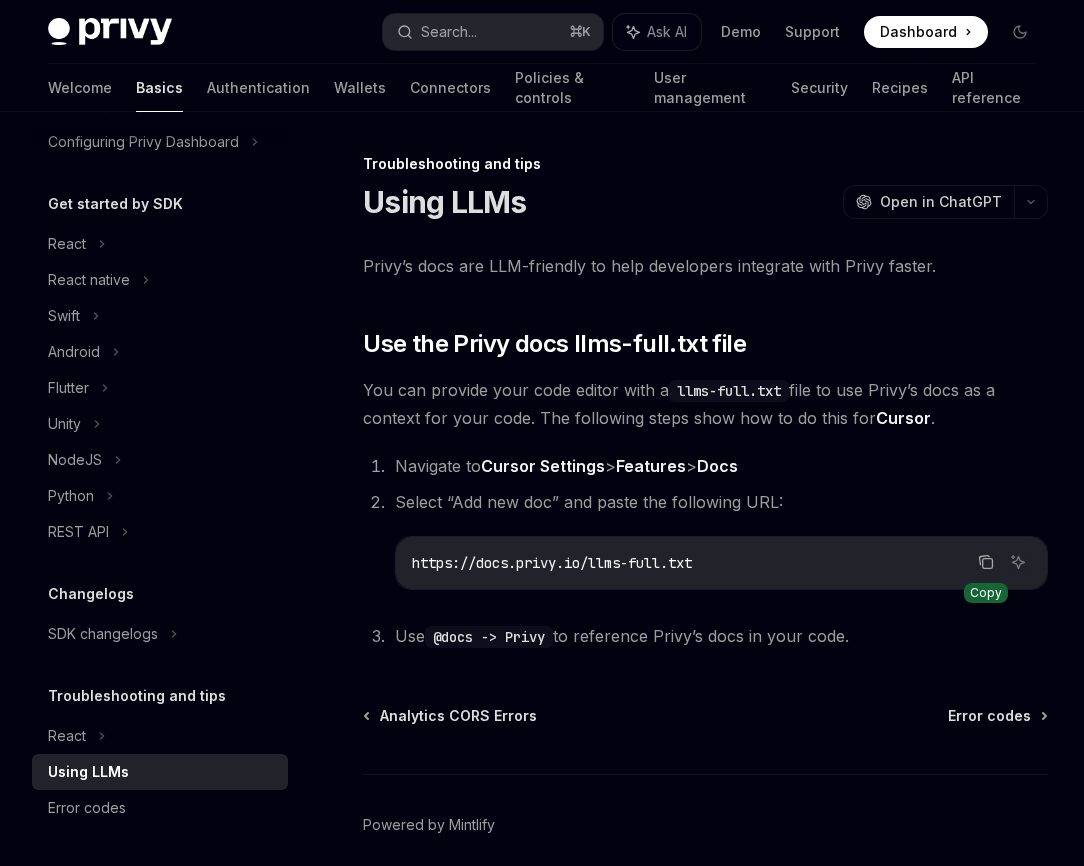 click 